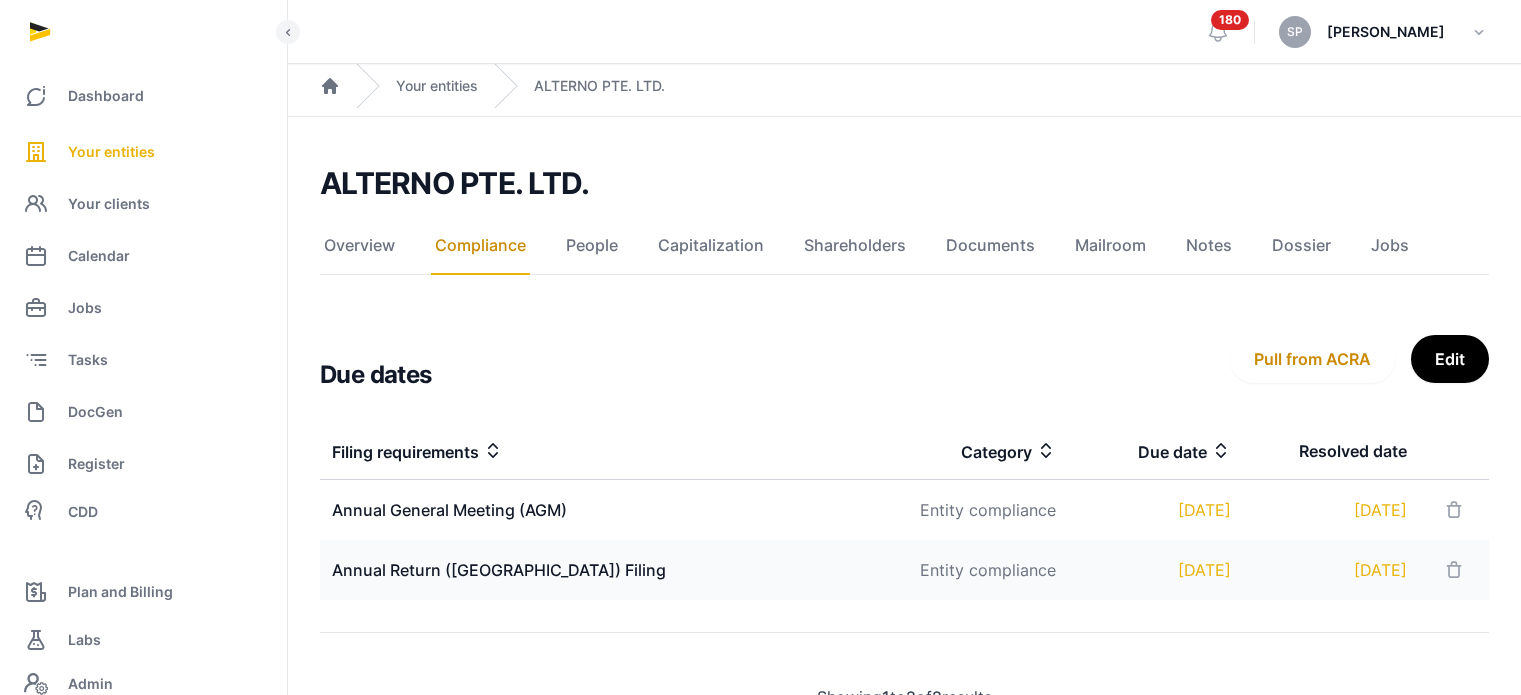 scroll, scrollTop: 0, scrollLeft: 0, axis: both 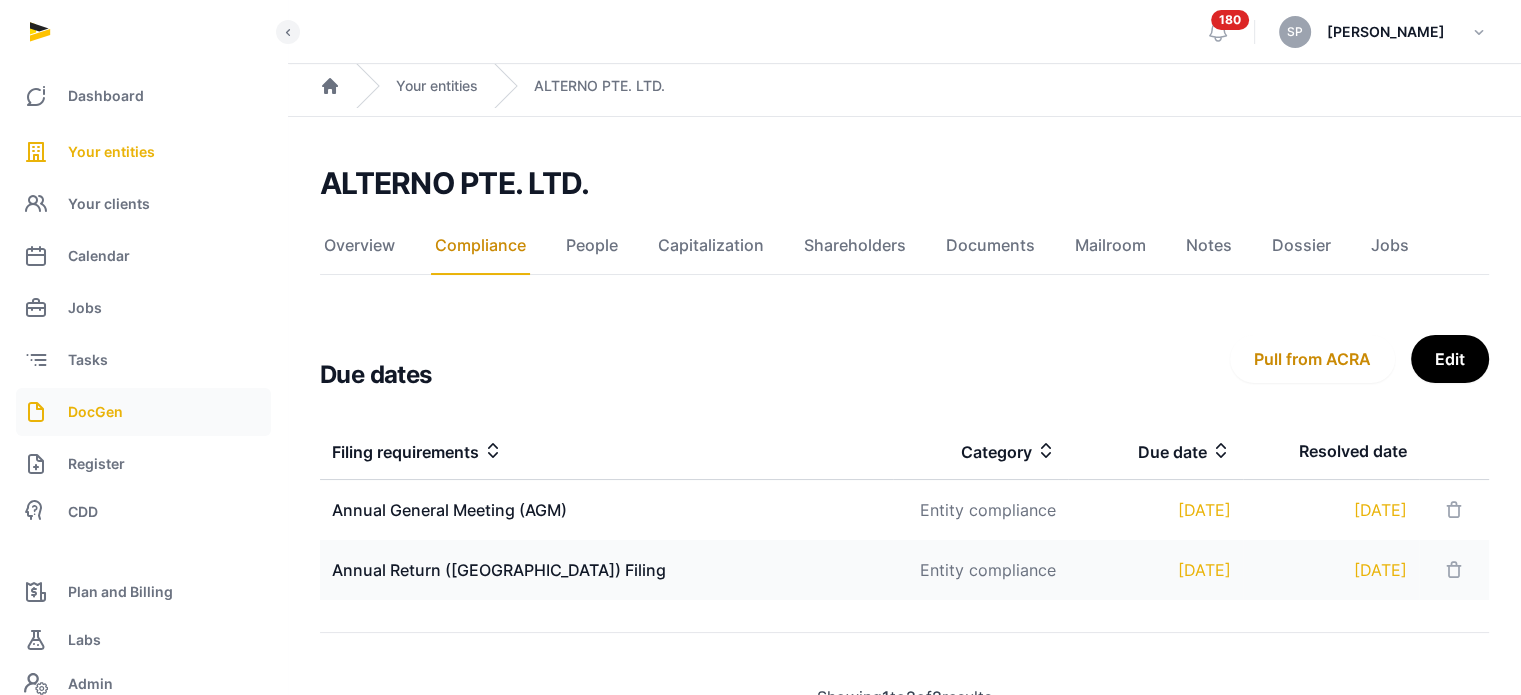 click on "DocGen" at bounding box center (95, 412) 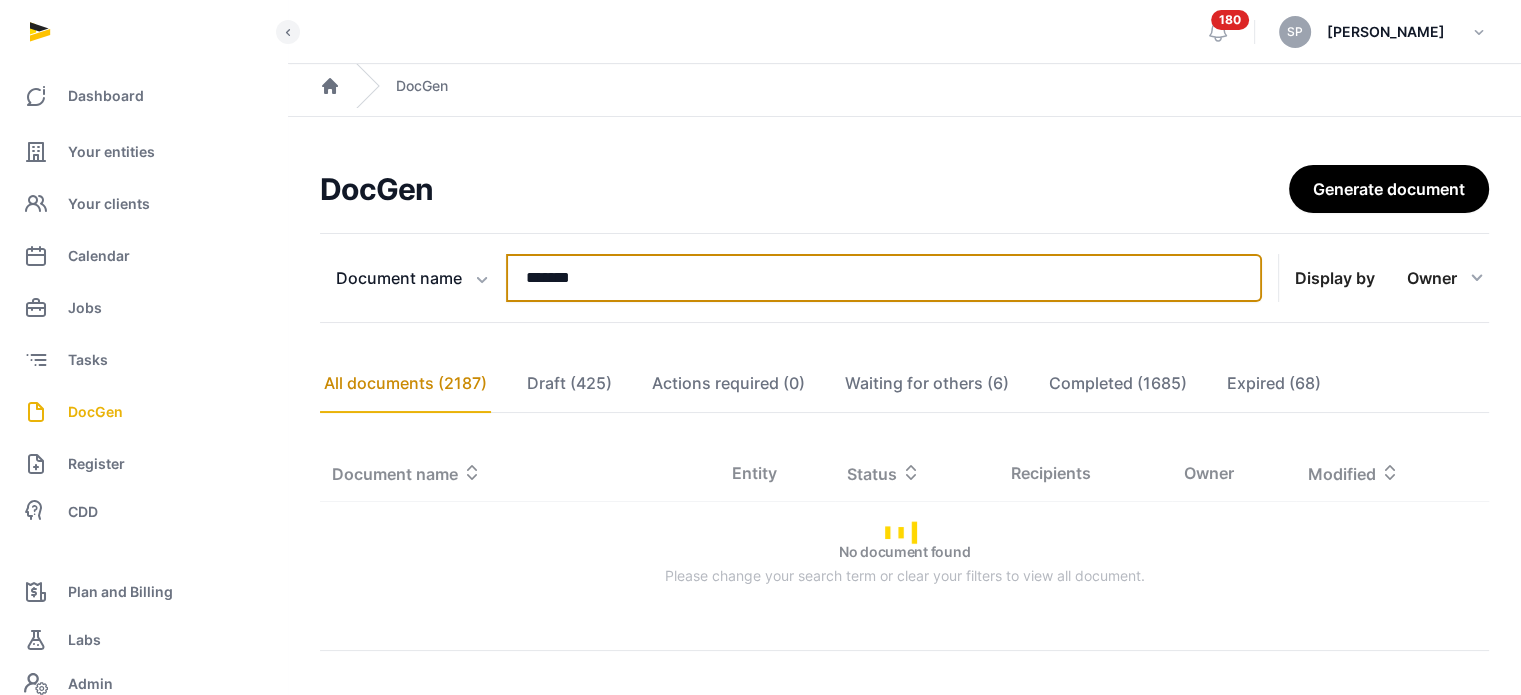 click on "*******" at bounding box center (884, 278) 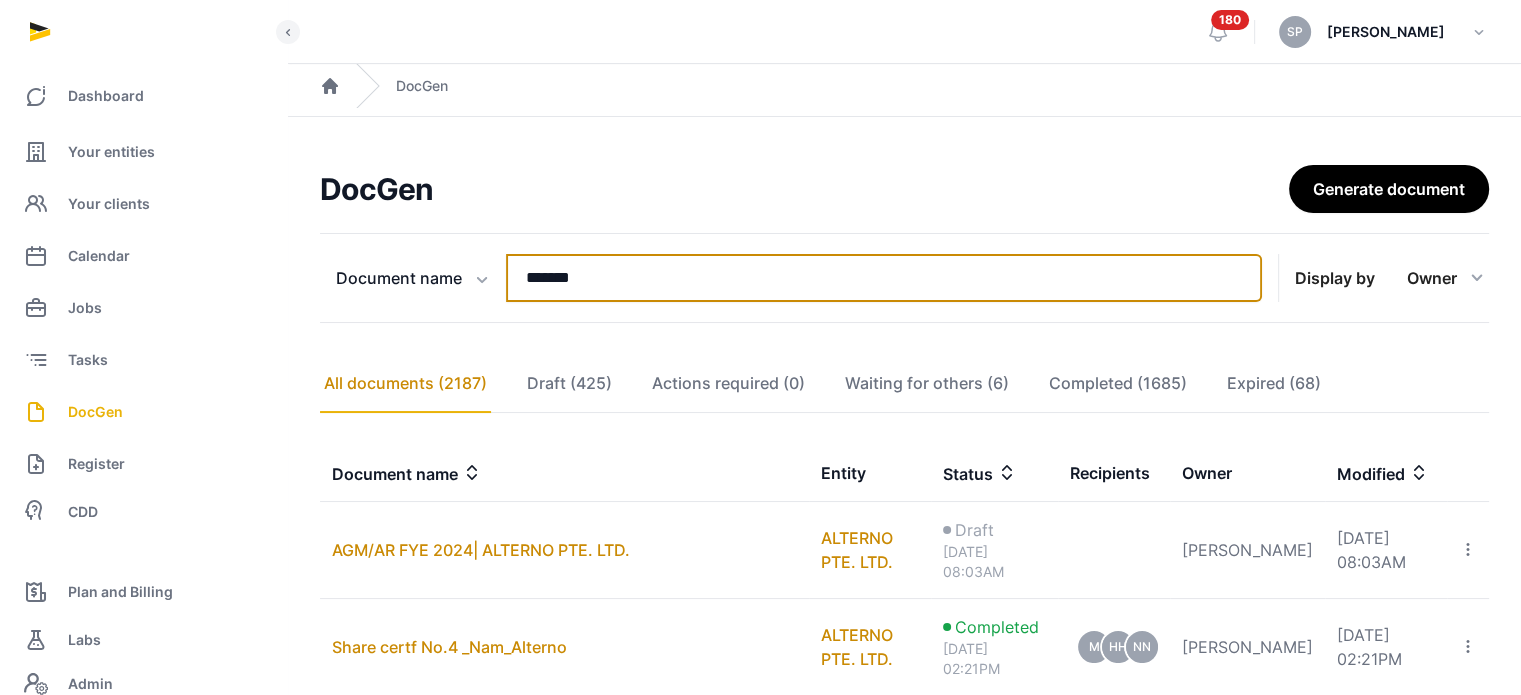 click on "*******" at bounding box center (884, 278) 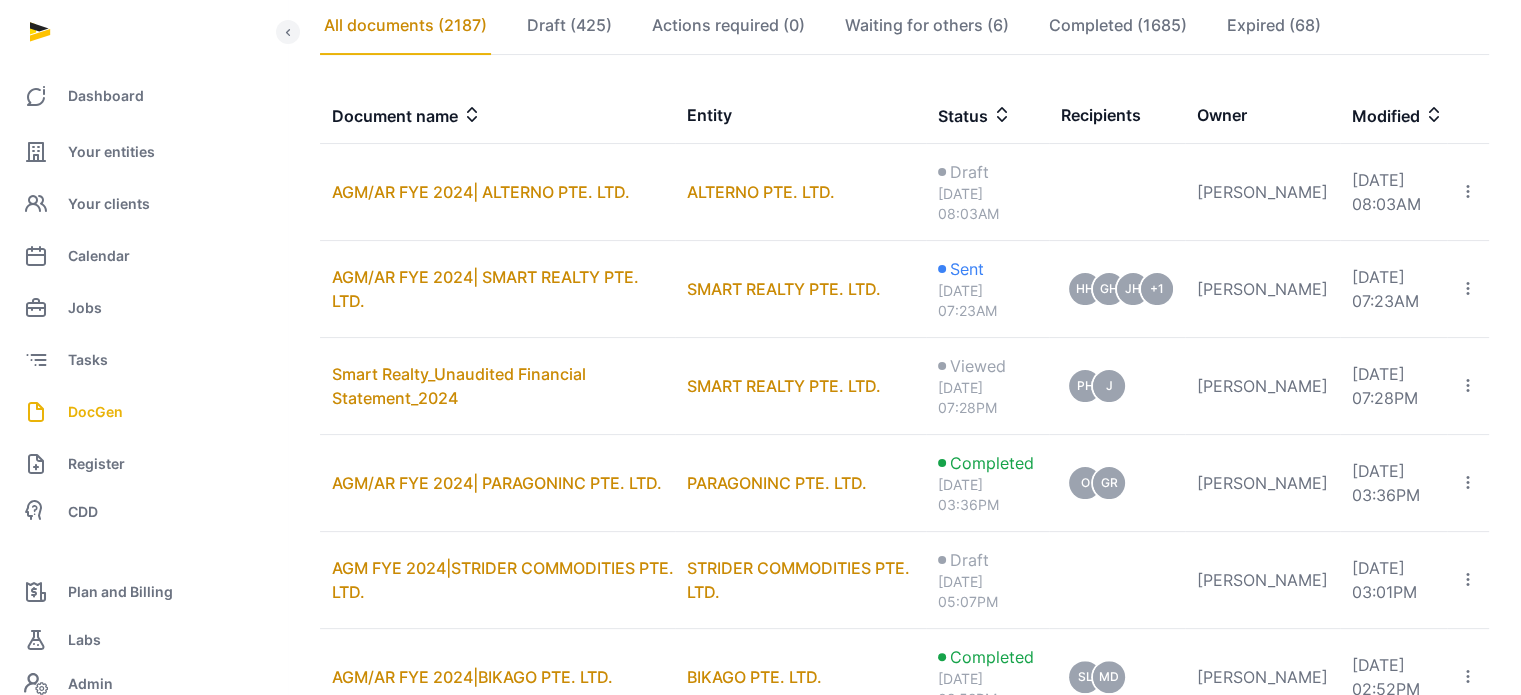 scroll, scrollTop: 363, scrollLeft: 0, axis: vertical 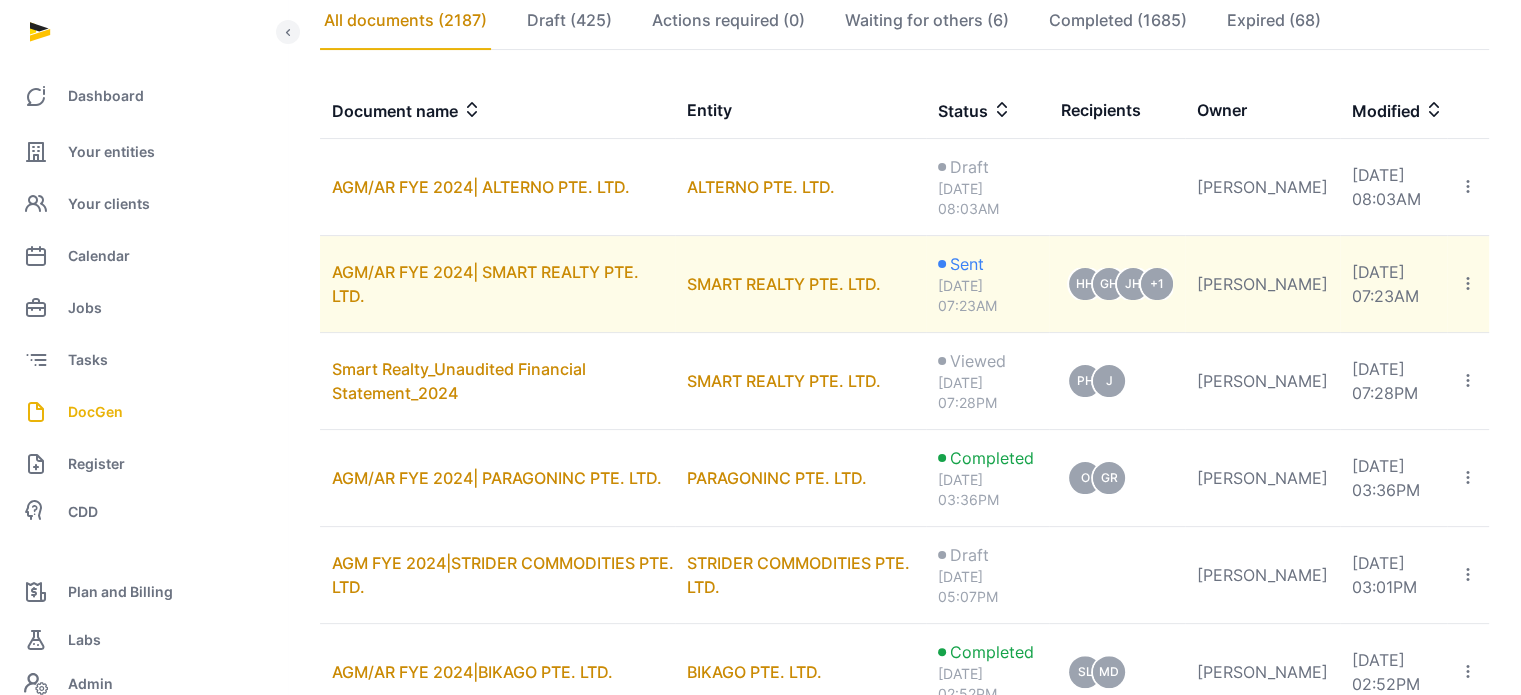 click 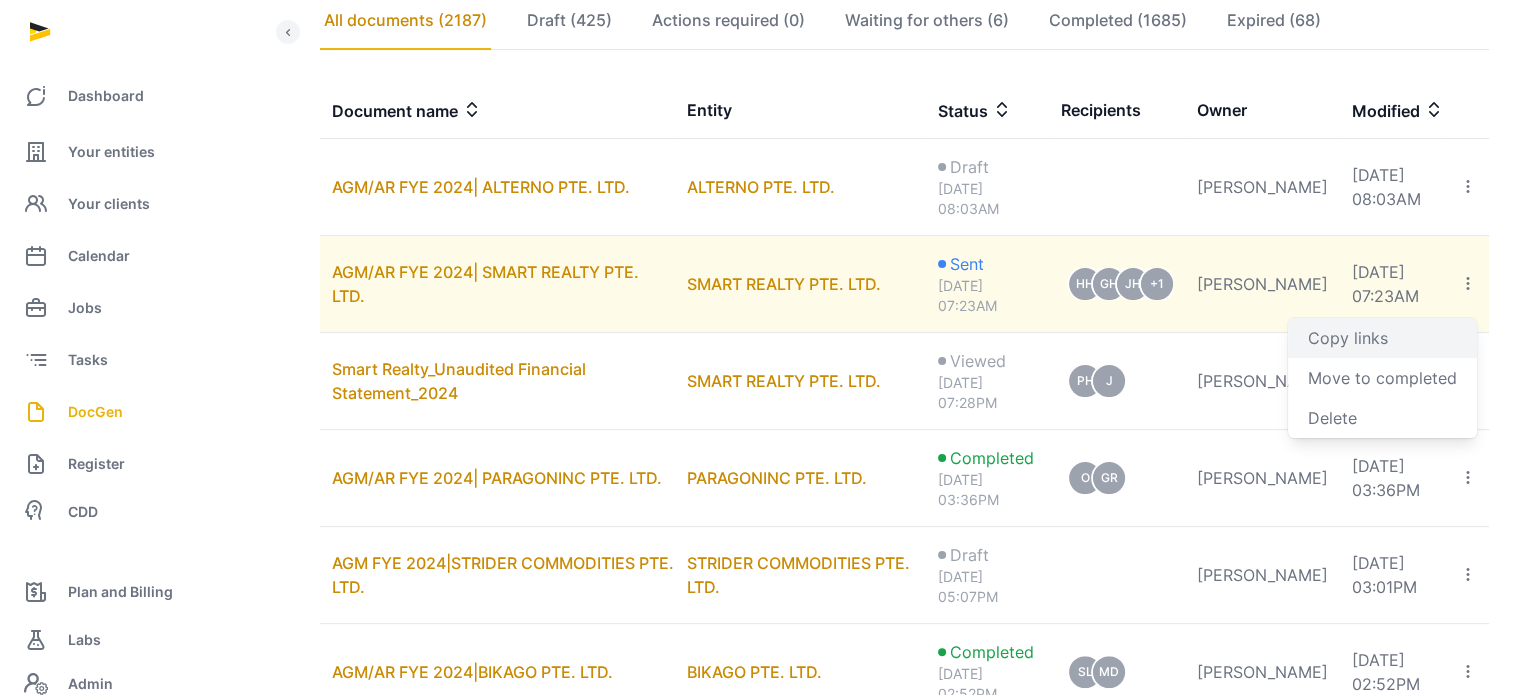 click on "Copy links" at bounding box center [1382, 338] 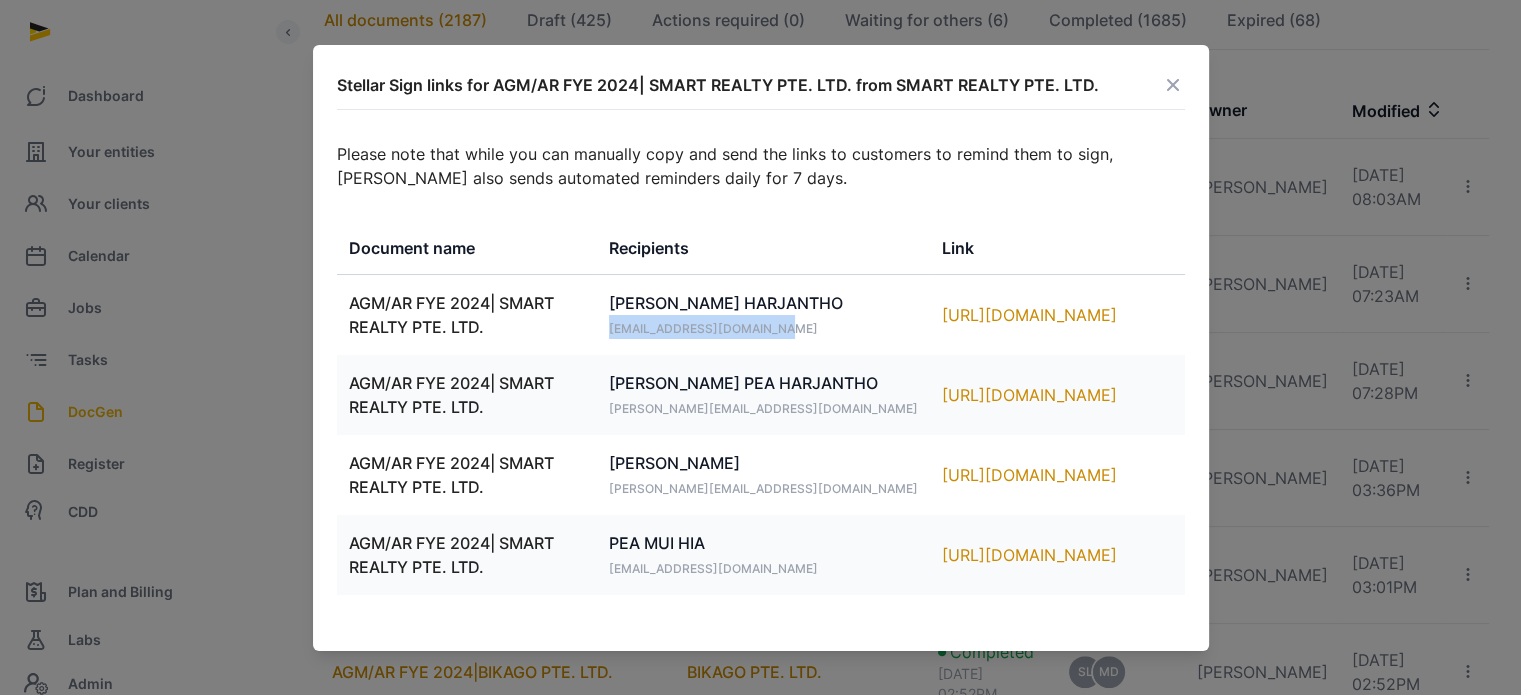 drag, startPoint x: 807, startPoint y: 335, endPoint x: 629, endPoint y: 335, distance: 178 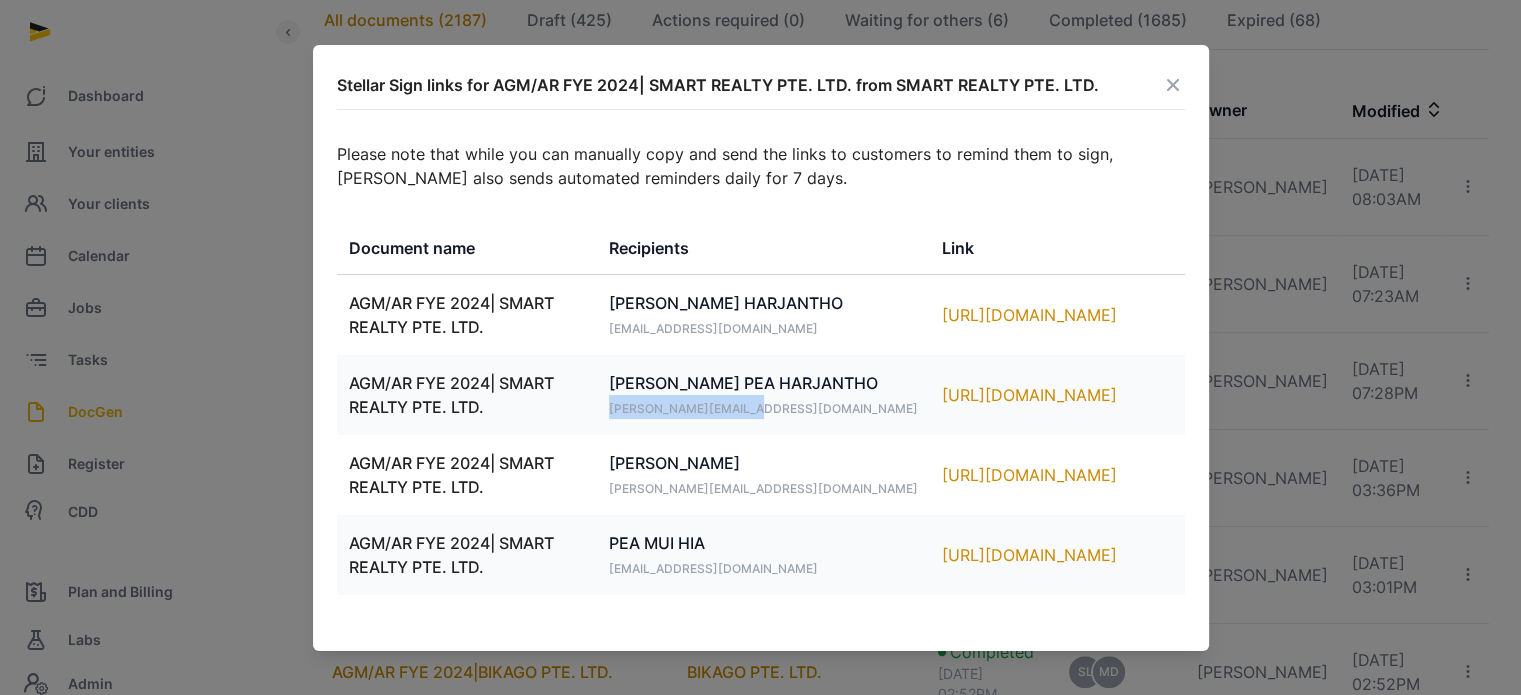 drag, startPoint x: 772, startPoint y: 412, endPoint x: 625, endPoint y: 414, distance: 147.01361 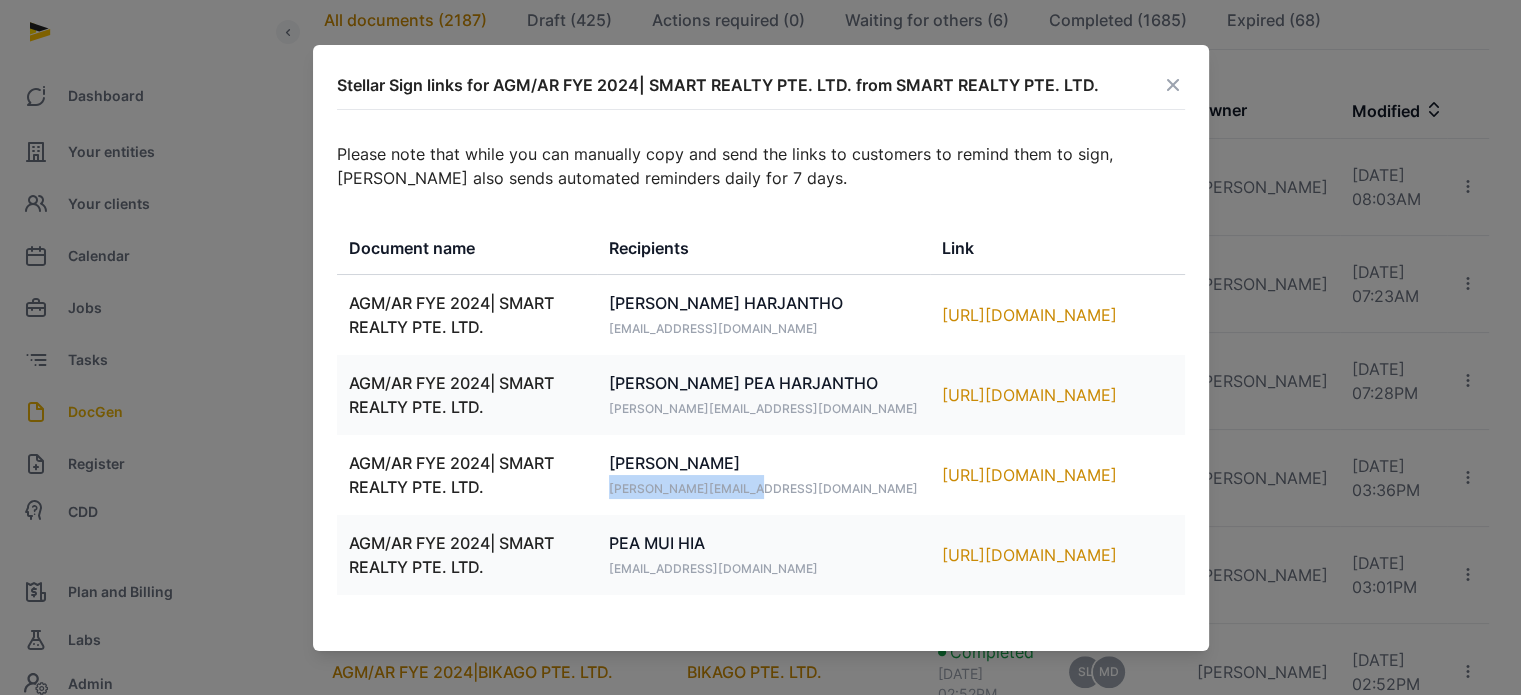 drag, startPoint x: 783, startPoint y: 484, endPoint x: 628, endPoint y: 491, distance: 155.15799 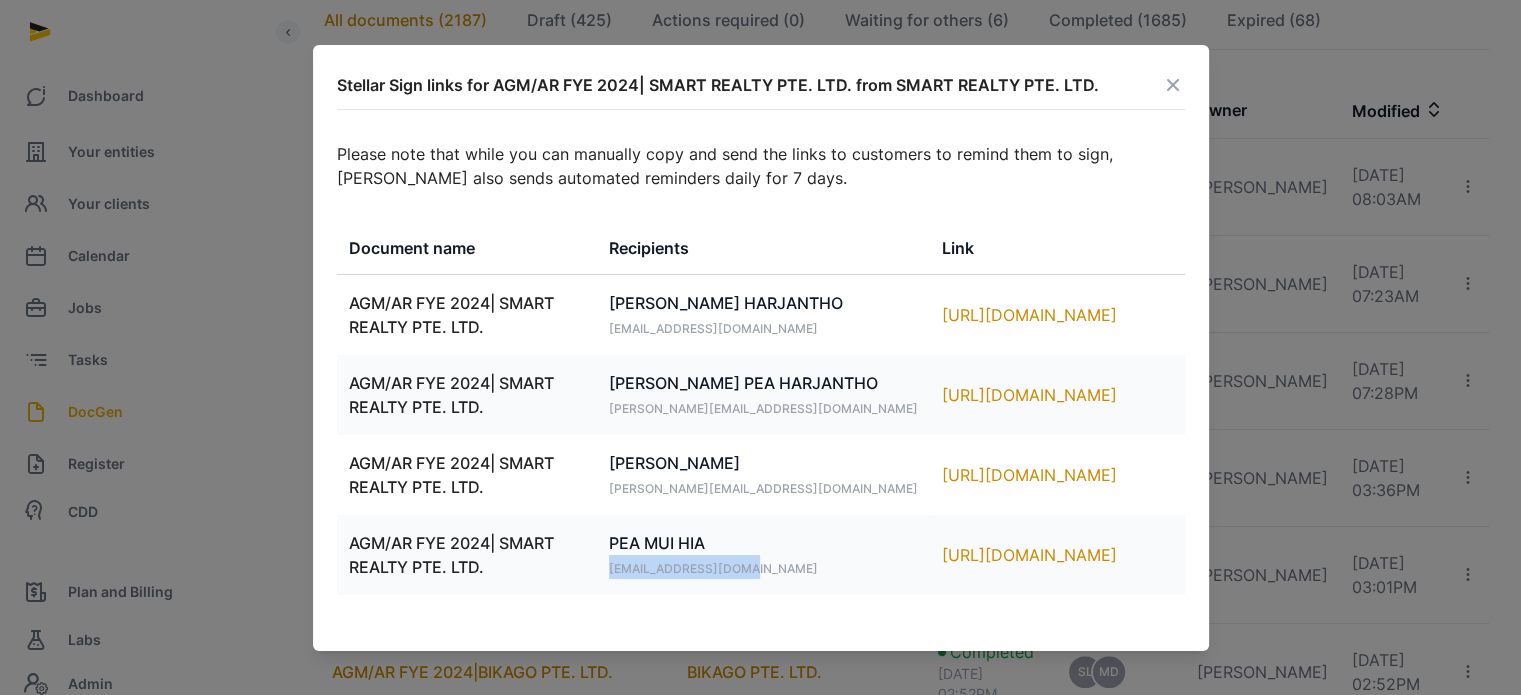 drag, startPoint x: 765, startPoint y: 572, endPoint x: 632, endPoint y: 571, distance: 133.00375 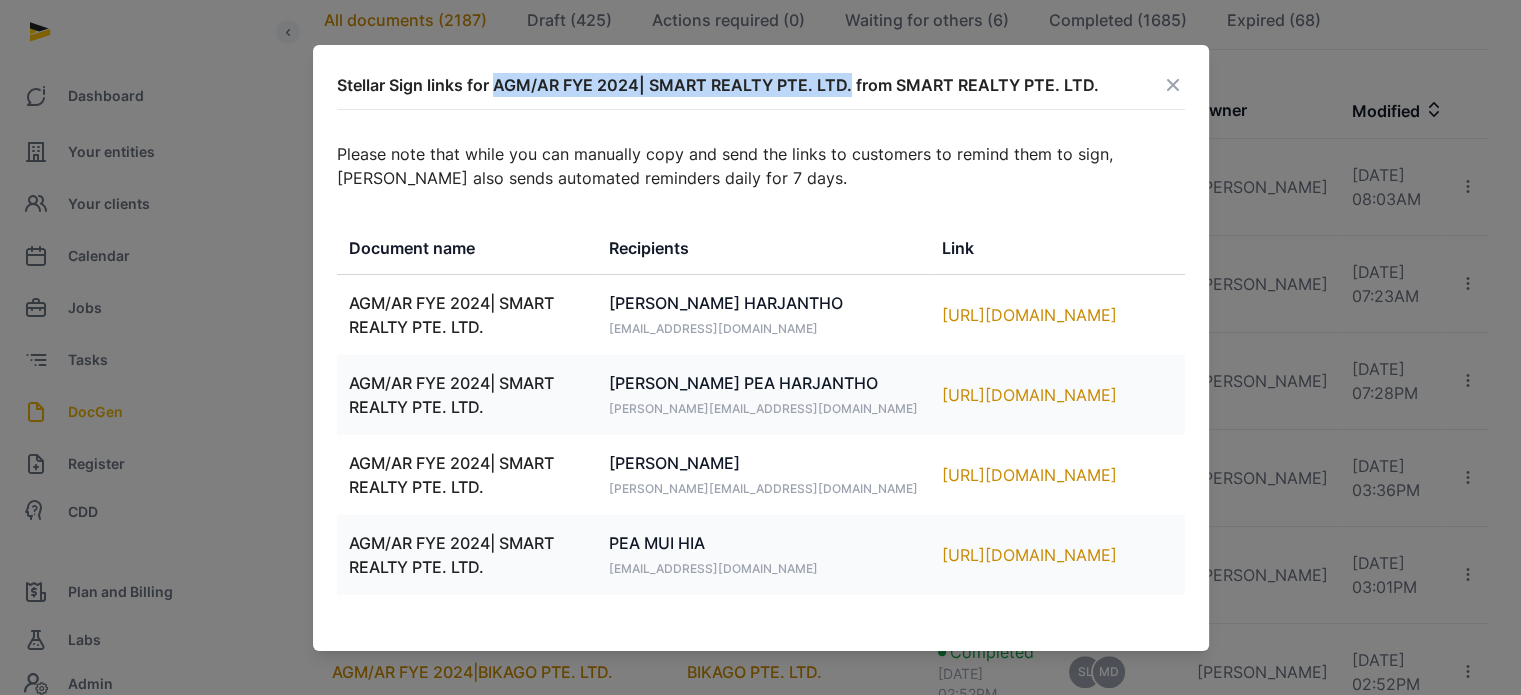 drag, startPoint x: 492, startPoint y: 80, endPoint x: 848, endPoint y: 102, distance: 356.67914 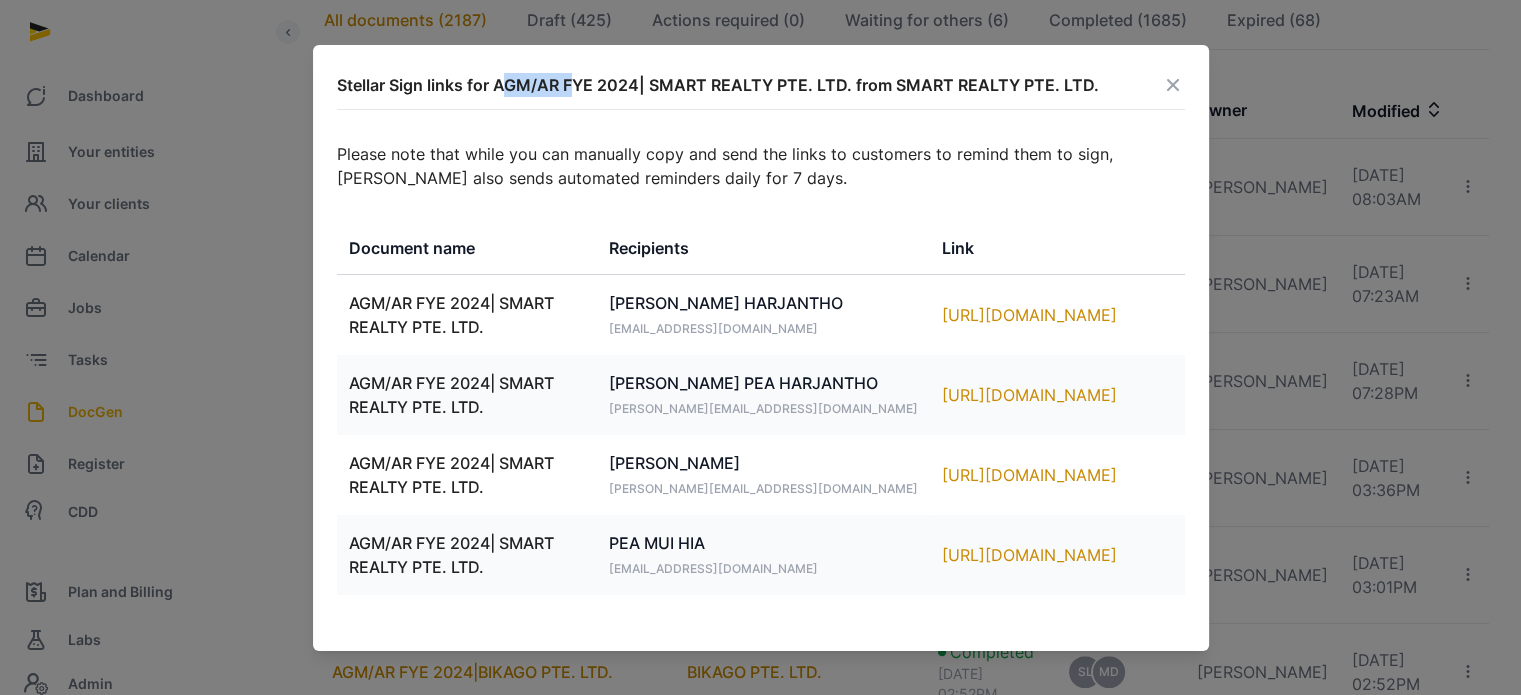 drag, startPoint x: 500, startPoint y: 81, endPoint x: 552, endPoint y: 84, distance: 52.086468 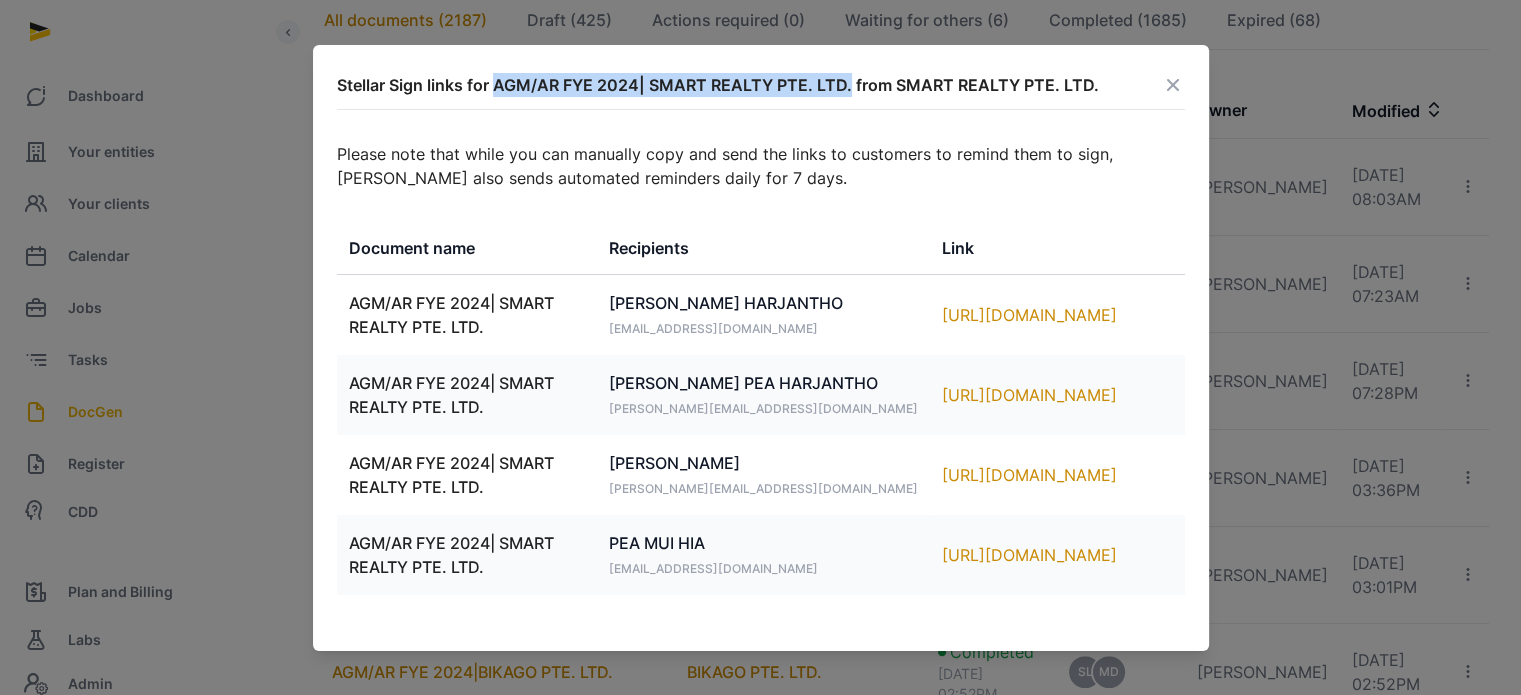 drag, startPoint x: 496, startPoint y: 83, endPoint x: 847, endPoint y: 90, distance: 351.0698 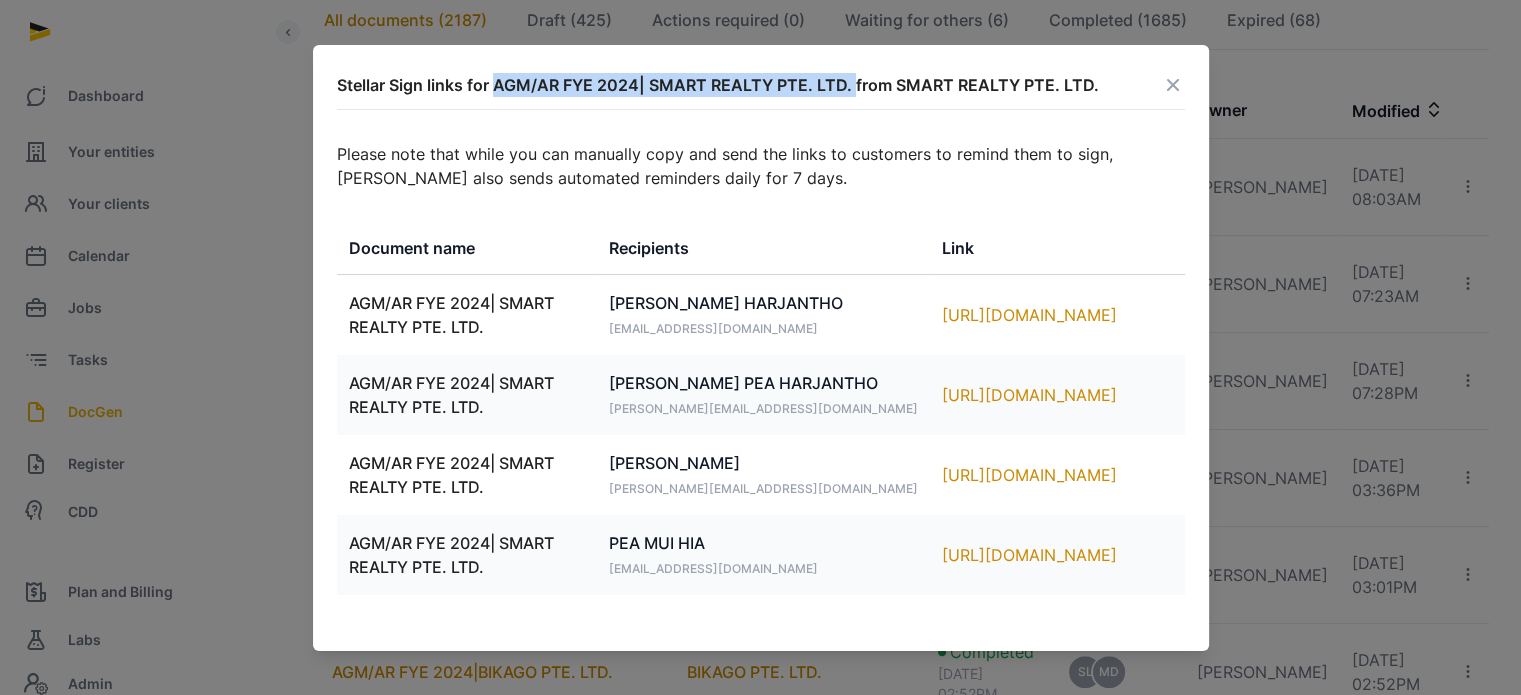 drag, startPoint x: 853, startPoint y: 83, endPoint x: 495, endPoint y: 81, distance: 358.00558 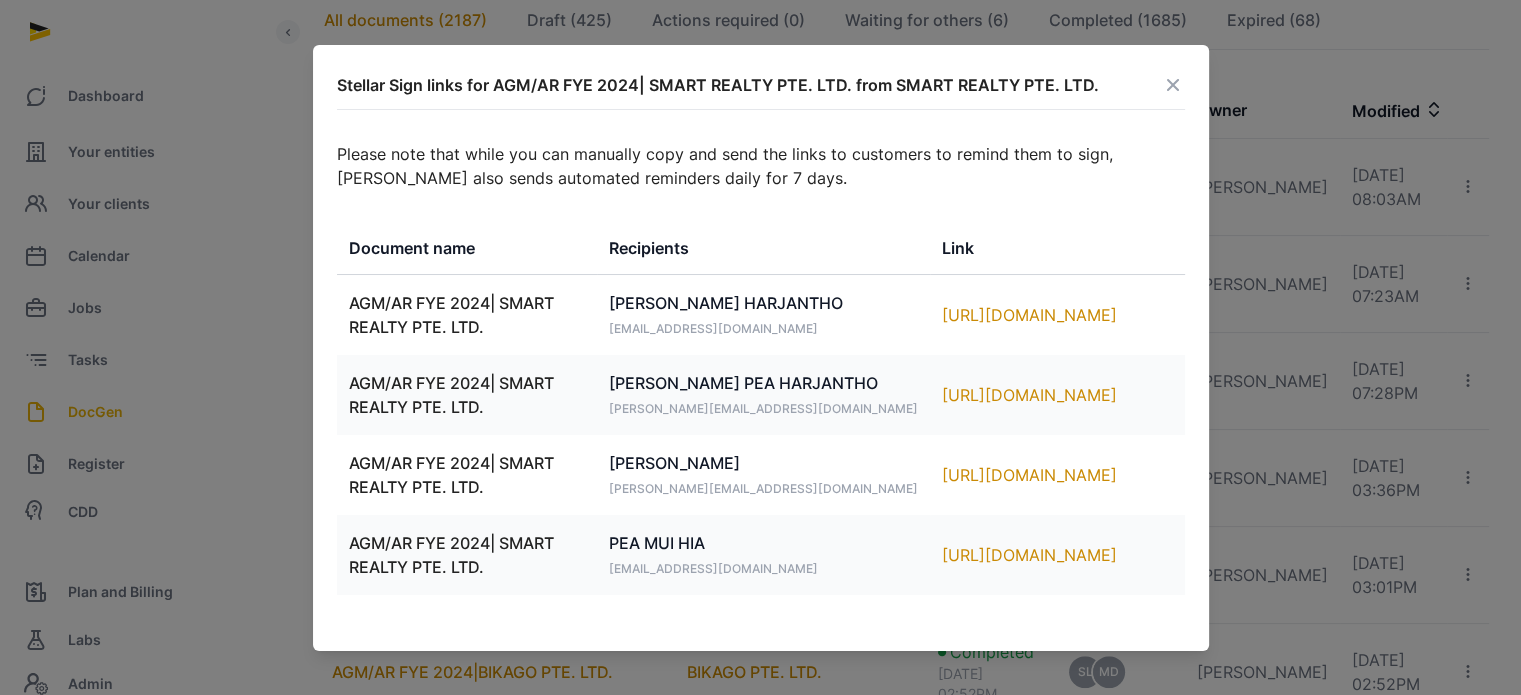 click at bounding box center [1173, 85] 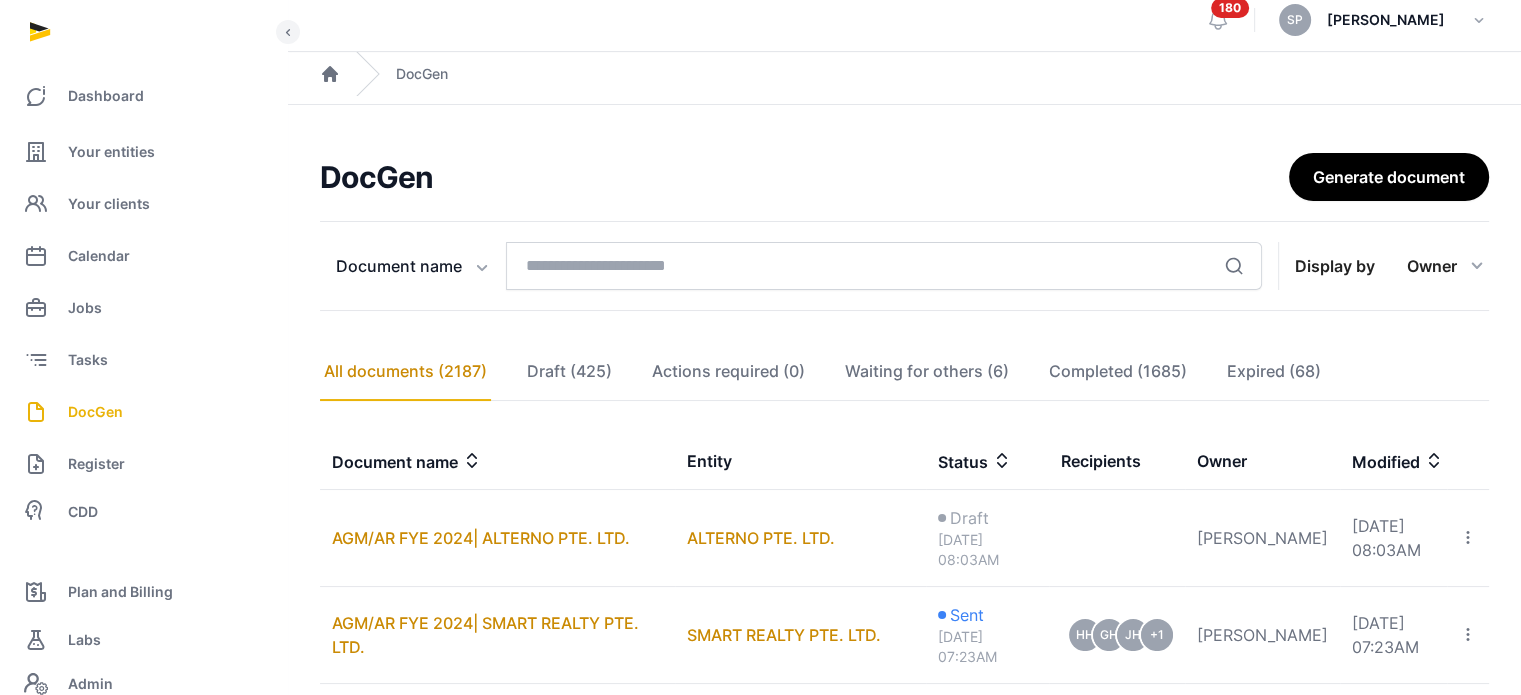 scroll, scrollTop: 8, scrollLeft: 0, axis: vertical 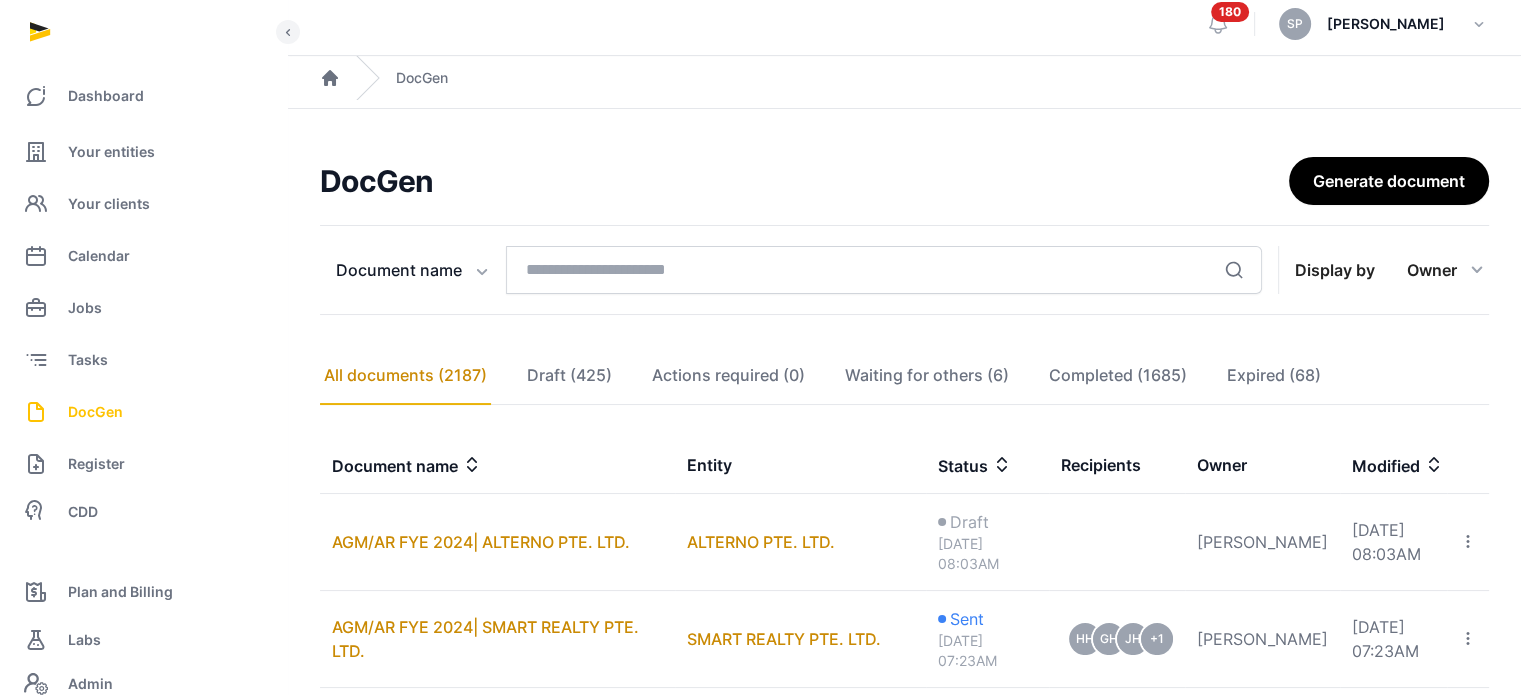 click on "DocGen" at bounding box center [95, 412] 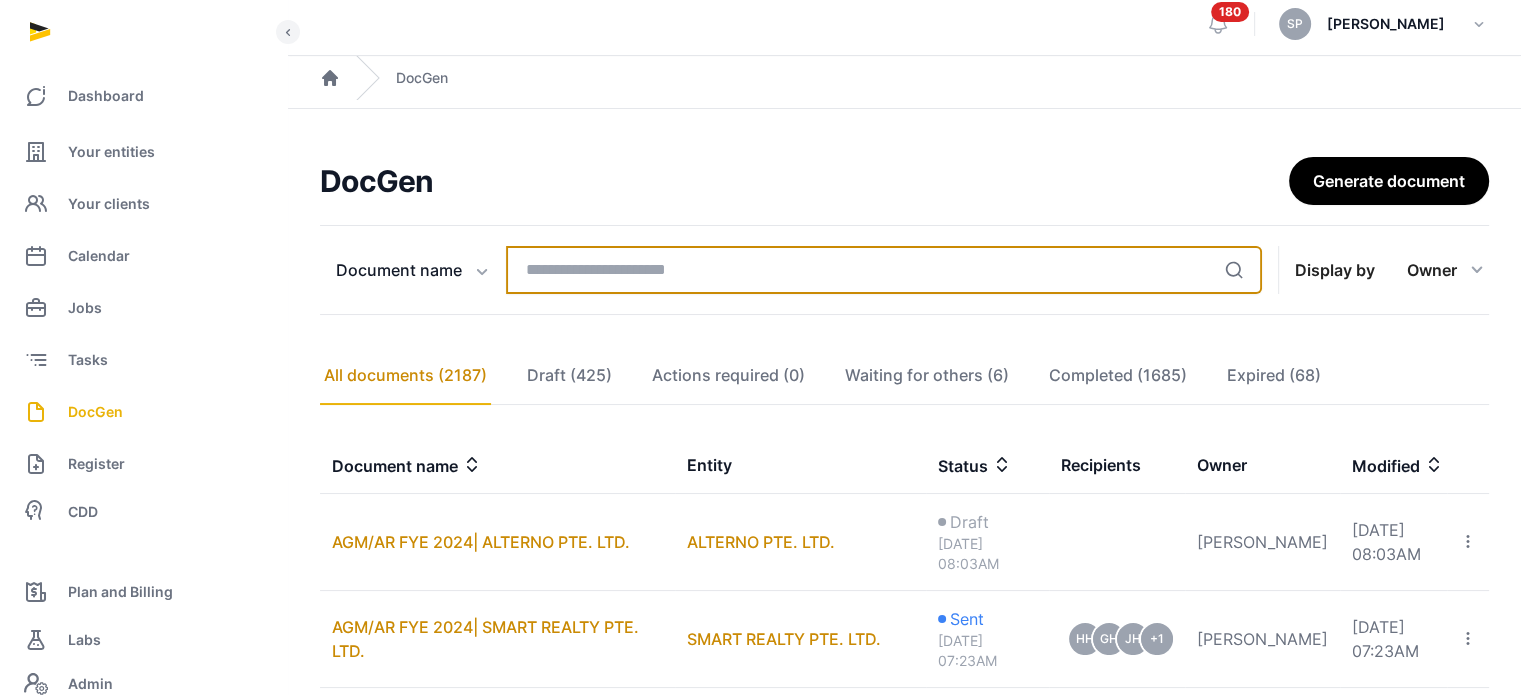 click at bounding box center [884, 270] 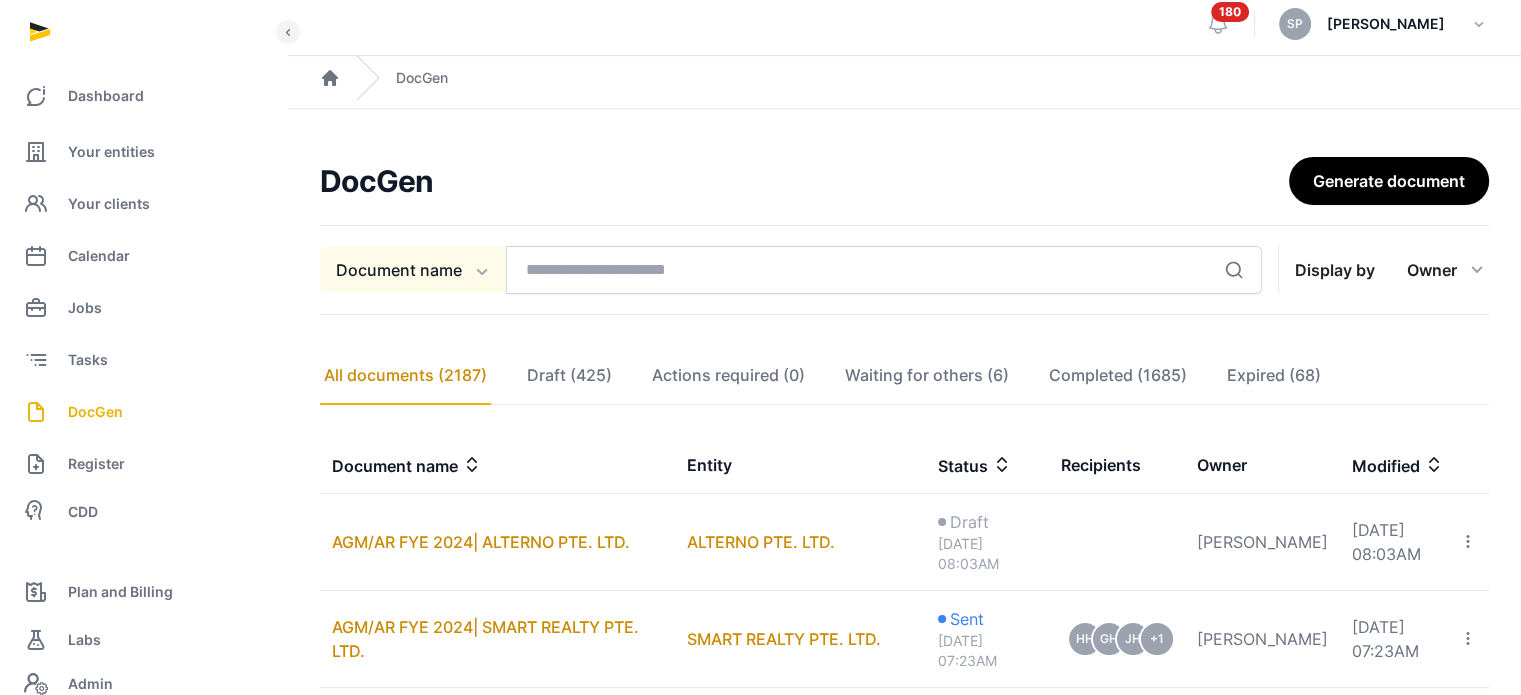 click 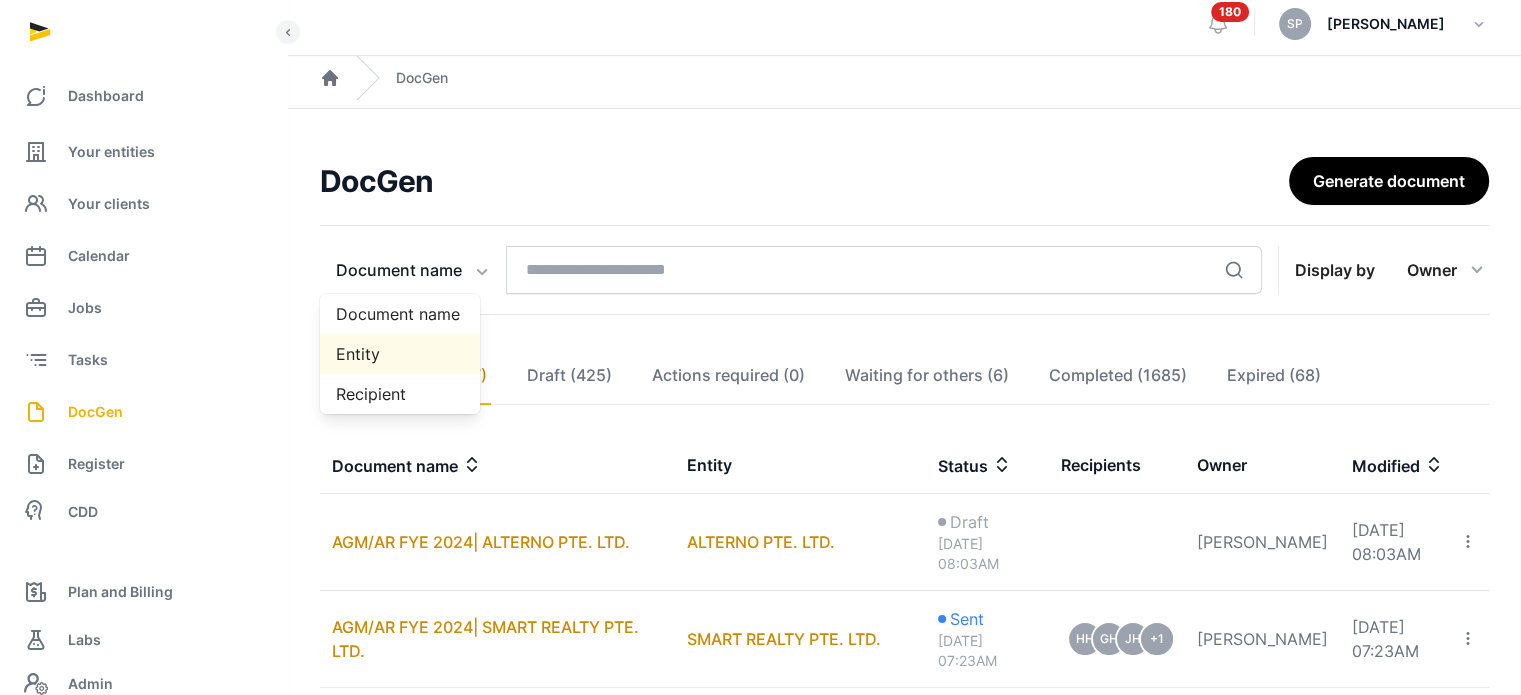 click on "Entity" at bounding box center (400, 354) 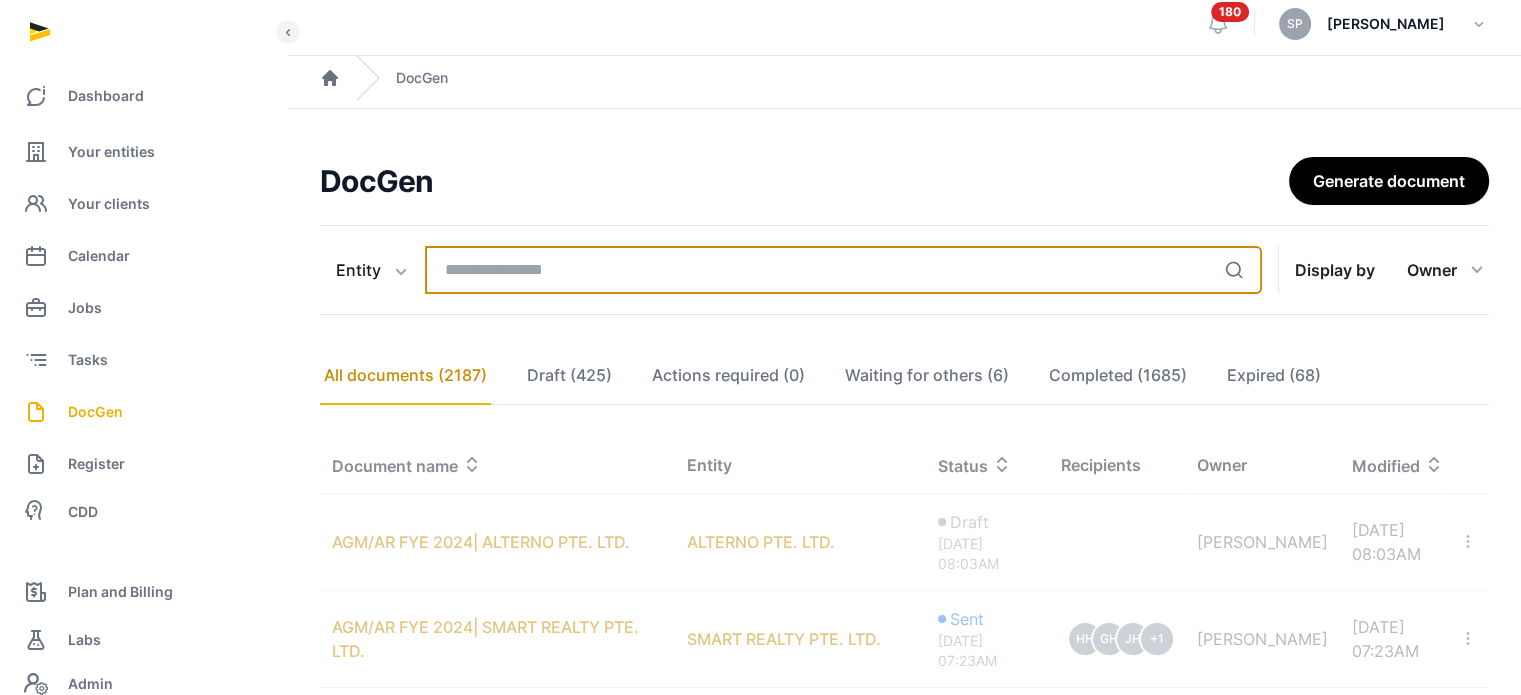 click at bounding box center [843, 270] 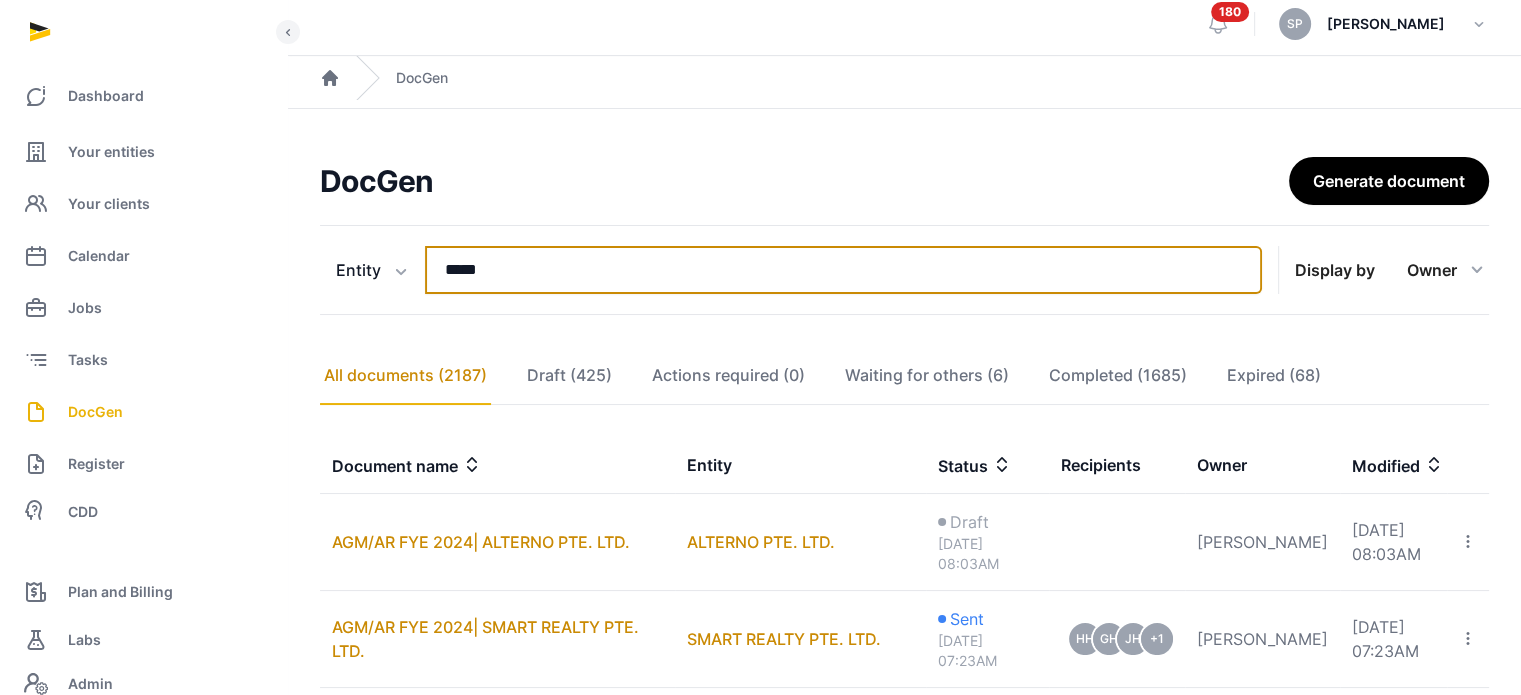 type on "*****" 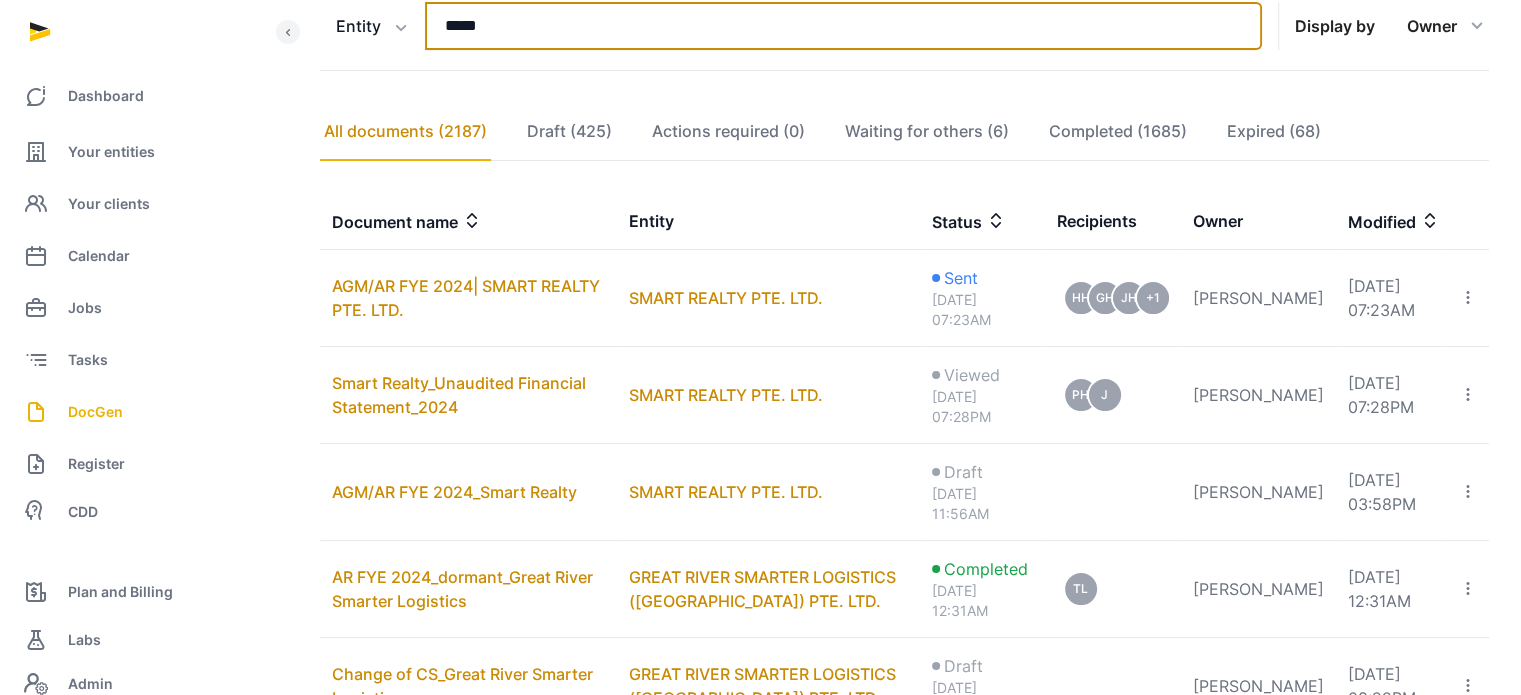 scroll, scrollTop: 268, scrollLeft: 0, axis: vertical 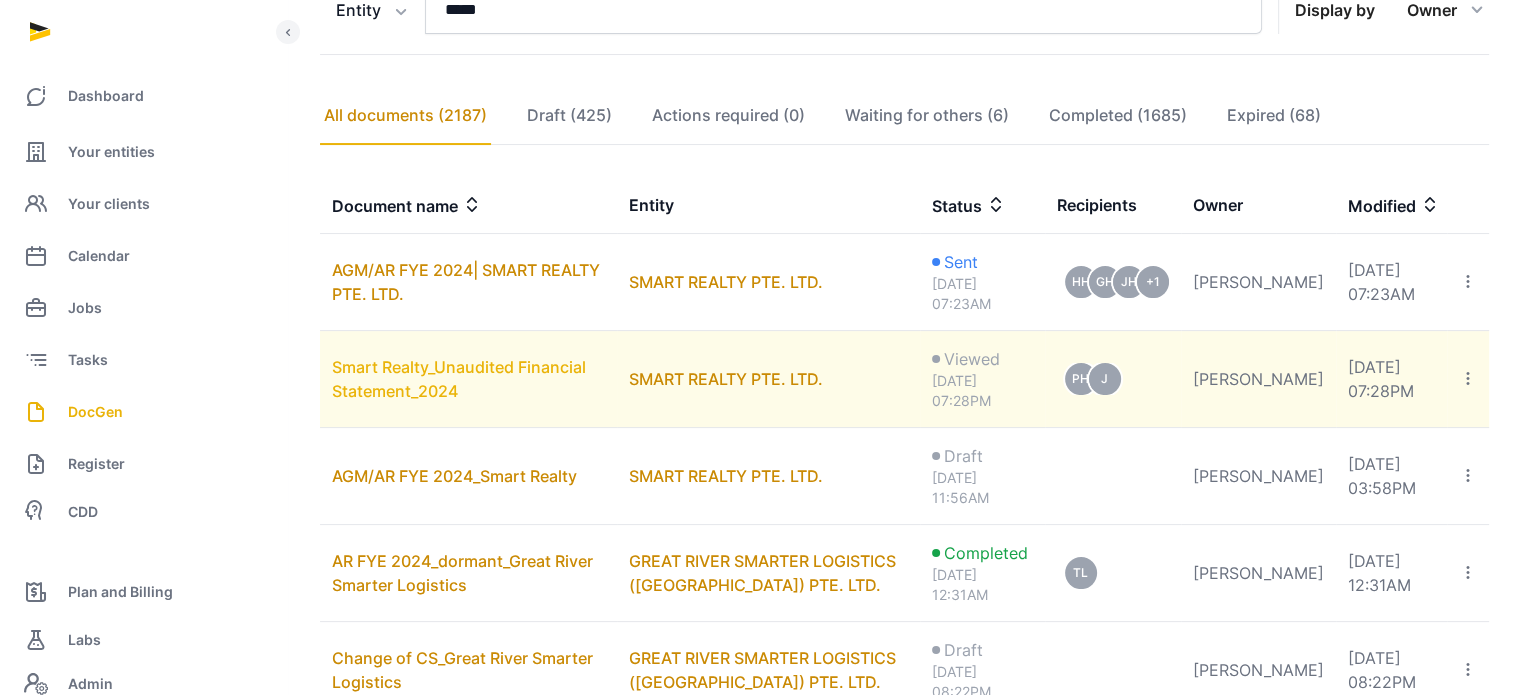 click on "Smart Realty_Unaudited Financial Statement_2024" at bounding box center (459, 379) 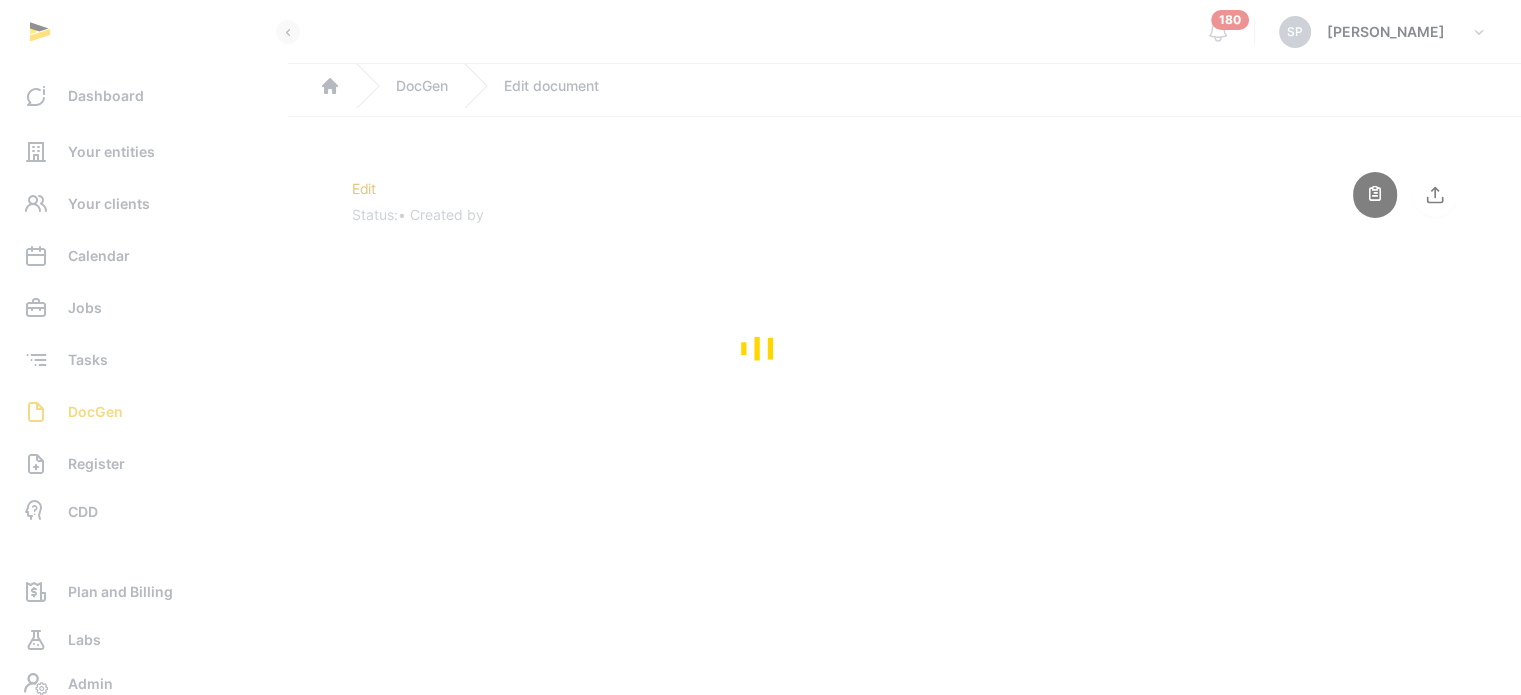 scroll, scrollTop: 0, scrollLeft: 0, axis: both 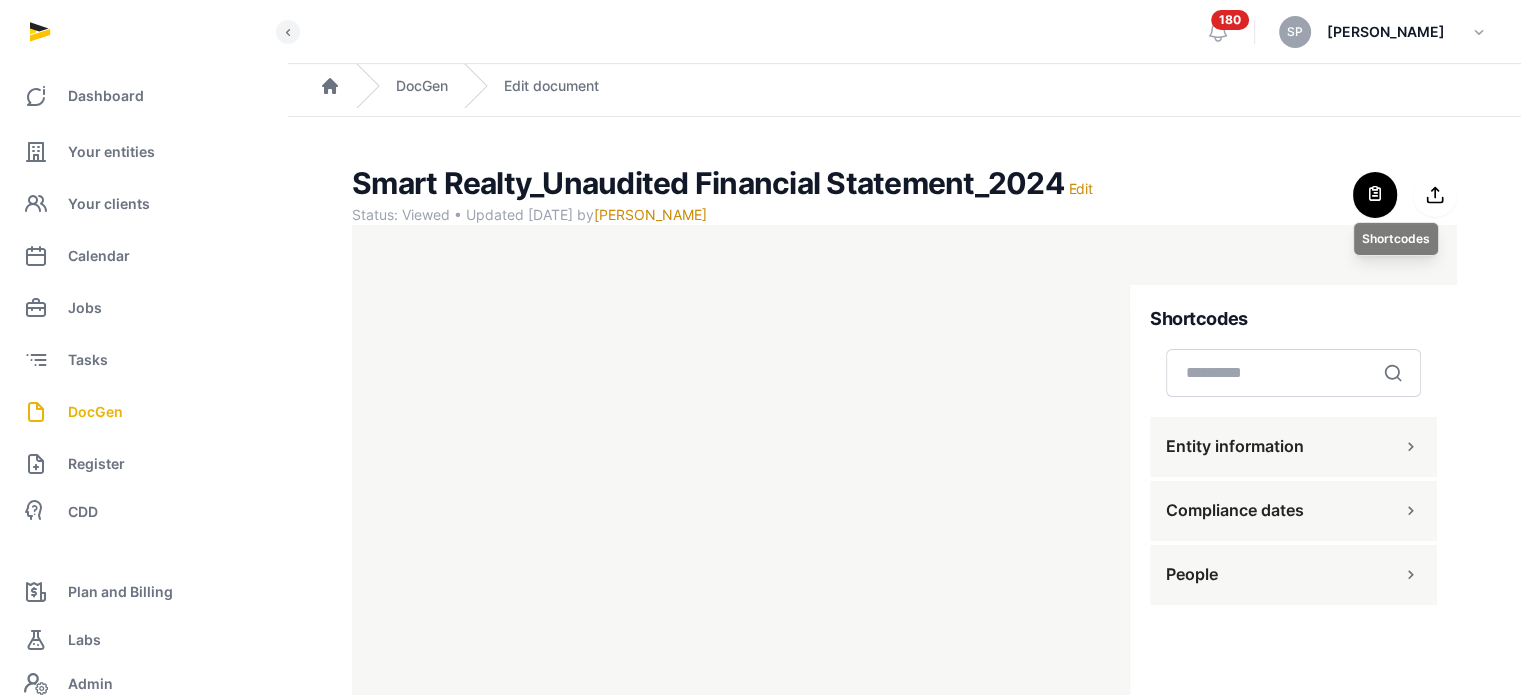click at bounding box center [1375, 195] 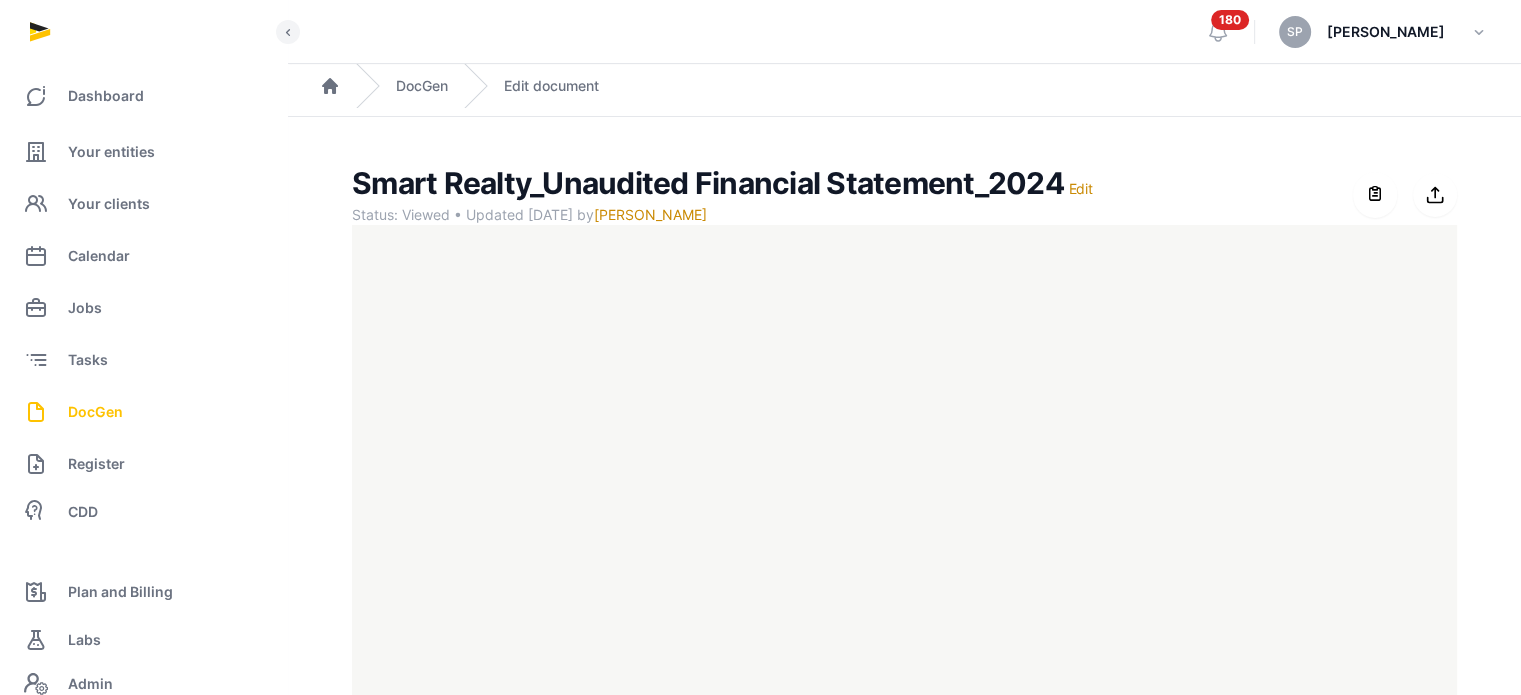 click on "DocGen" at bounding box center [95, 412] 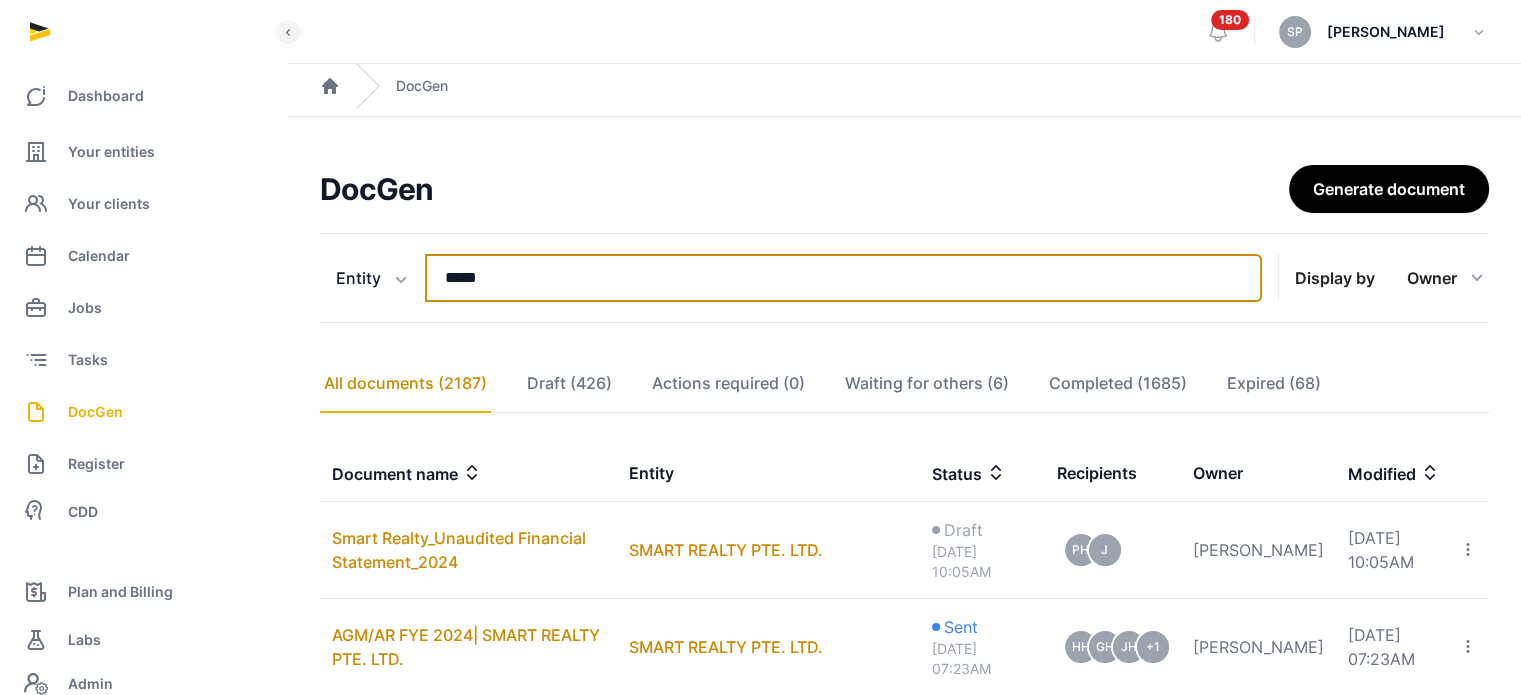 click on "*****" at bounding box center [843, 278] 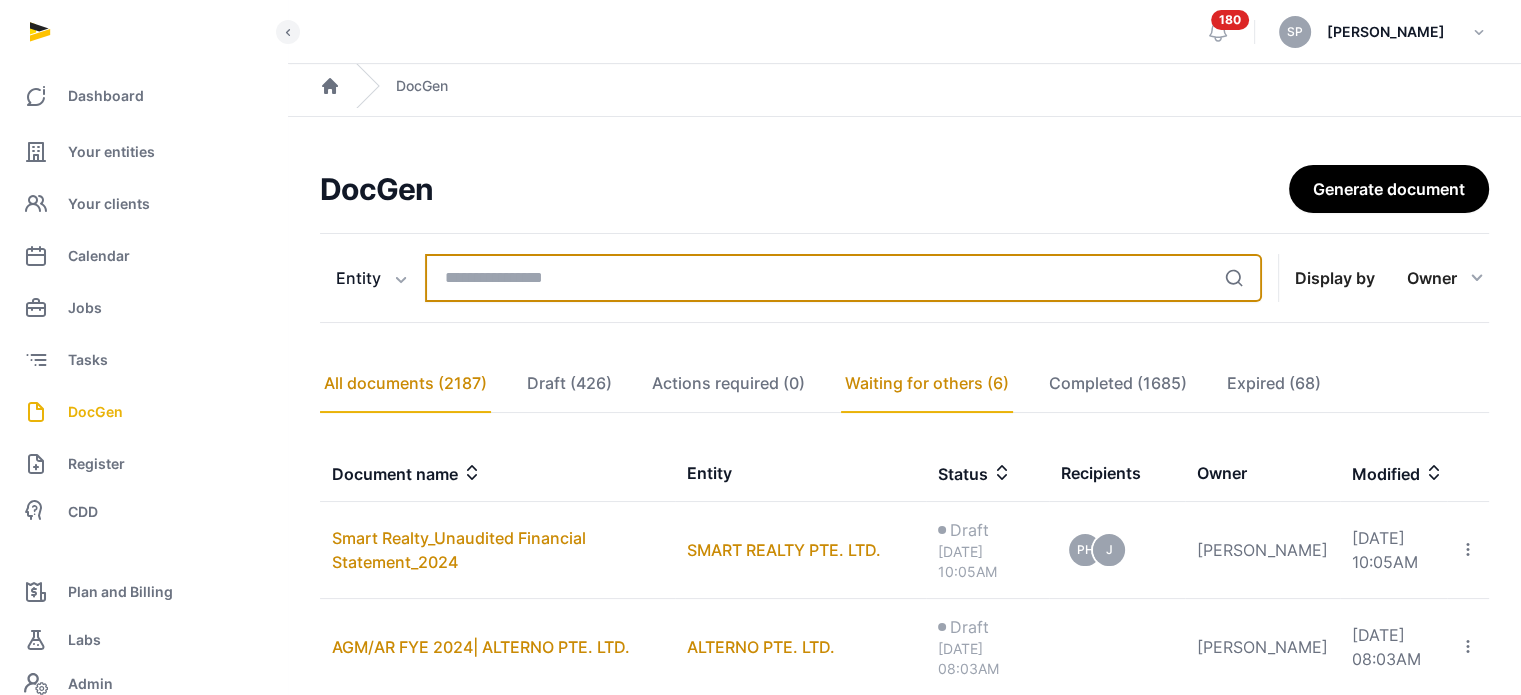 type 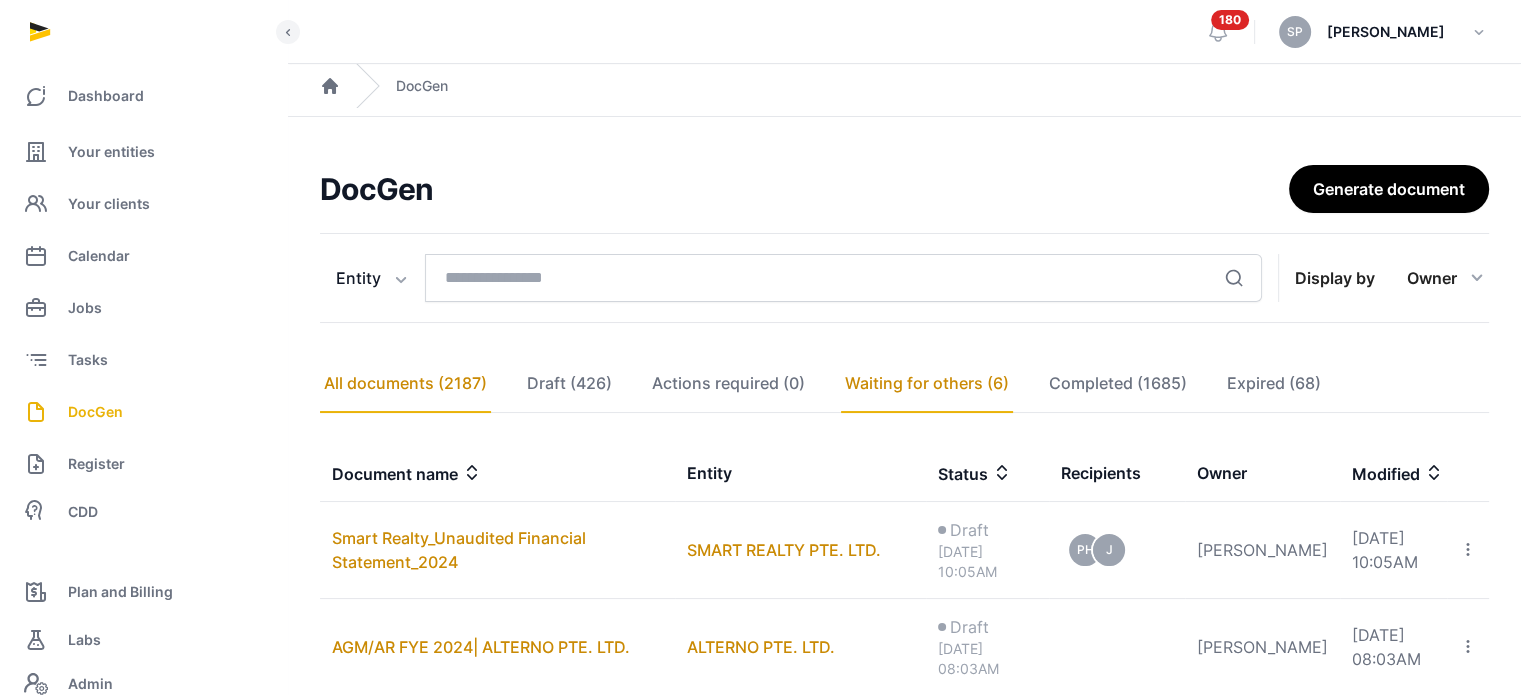 click on "Waiting for others (6)" 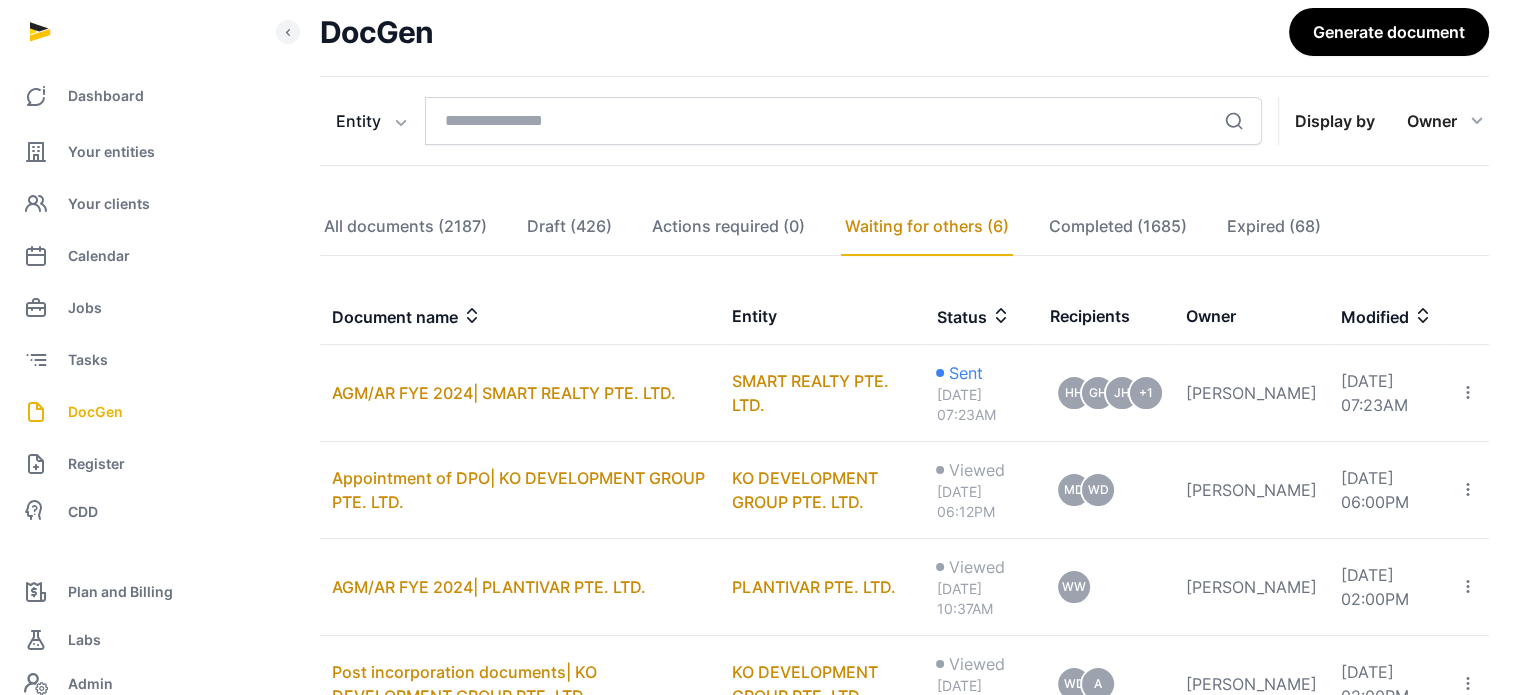 scroll, scrollTop: 165, scrollLeft: 0, axis: vertical 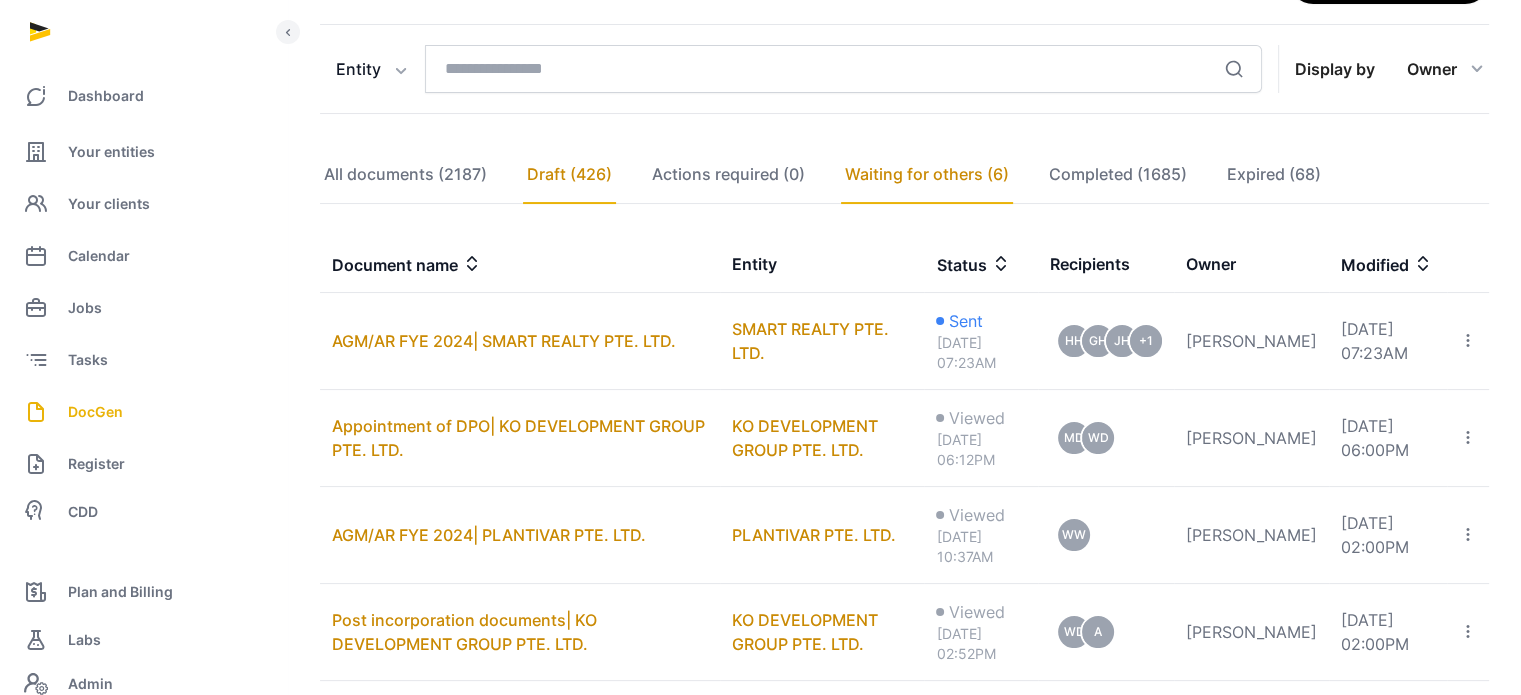 click on "Draft (426)" 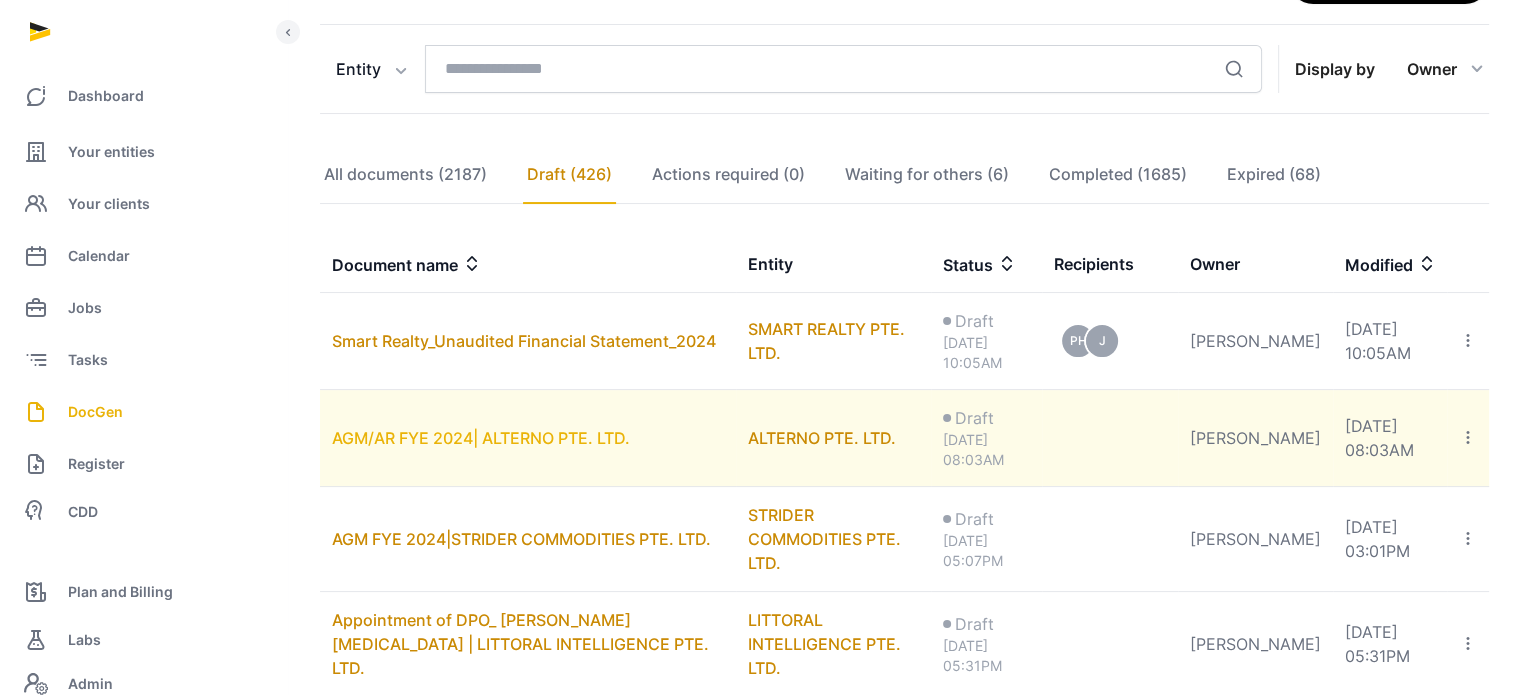 click on "AGM/AR FYE 2024| ALTERNO PTE. LTD." at bounding box center [481, 438] 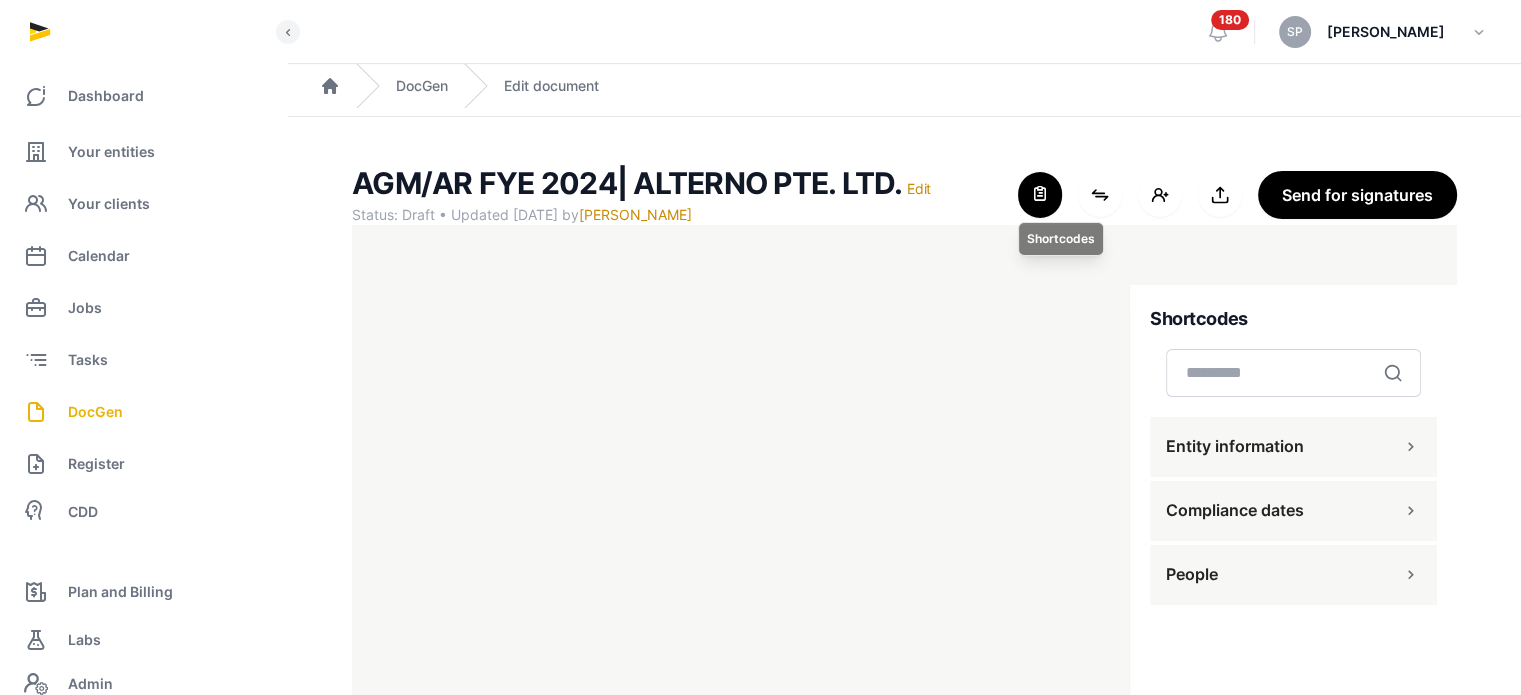 click at bounding box center [1040, 195] 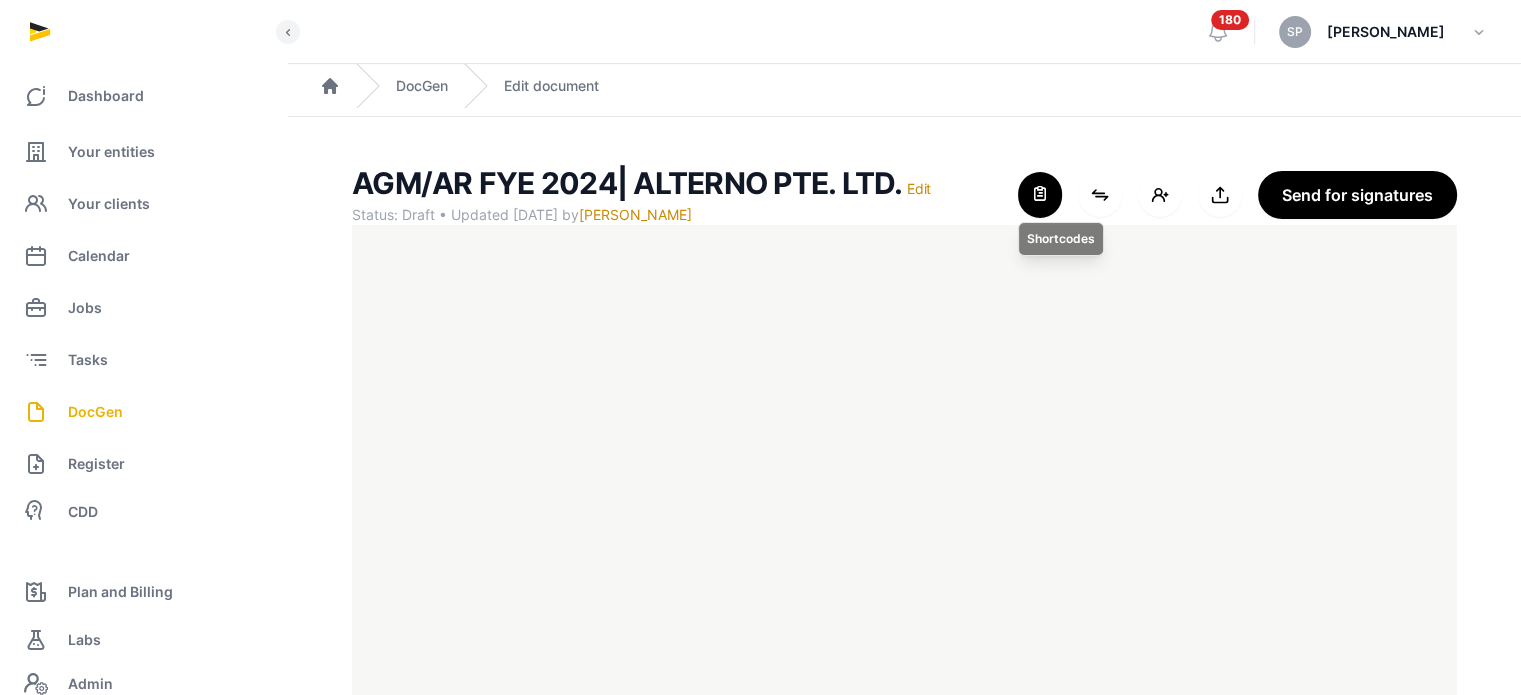 click at bounding box center [1040, 195] 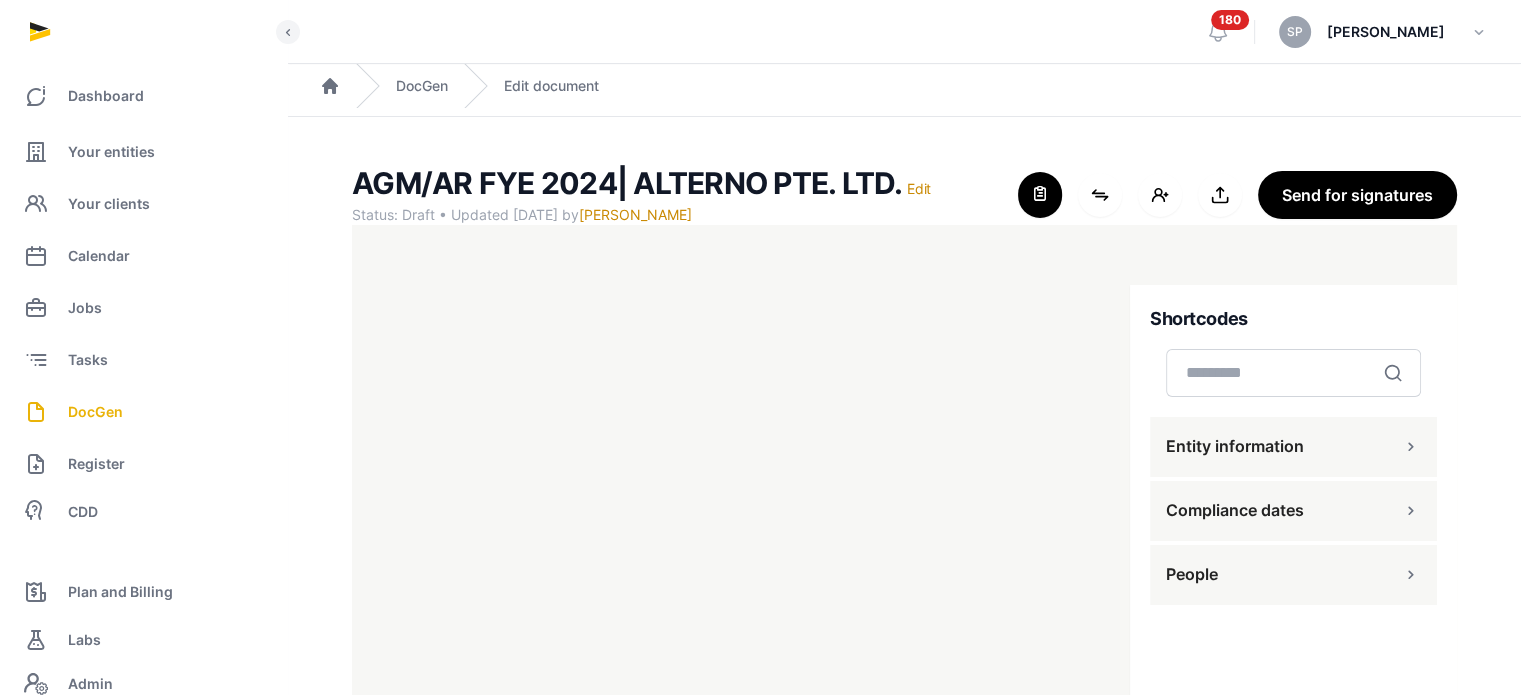 click on "People" at bounding box center [1293, 575] 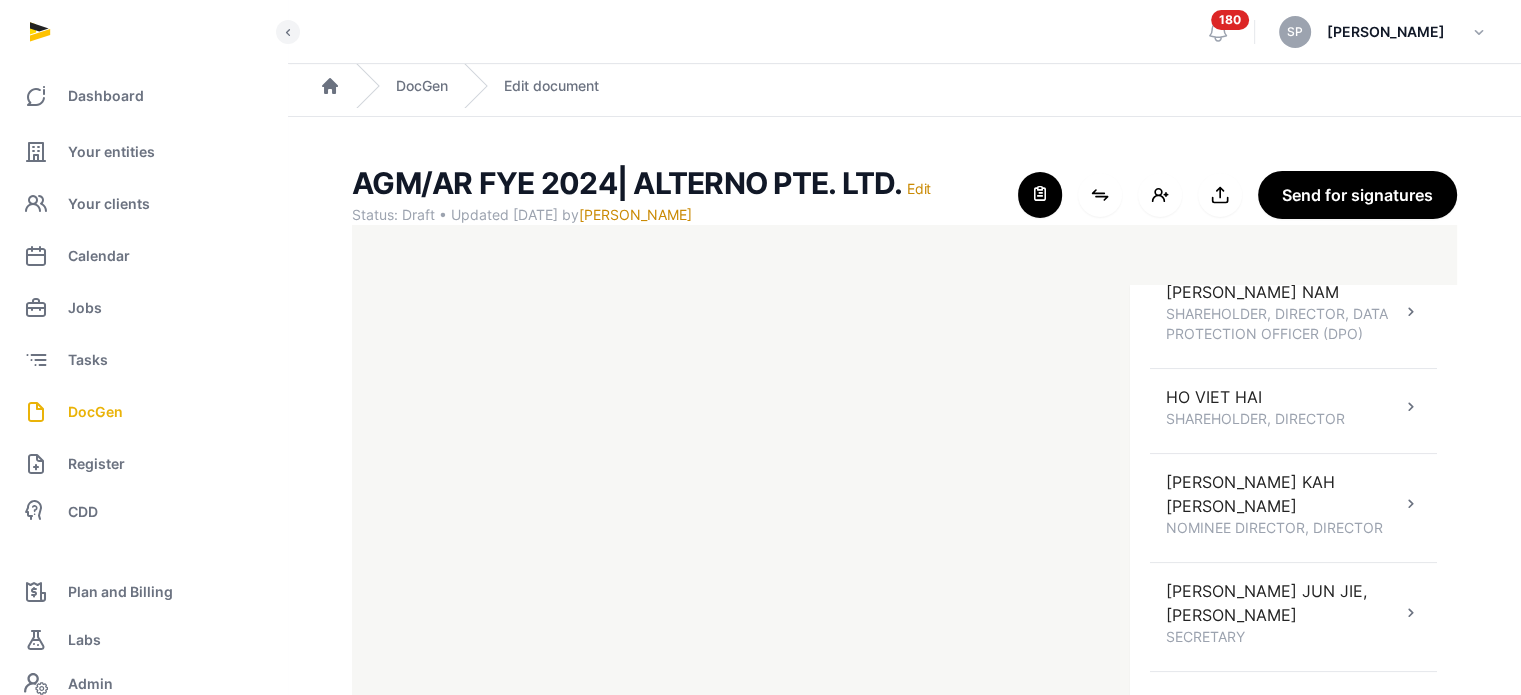 scroll, scrollTop: 428, scrollLeft: 0, axis: vertical 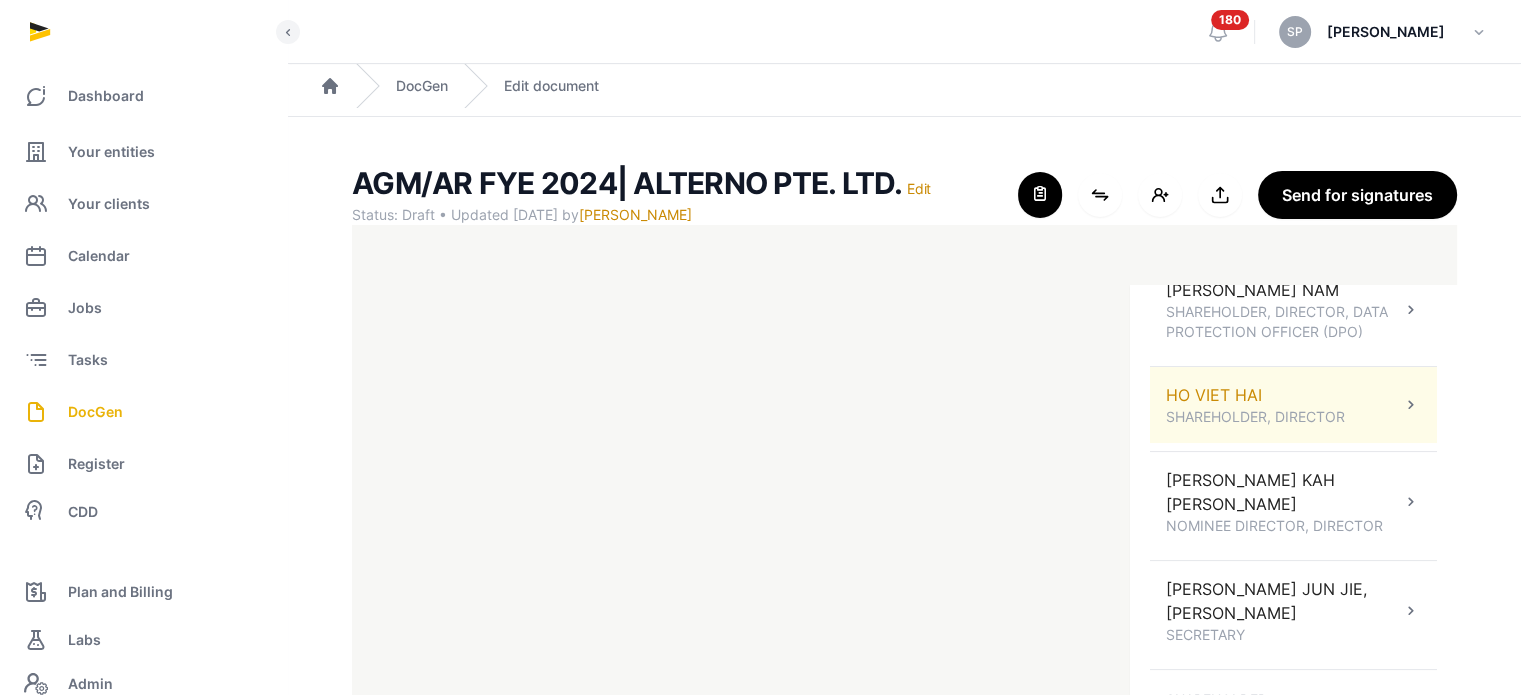 click on "HO VIET HAI SHAREHOLDER, DIRECTOR" at bounding box center (1293, 405) 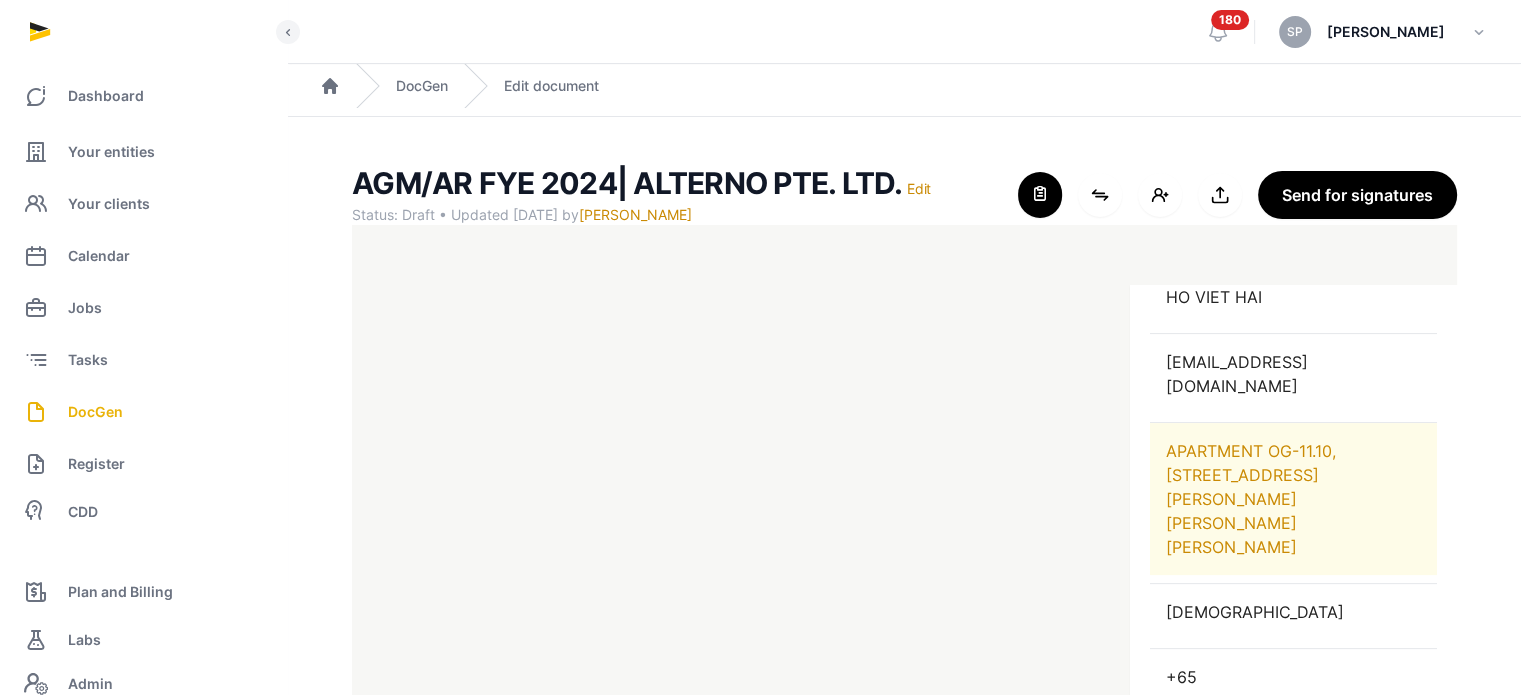 scroll, scrollTop: 671, scrollLeft: 0, axis: vertical 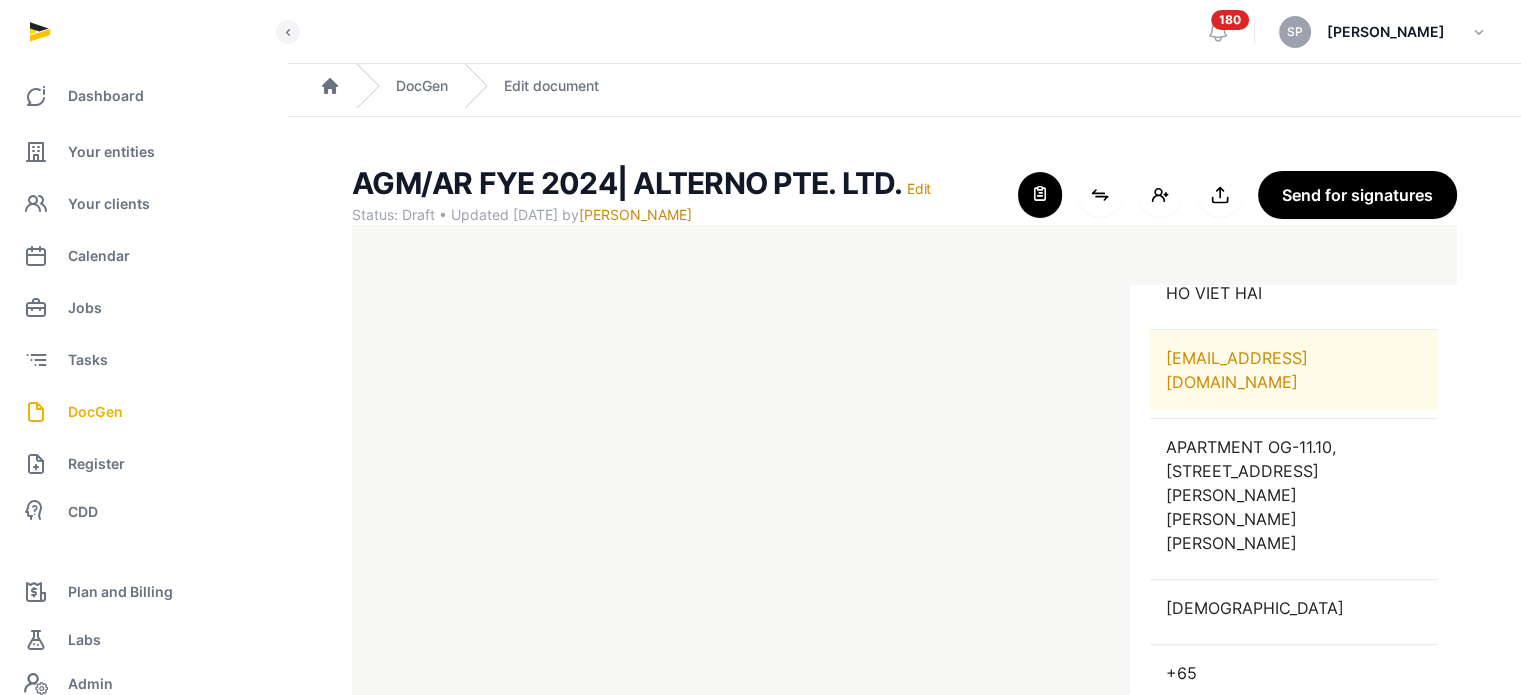 click on "HAI@ALTERNO.NET" at bounding box center (1293, 370) 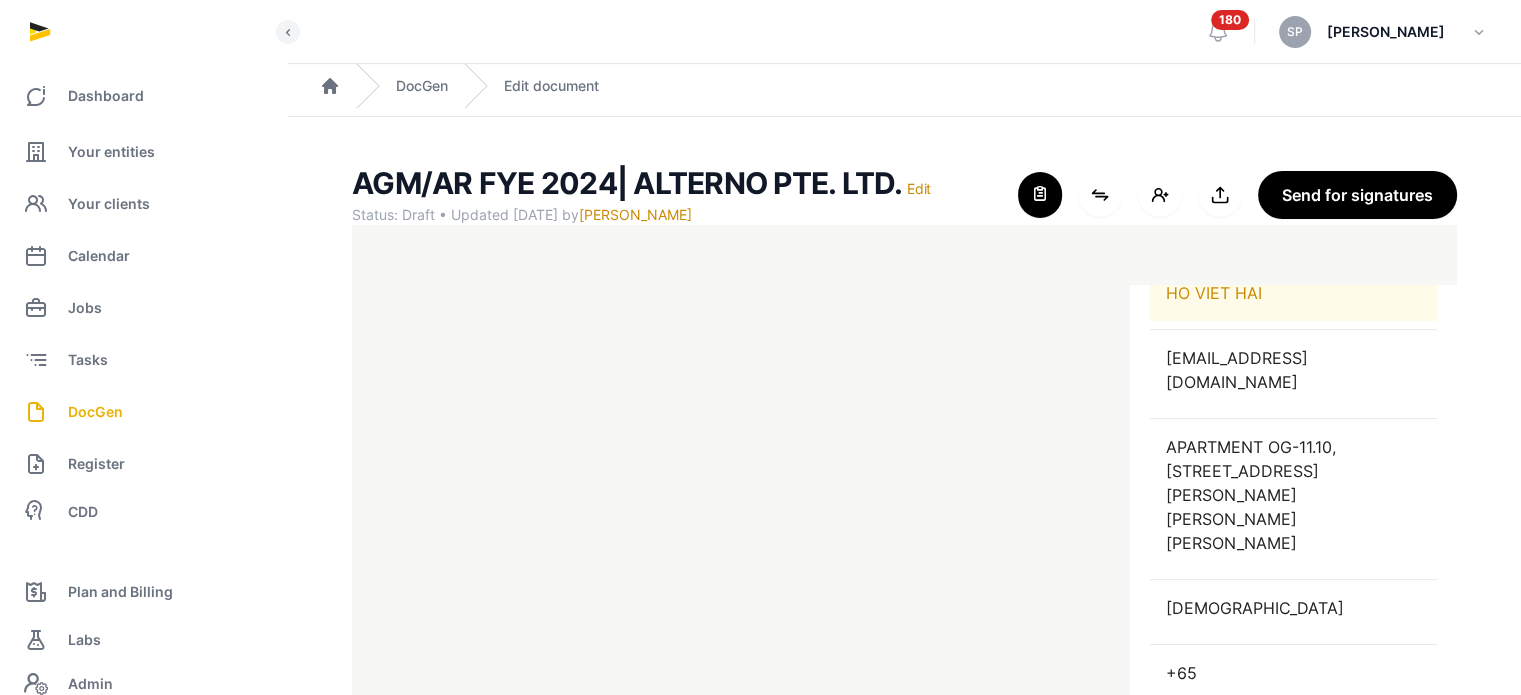 click on "HO VIET HAI" at bounding box center [1293, 293] 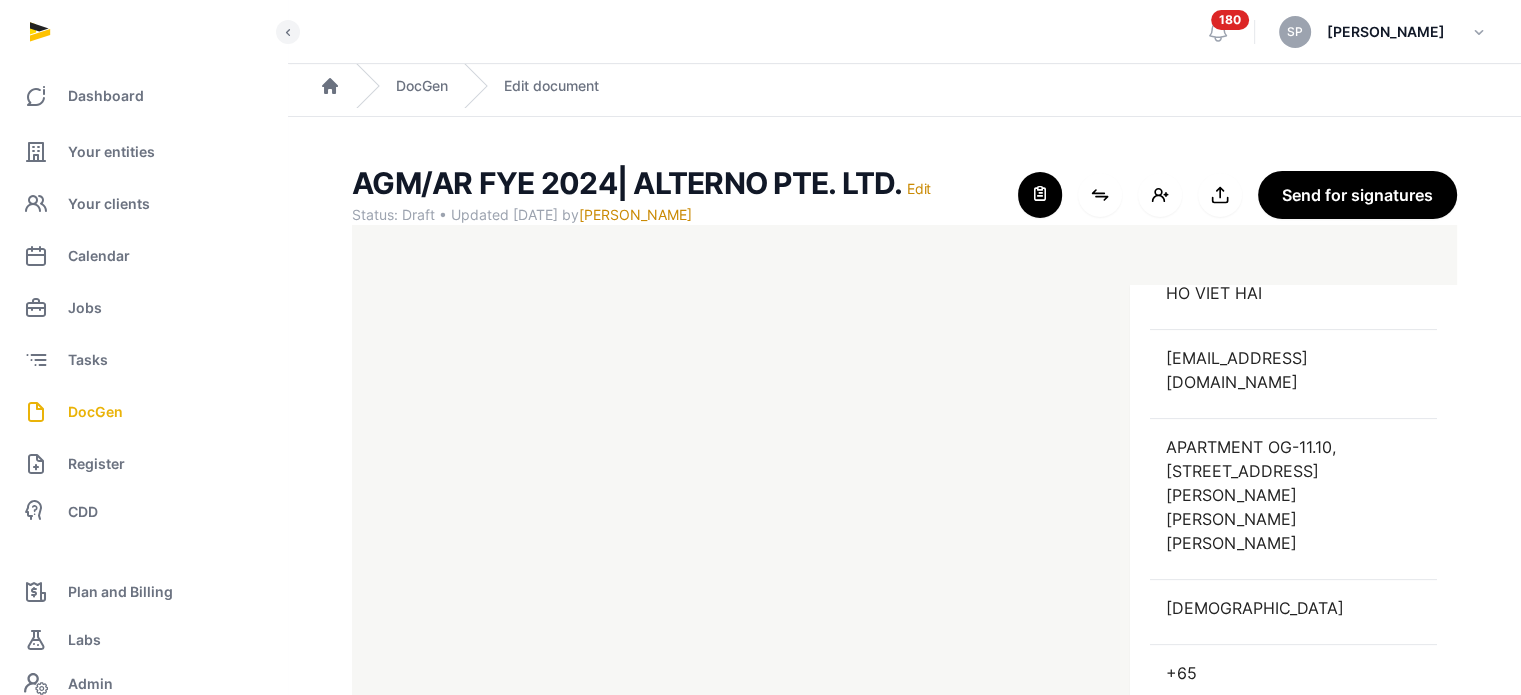 click on "Shortcodes Search Entity information Compliance dates People AN'NAJWA BINTE AN'NAHARI ACCOUNT OWNER, SECRETARY NGUYEN QUOC NAM SHAREHOLDER, DIRECTOR, DATA PROTECTION OFFICER (DPO) HO VIET HAI SHAREHOLDER, DIRECTOR SHAREHOLDER  HO VIET HAI  HAI@ALTERNO.NET  APARTMENT OG-11.10, 128 HONG HA STREET, WARD 9, PHU NHUAN DISTRICT, HO CHI MINH, VIETNAM  VIETNAMESE  +65   3900000  C8209159  PASSPORT  2029-09-19  DIRECTOR  MELVIN YUAN KAH LEONG NOMINEE DIRECTOR, DIRECTOR ONG JUN JIE, BENJAMIN SECRETARY SHAREHOLDER IMPACTSQUARE ESG GLOBAL GROWTH SUPPORT VENTURE FUND SHAREHOLDER UTOPIA RADICAL ASIA FUND 1, LP SHAREHOLDER SCHNEIDER ELECTRIC ENERGY ACCESS ASIA SHAREHOLDER TS BN PRIVATE LIMITED SHAREHOLDER ANTLER SEA FUND II PTE. LTD. SHAREHOLDER 144 VENTURES PTE. LTD. SHAREHOLDER Daiki Kumamoto DIRECTOR" at bounding box center [1293, 530] 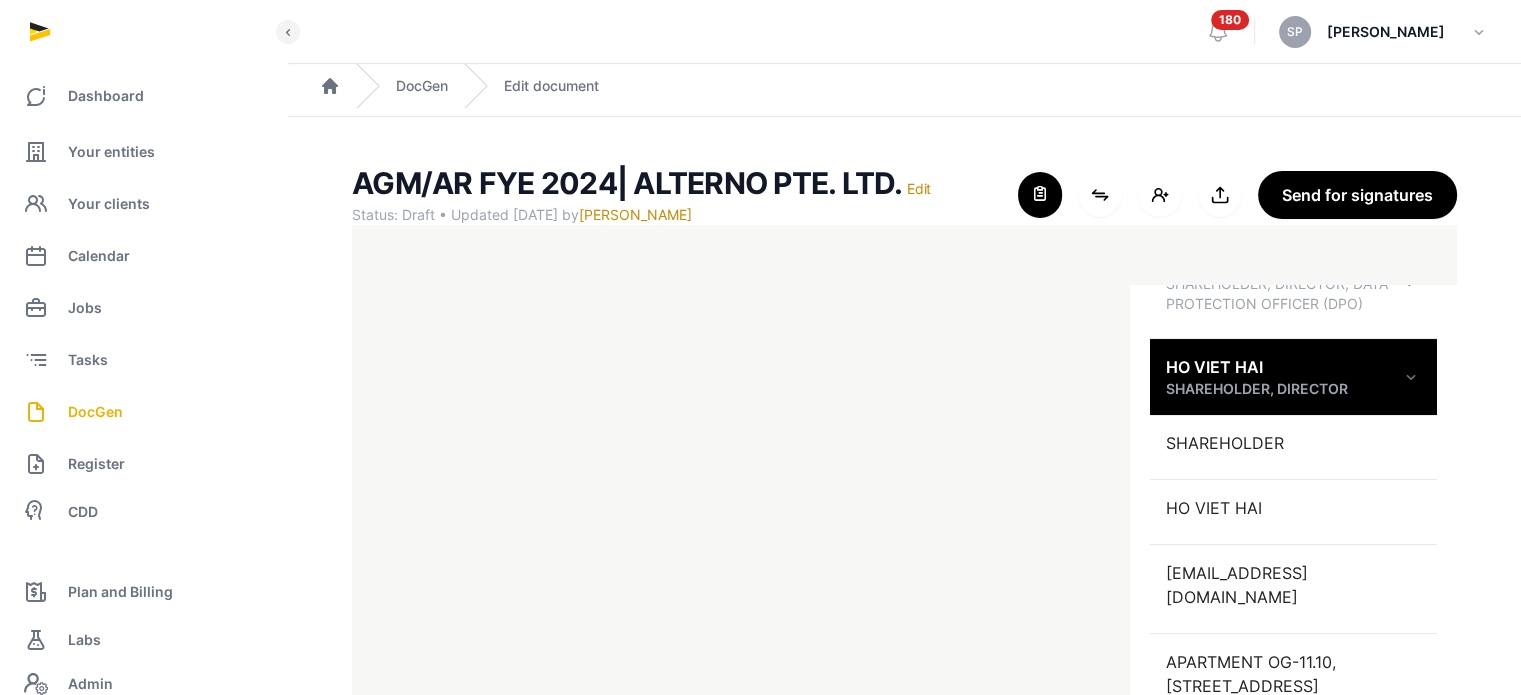 scroll, scrollTop: 440, scrollLeft: 0, axis: vertical 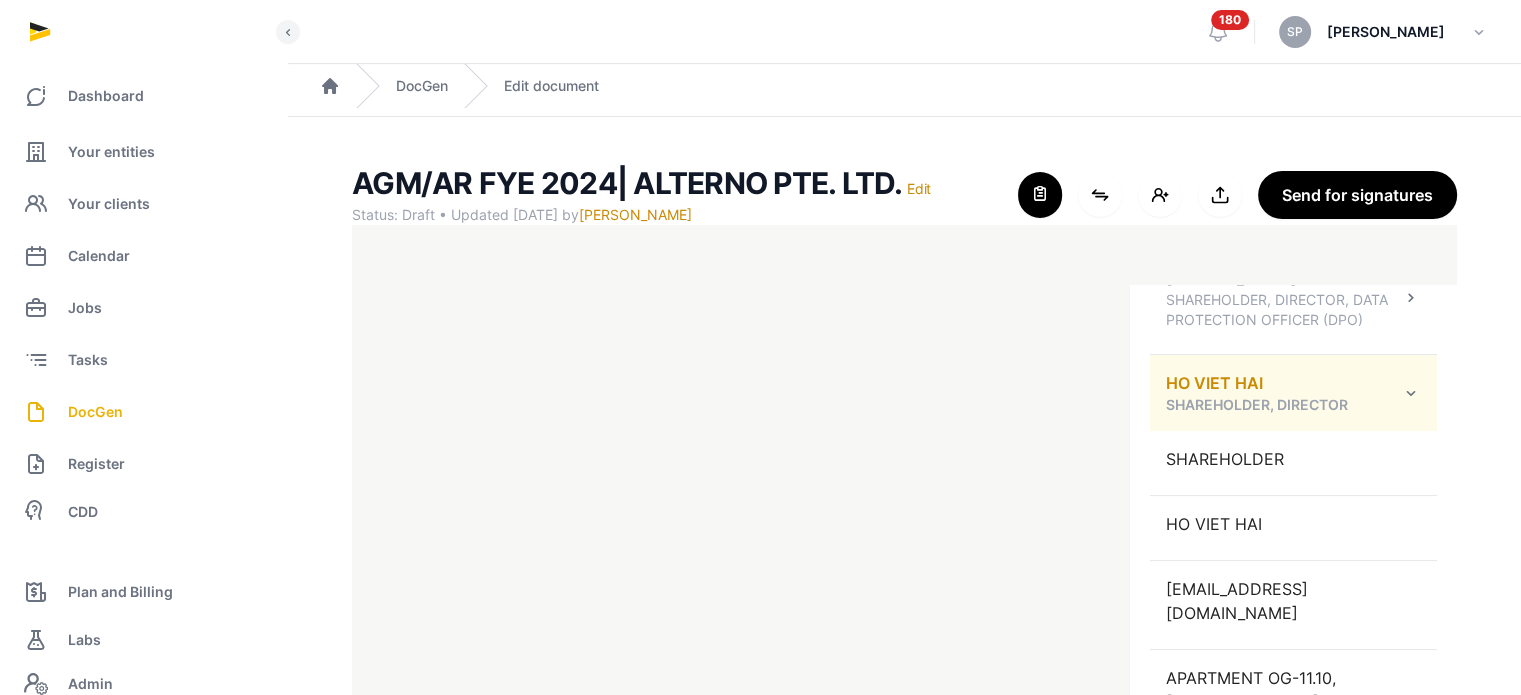 click at bounding box center (1411, 393) 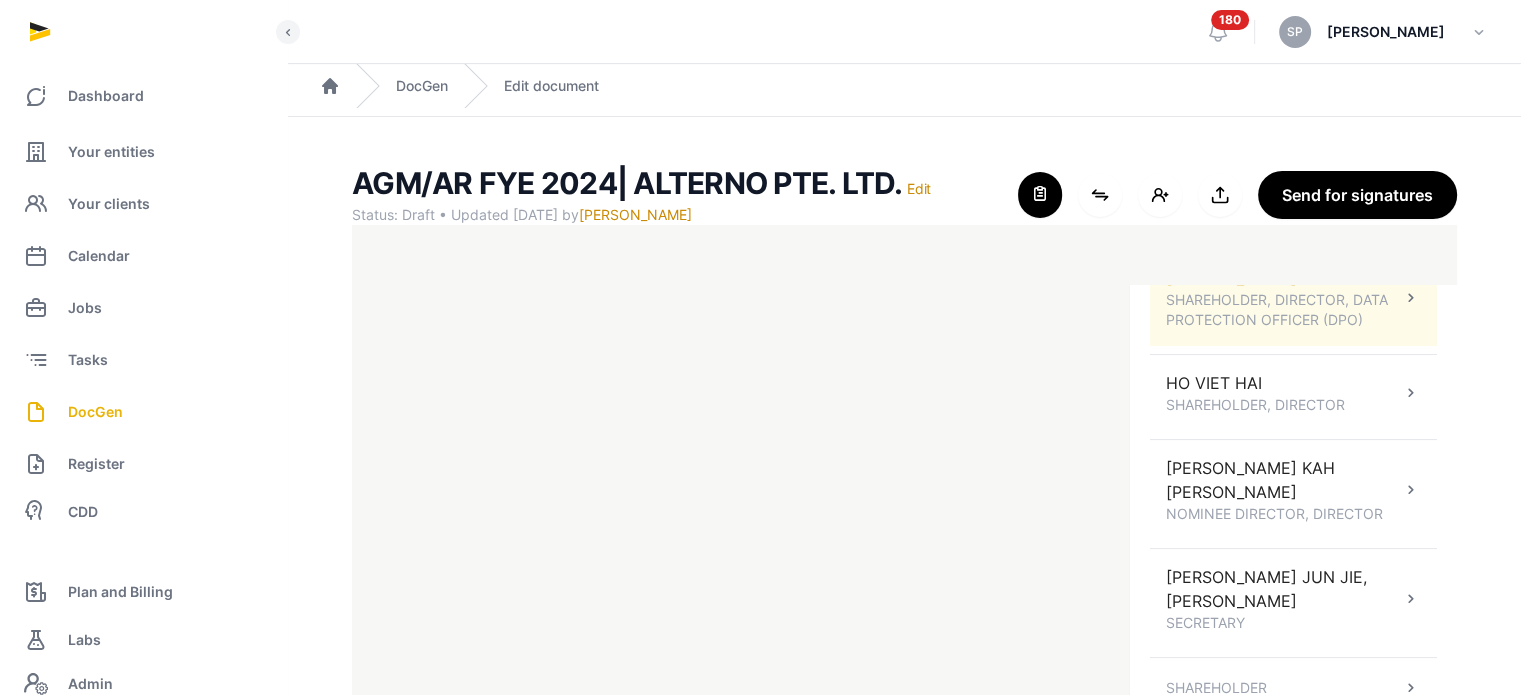 click at bounding box center [1411, 298] 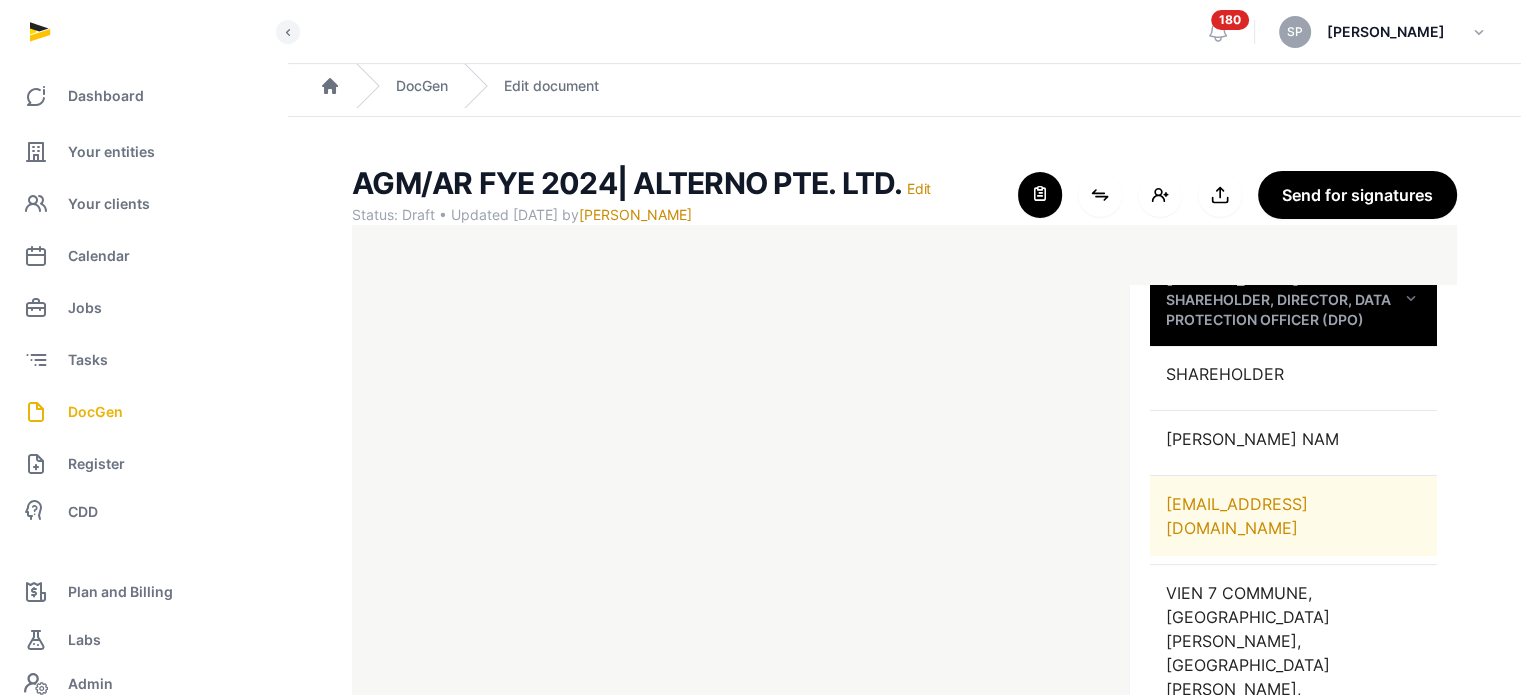 click on "NAM@ALTERNO.NET" at bounding box center (1293, 516) 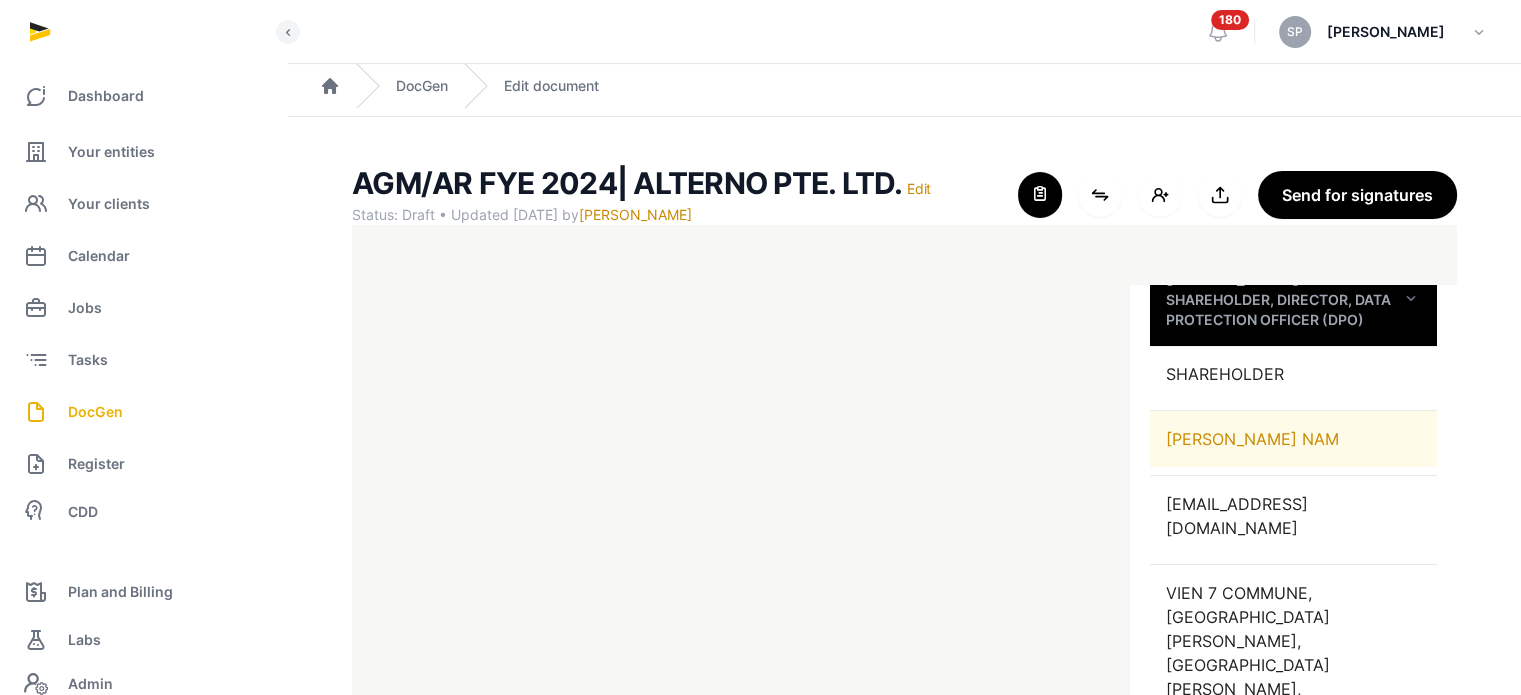 click on "[PERSON_NAME] NAM" at bounding box center (1293, 439) 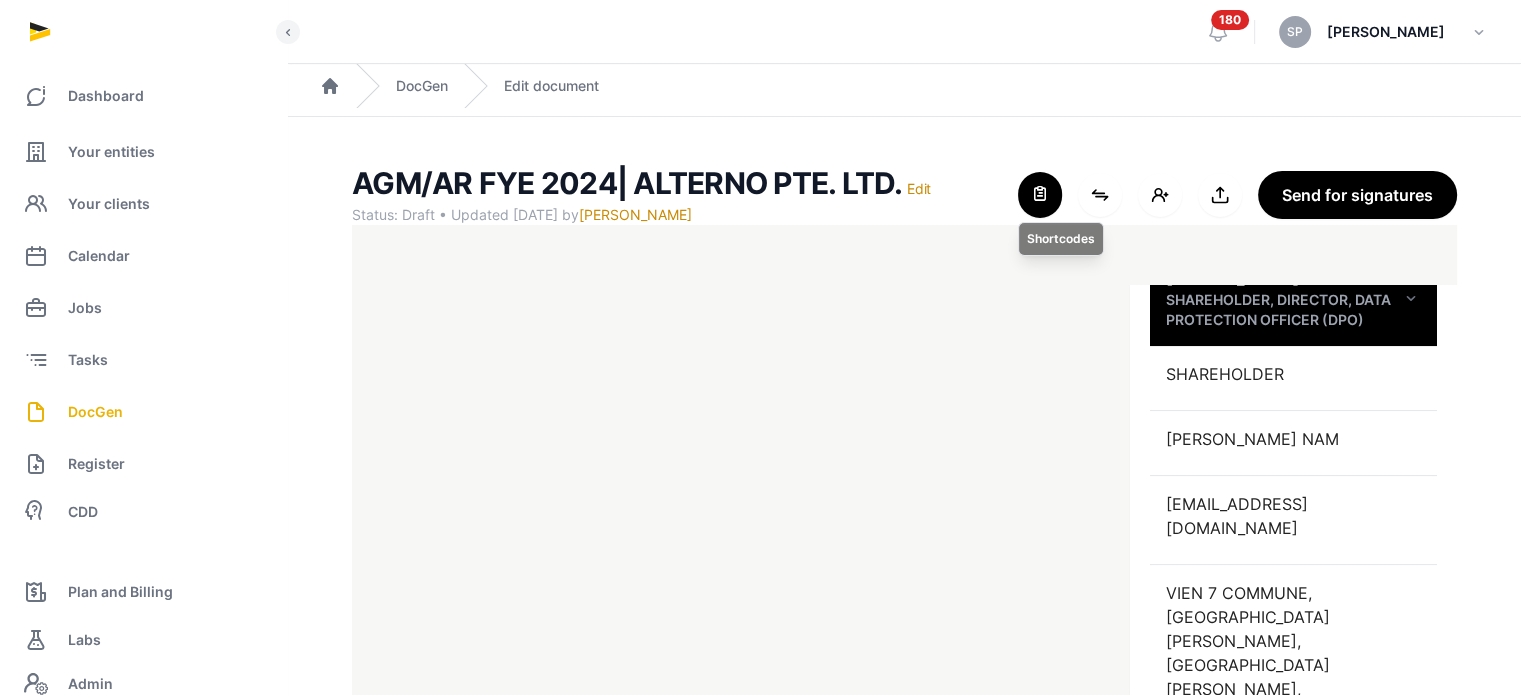 click at bounding box center (1040, 195) 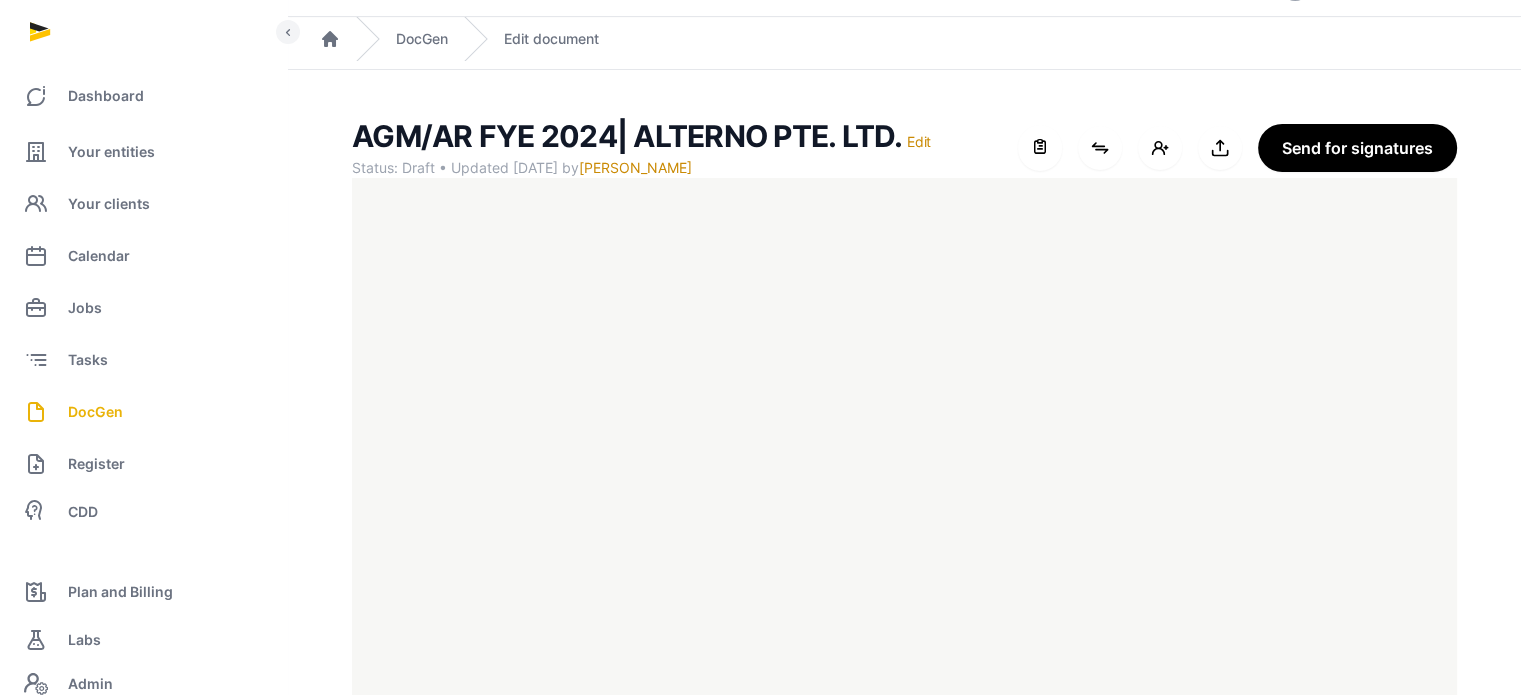 scroll, scrollTop: 91, scrollLeft: 0, axis: vertical 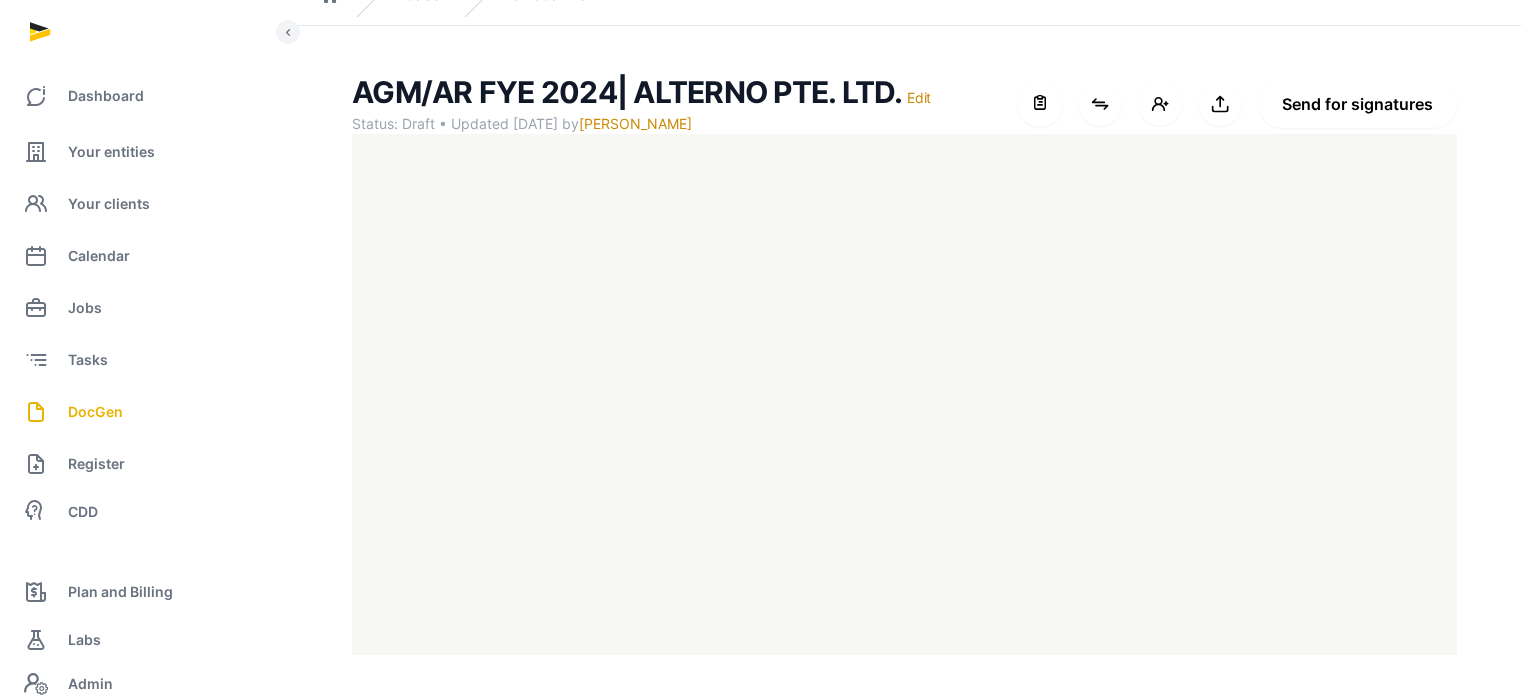 click on "Send for signatures" at bounding box center (1357, 104) 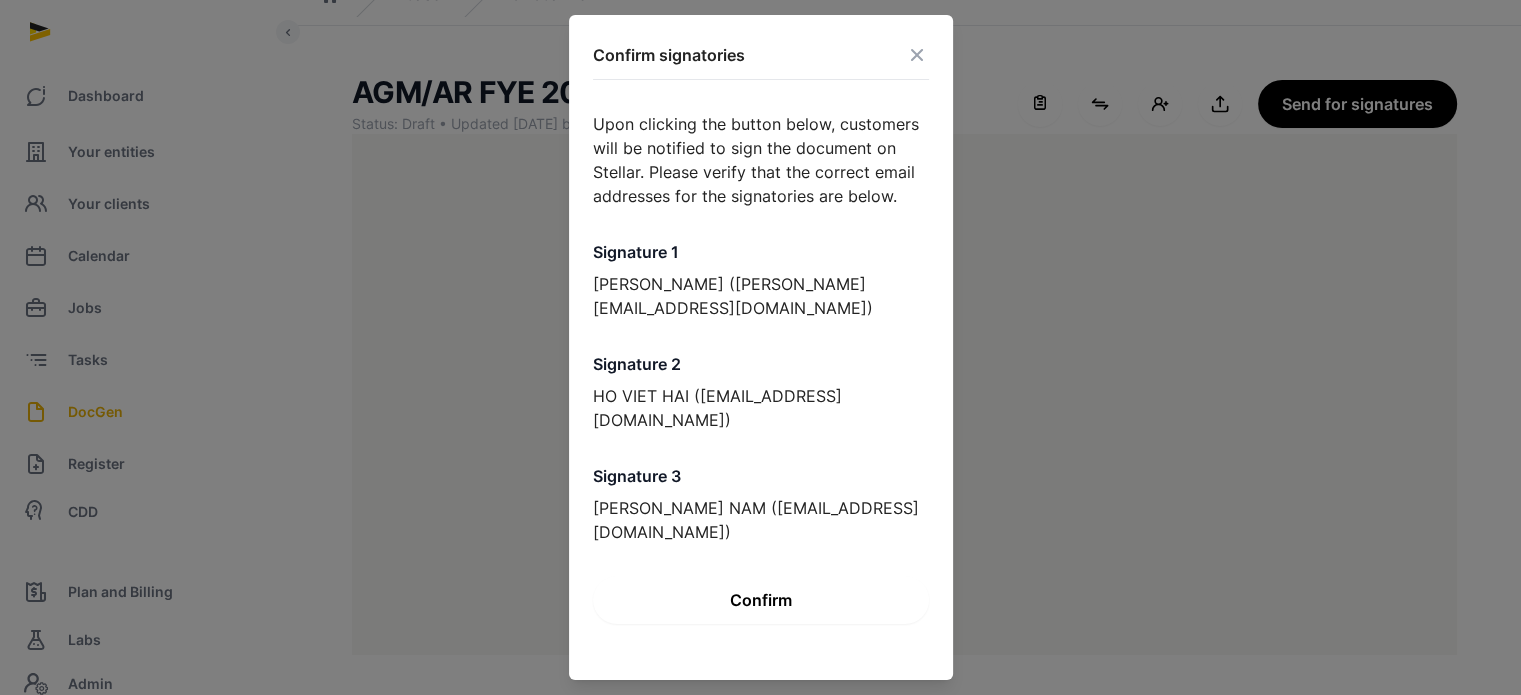 click on "Confirm" at bounding box center (761, 600) 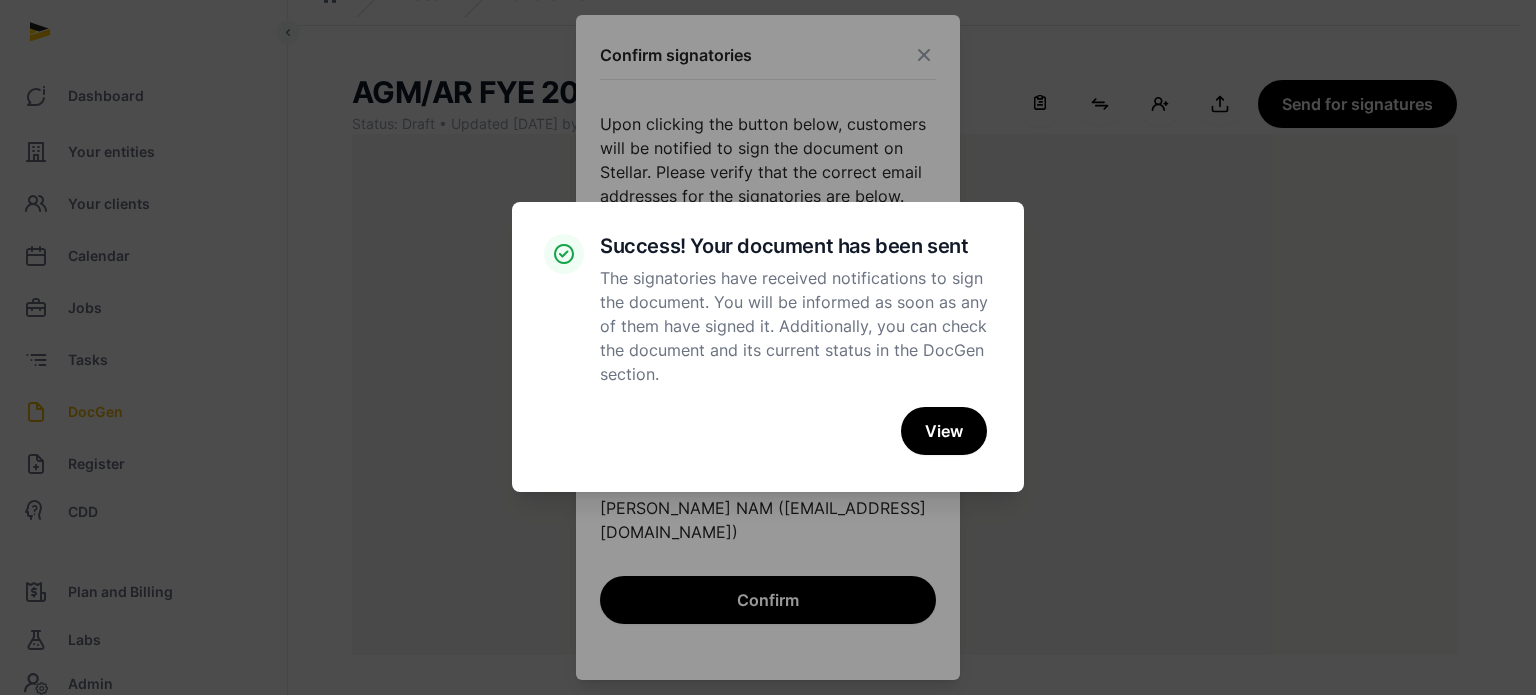 click on "×
Success! Your document has been sent
The signatories have received notifications to sign the document. You will be informed as soon as any of them have signed it. Additionally, you can check the document and its current status in the DocGen section.
Cancel No View" at bounding box center (768, 347) 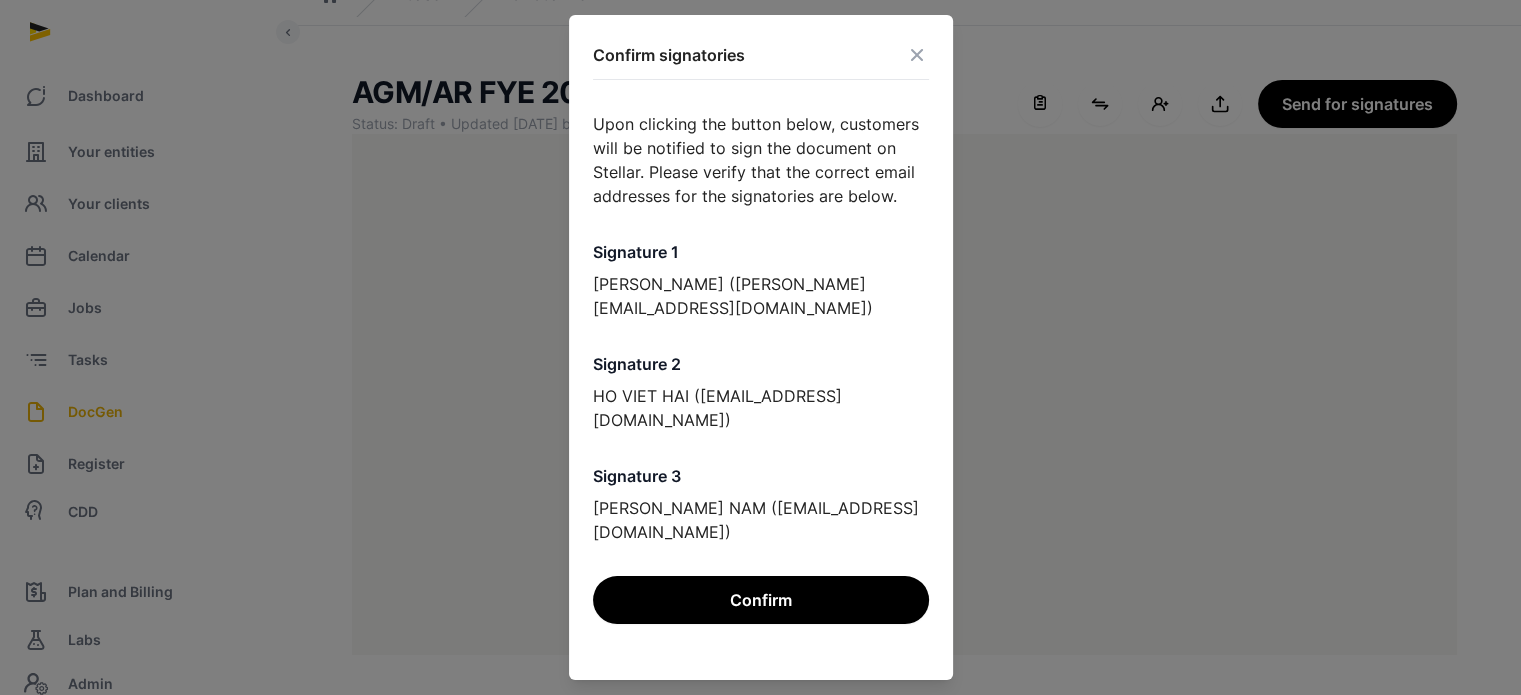 click at bounding box center (917, 55) 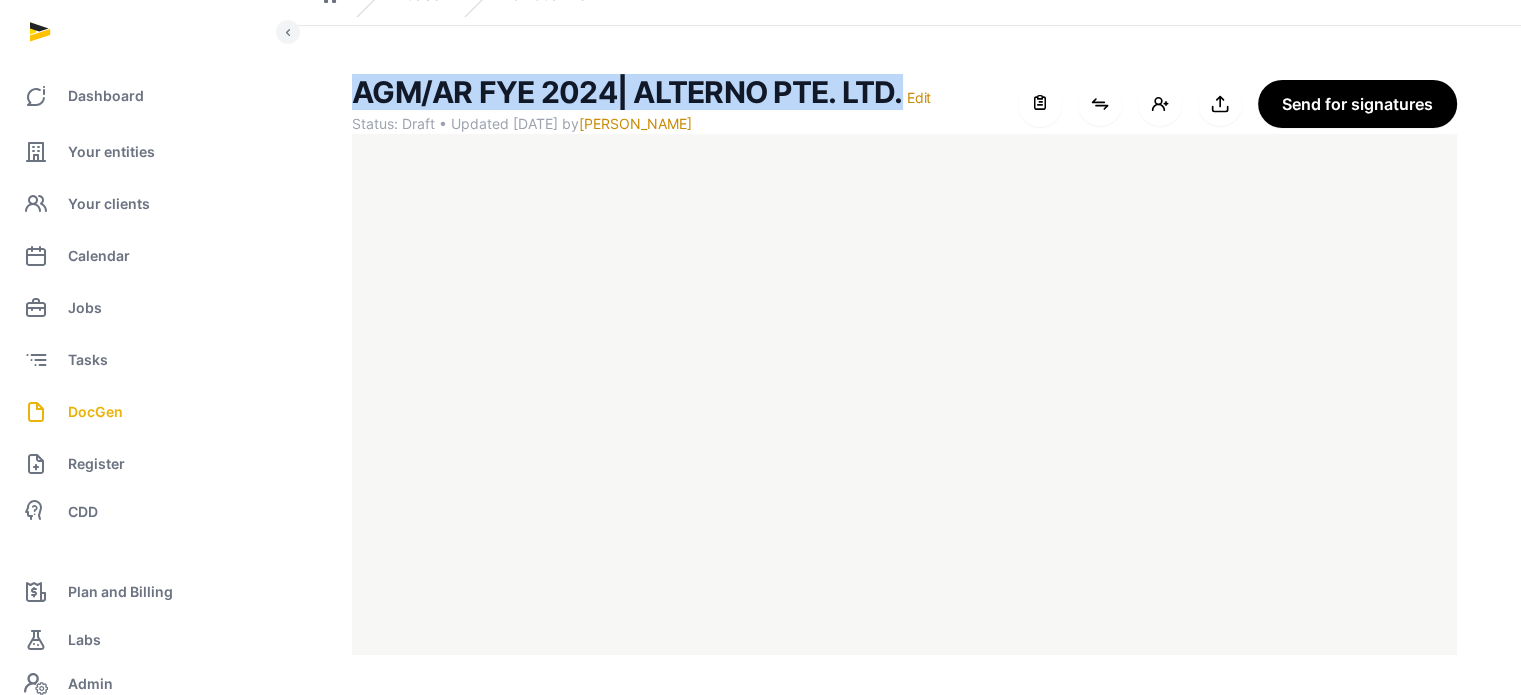 drag, startPoint x: 902, startPoint y: 95, endPoint x: 352, endPoint y: 93, distance: 550.00366 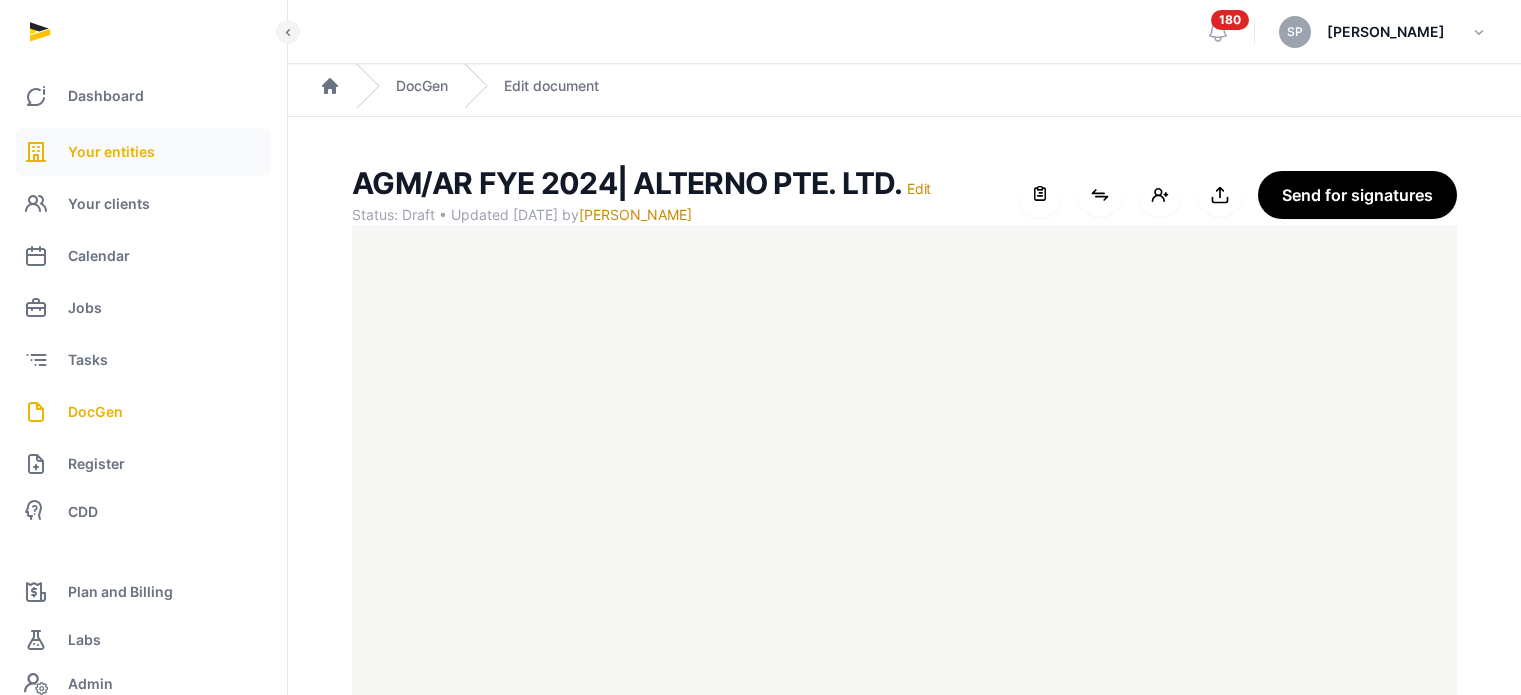 scroll, scrollTop: 0, scrollLeft: 0, axis: both 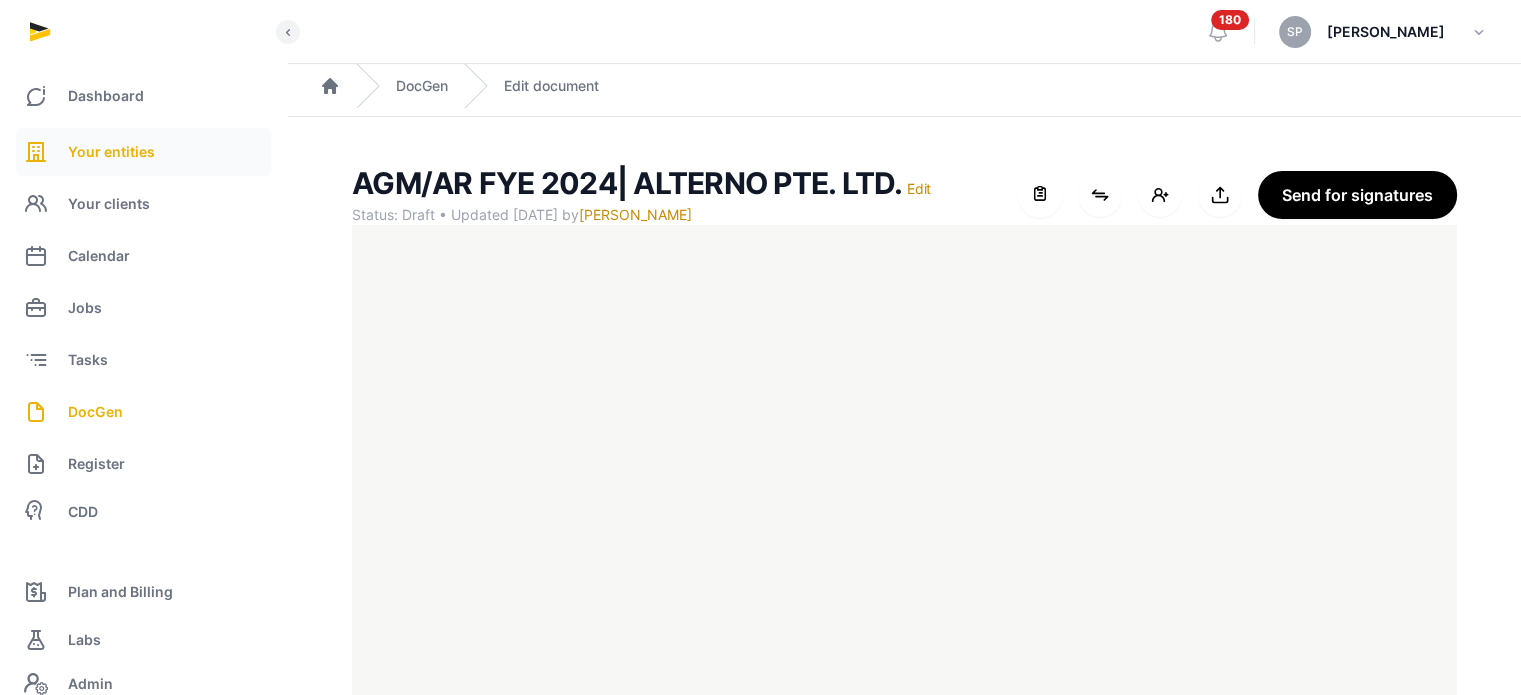 click on "Your entities" at bounding box center (111, 152) 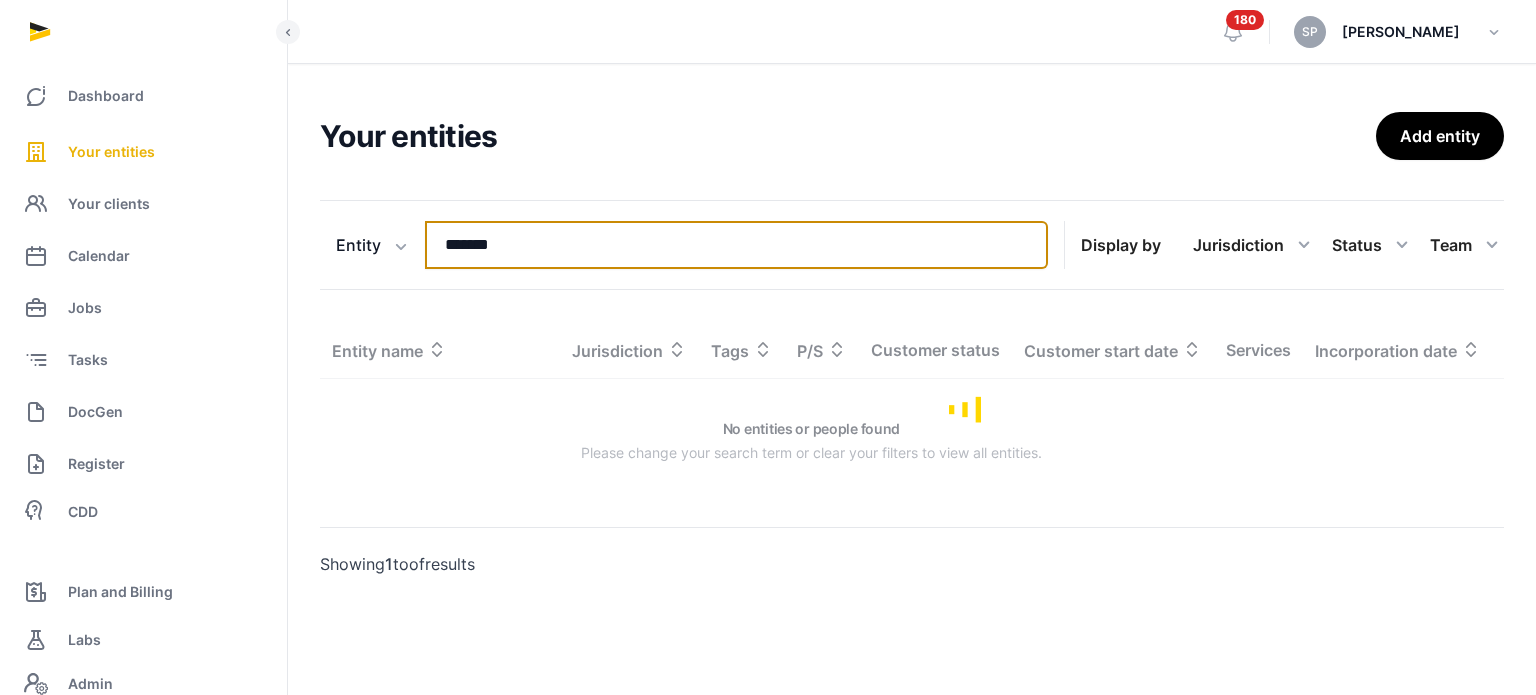 click on "*******" at bounding box center (736, 245) 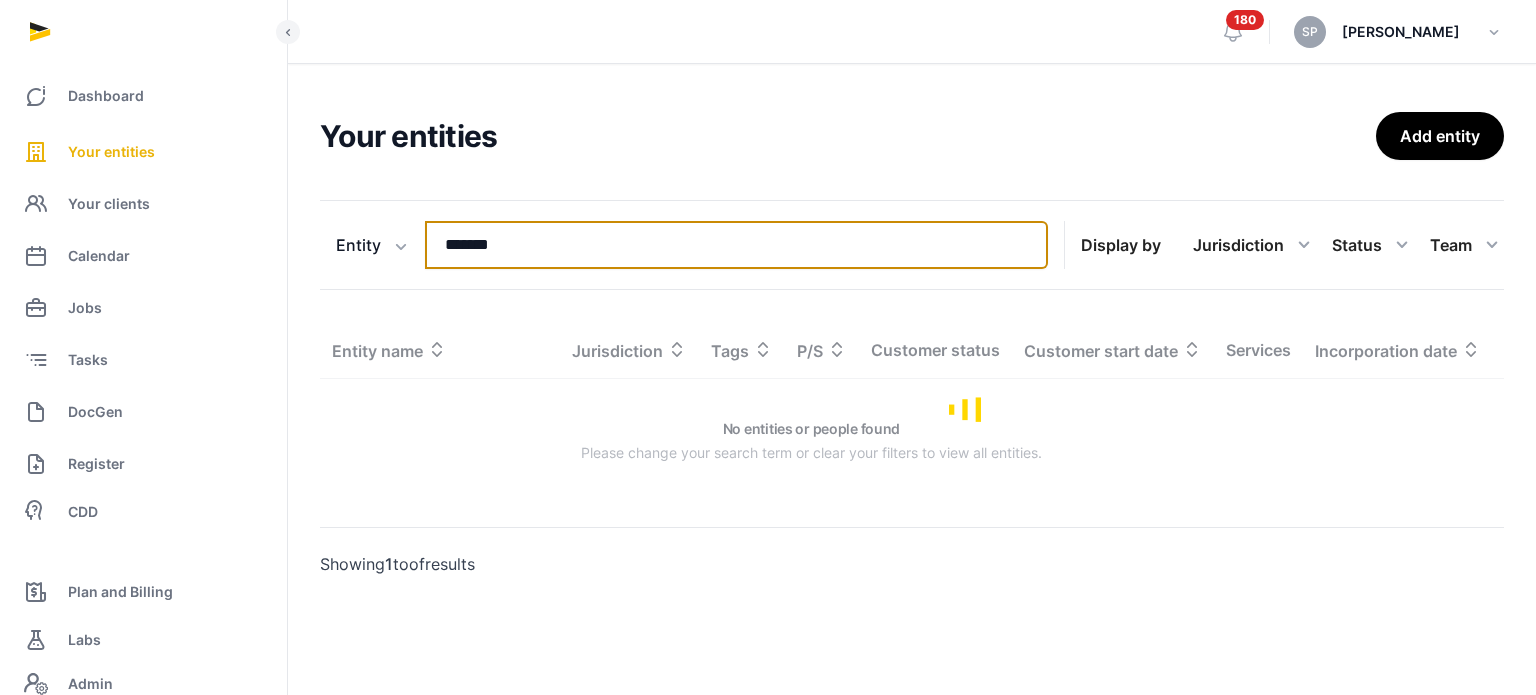 click on "*******" at bounding box center [736, 245] 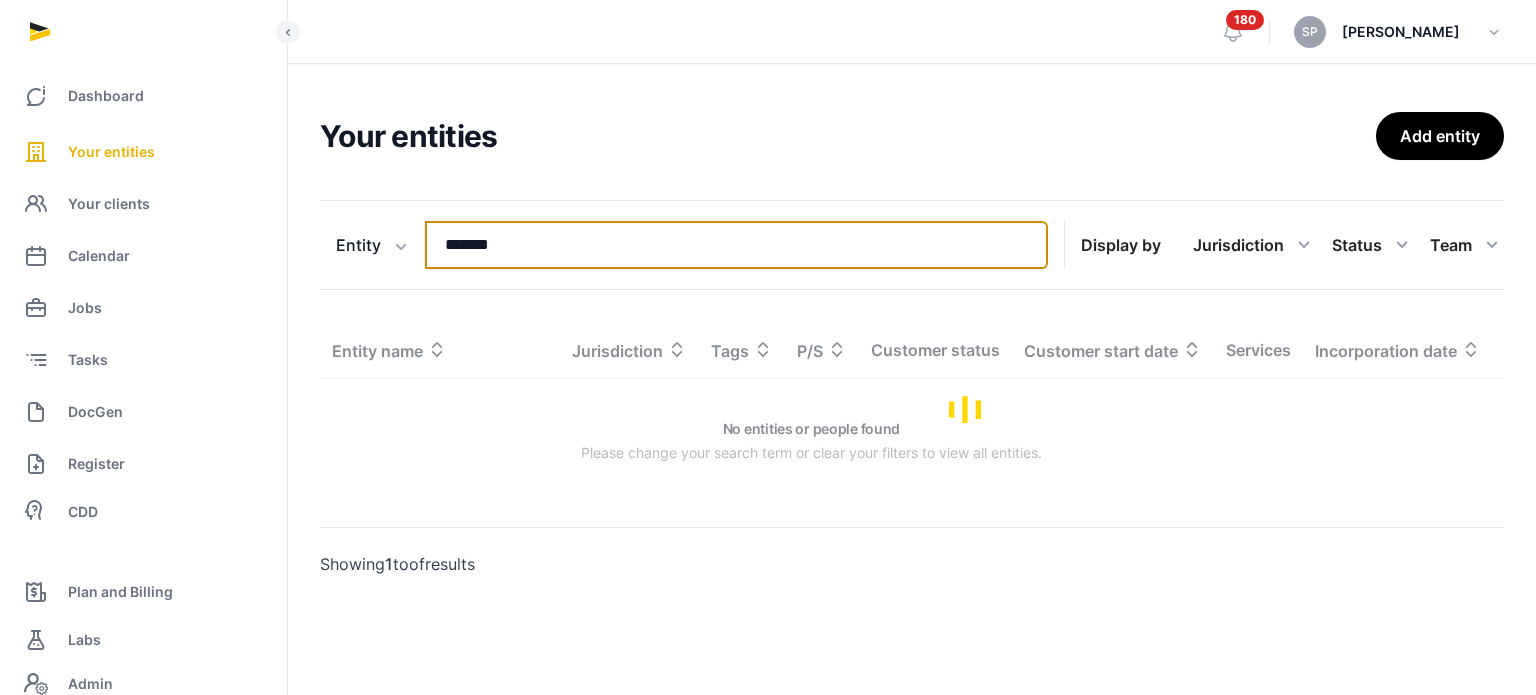 click on "*******" at bounding box center (736, 245) 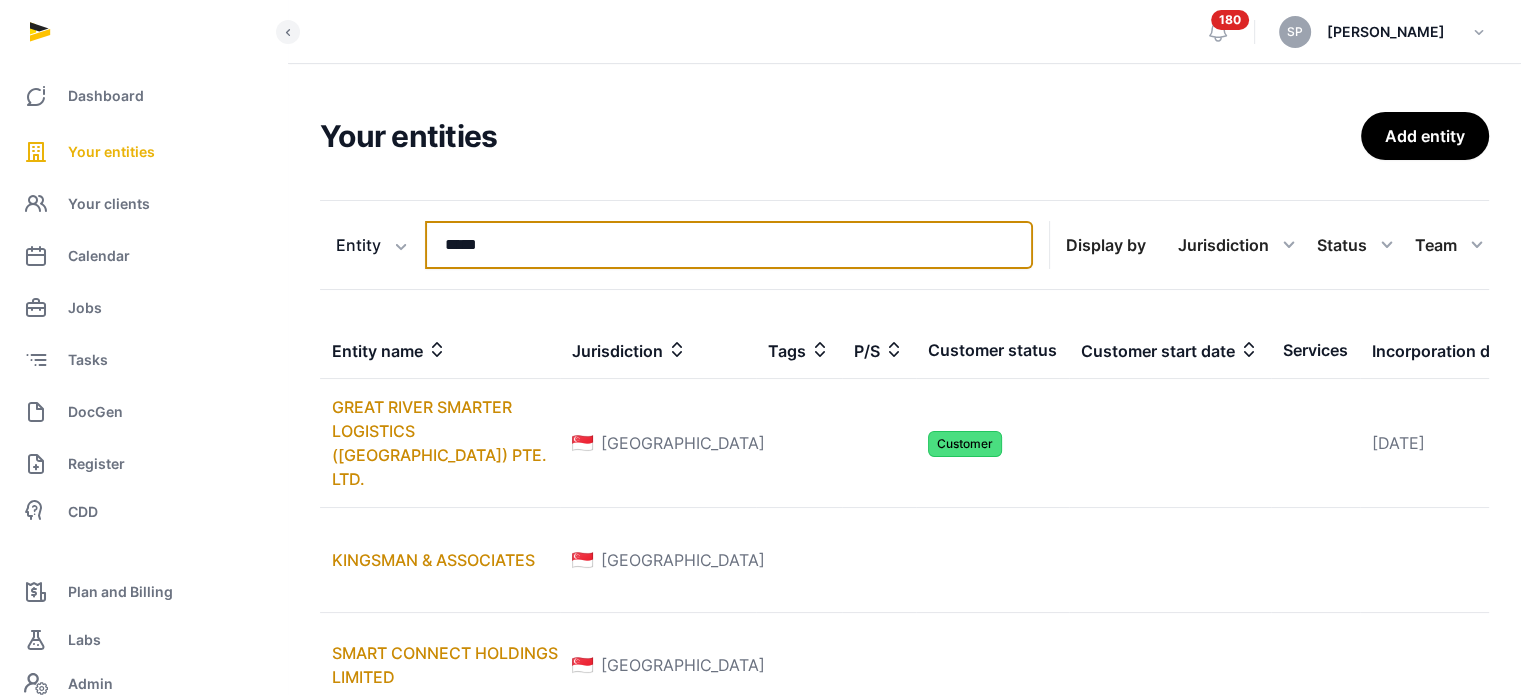 type on "*****" 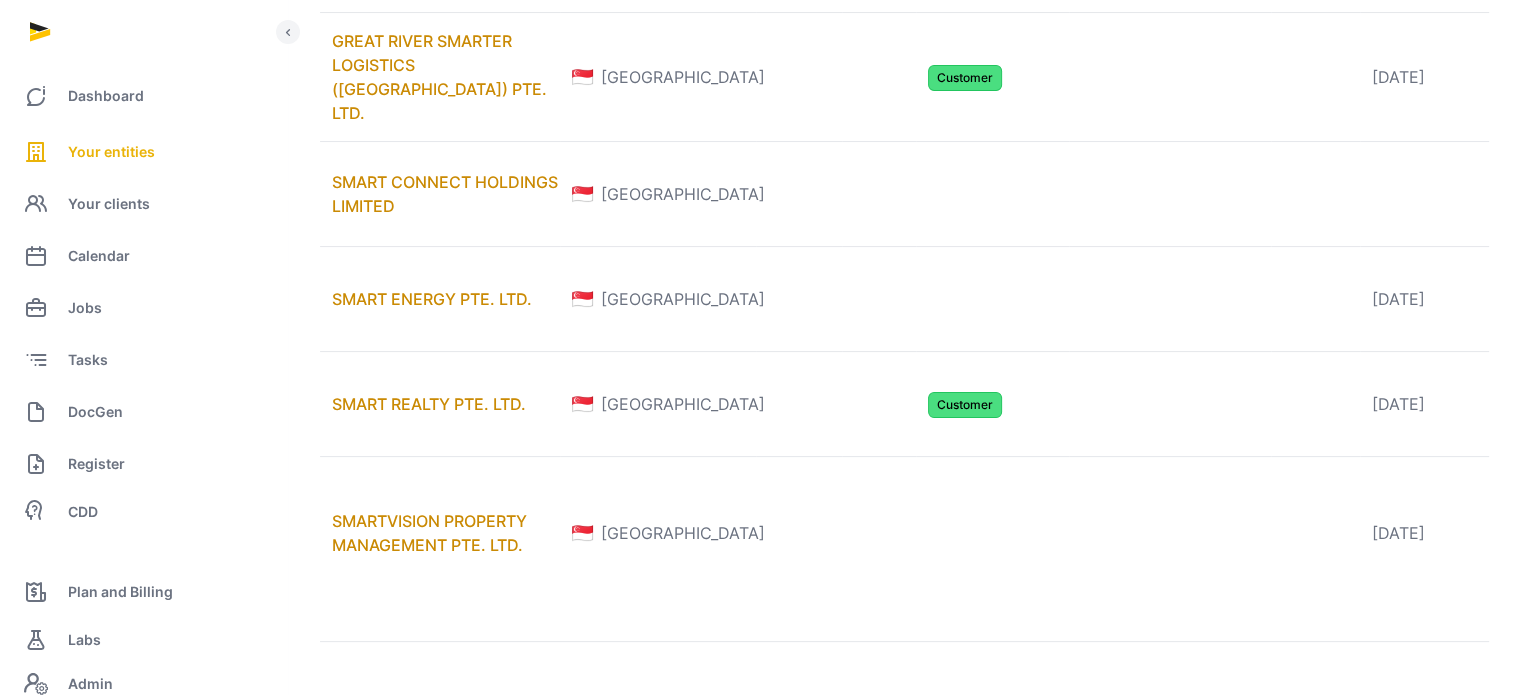 scroll, scrollTop: 413, scrollLeft: 0, axis: vertical 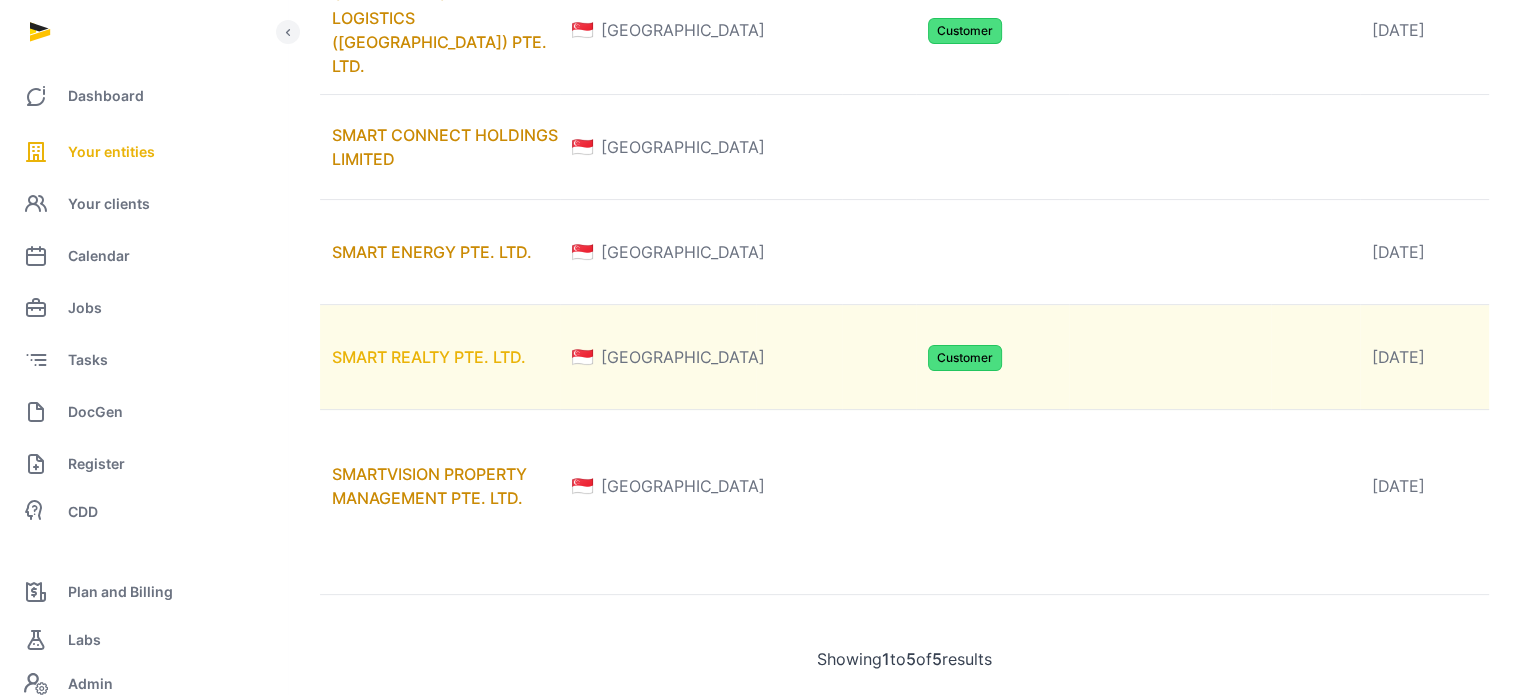 click on "SMART REALTY PTE. LTD." at bounding box center [429, 357] 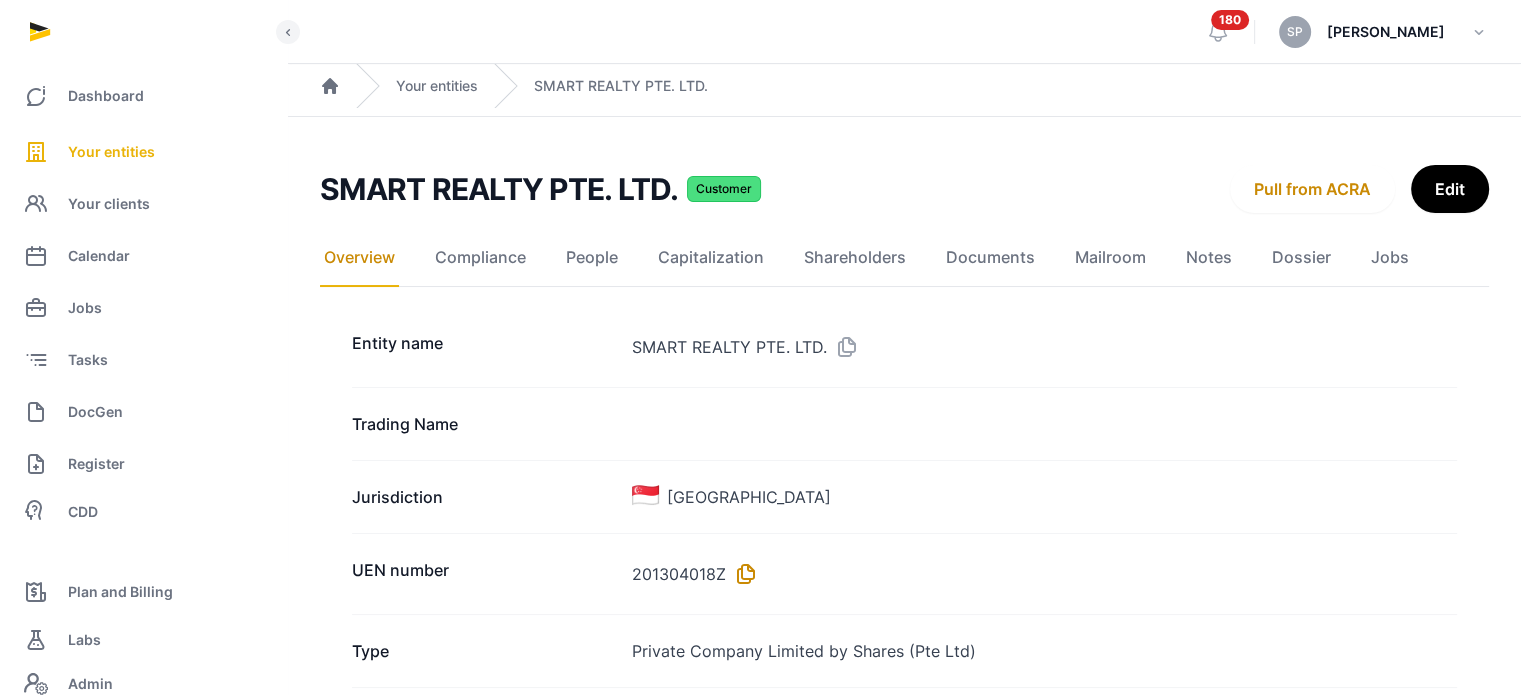click at bounding box center (742, 574) 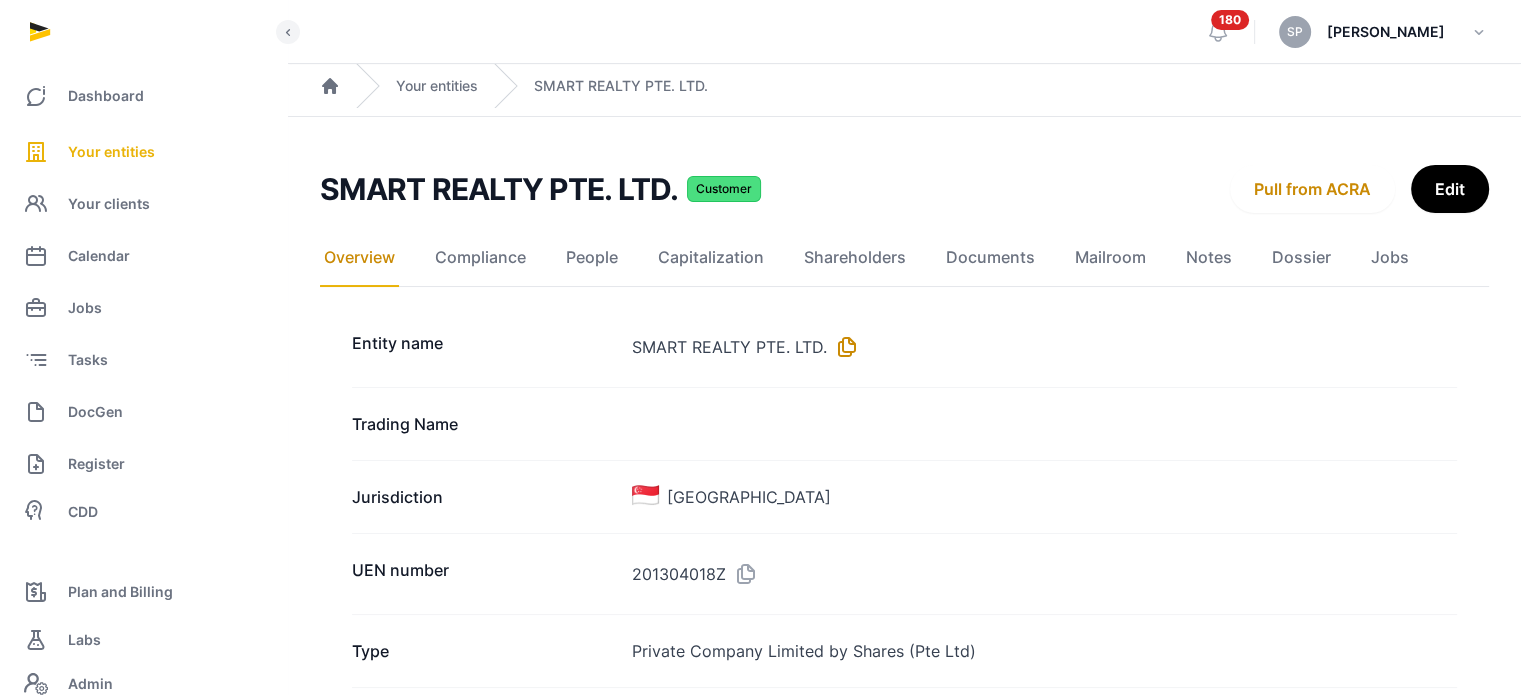 click at bounding box center [843, 347] 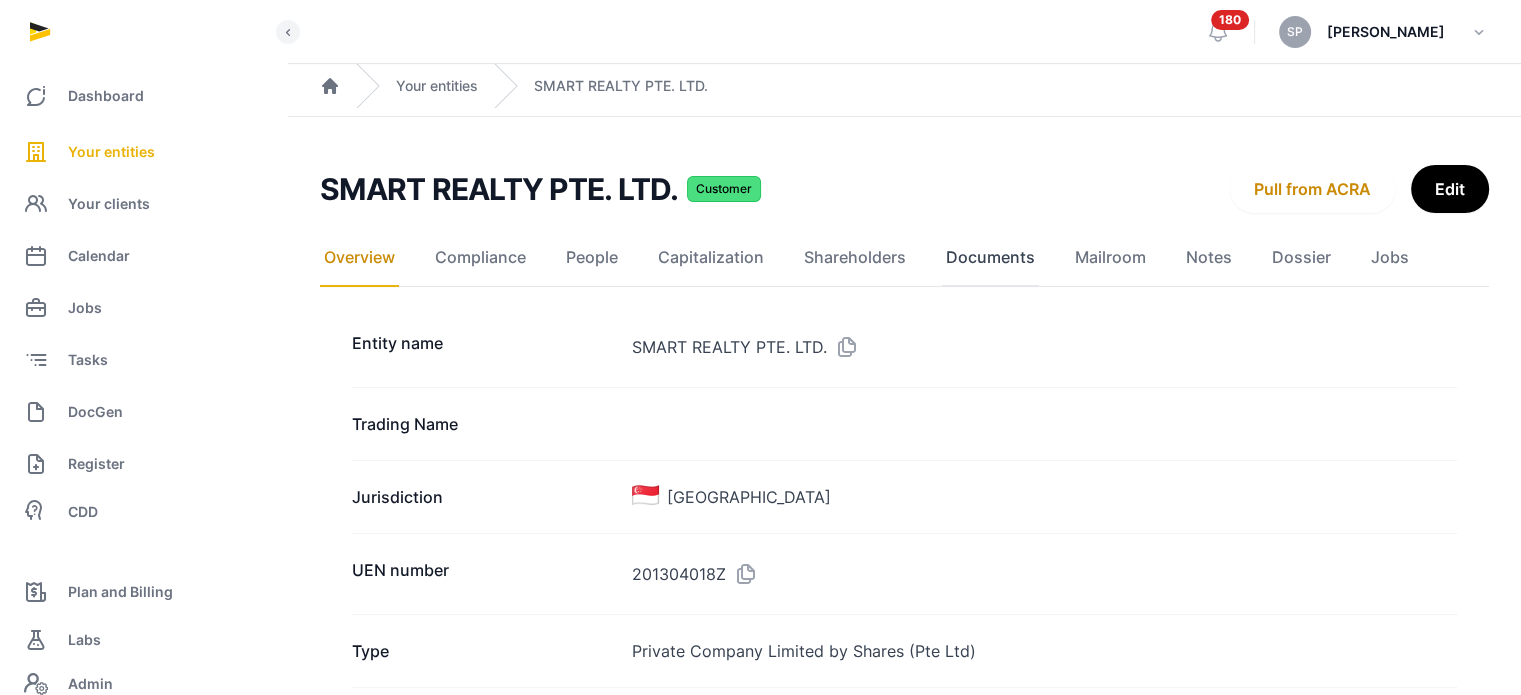 click on "Documents" 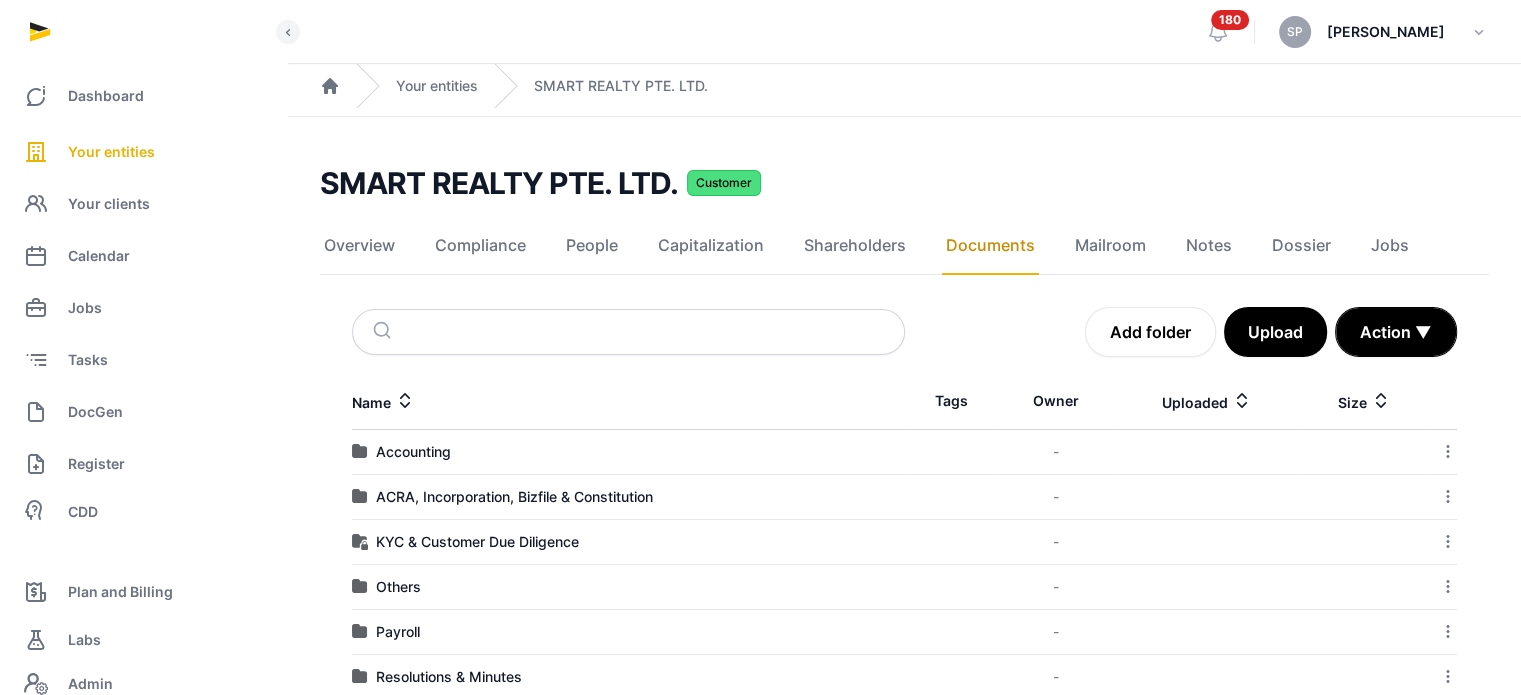 scroll, scrollTop: 245, scrollLeft: 0, axis: vertical 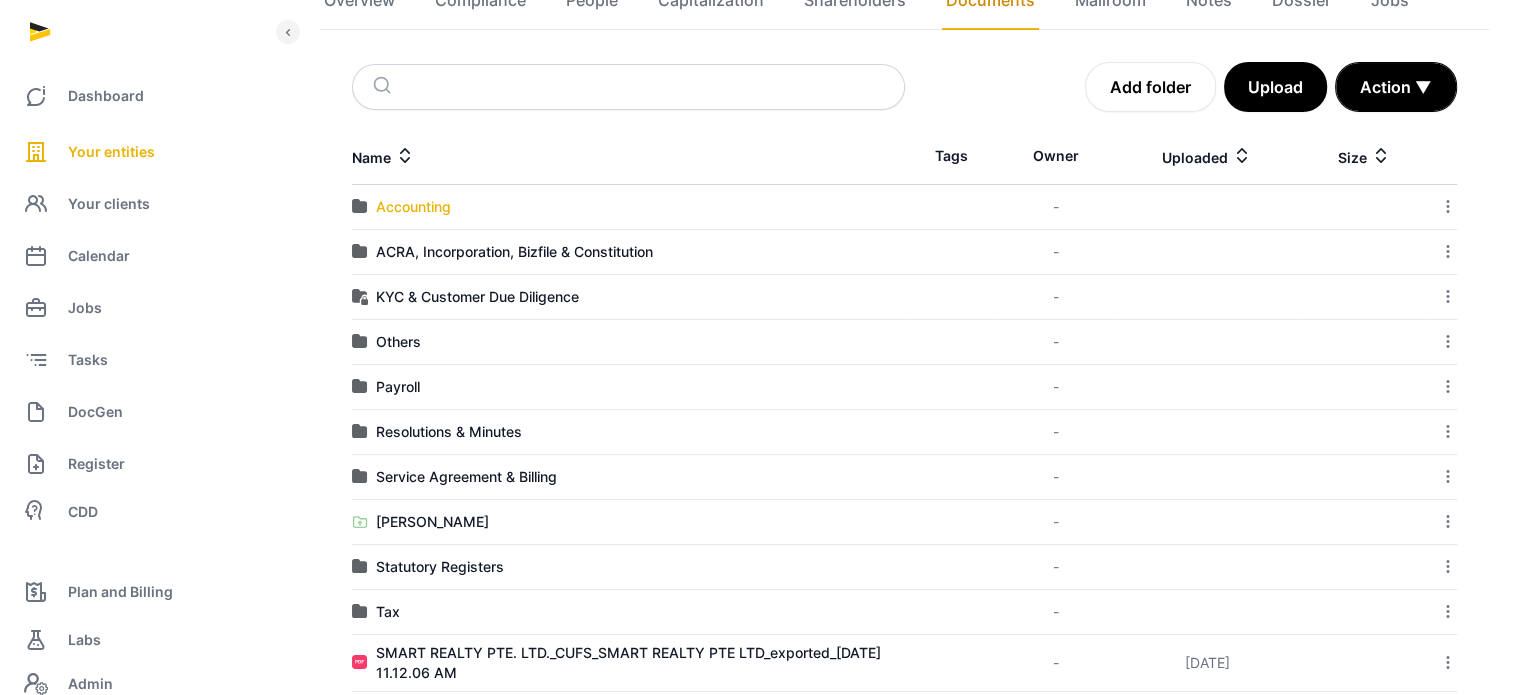 click on "Accounting" at bounding box center (413, 207) 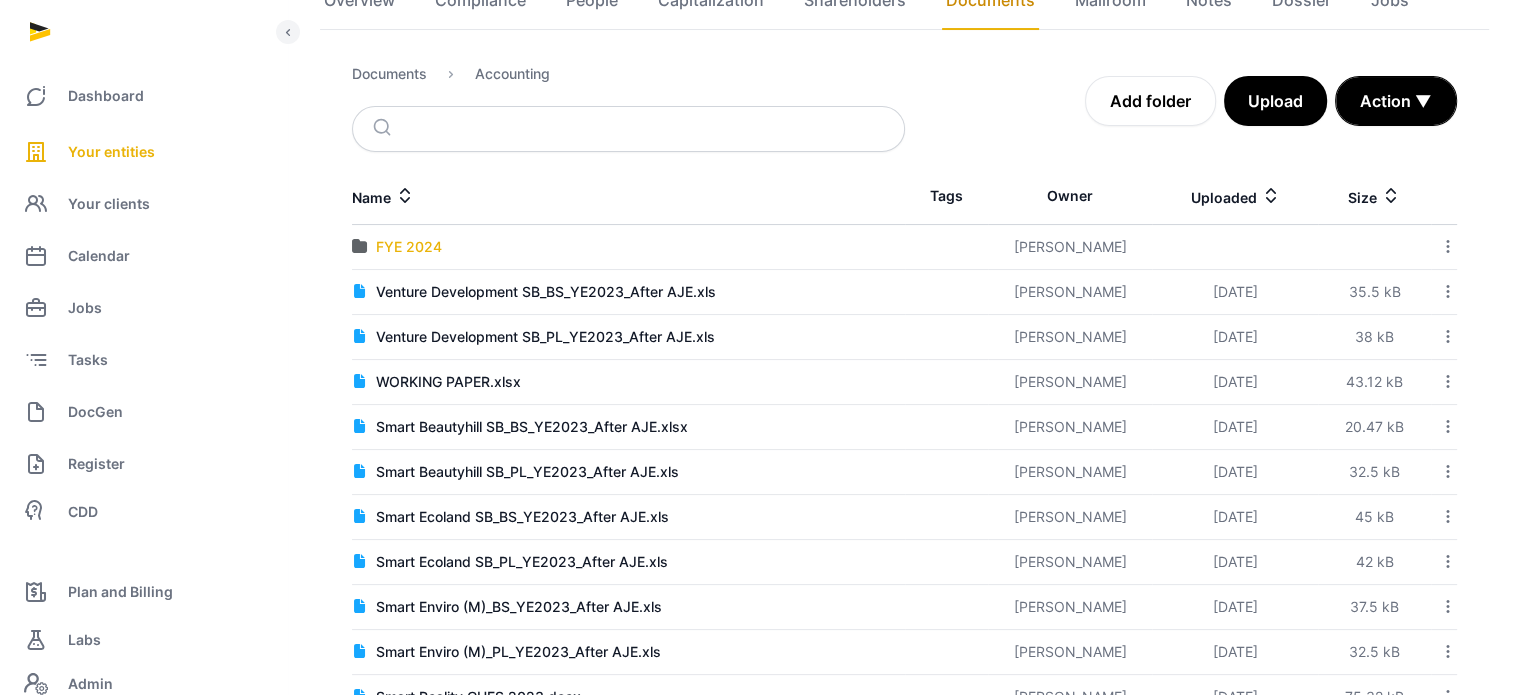 click on "FYE 2024" at bounding box center (409, 247) 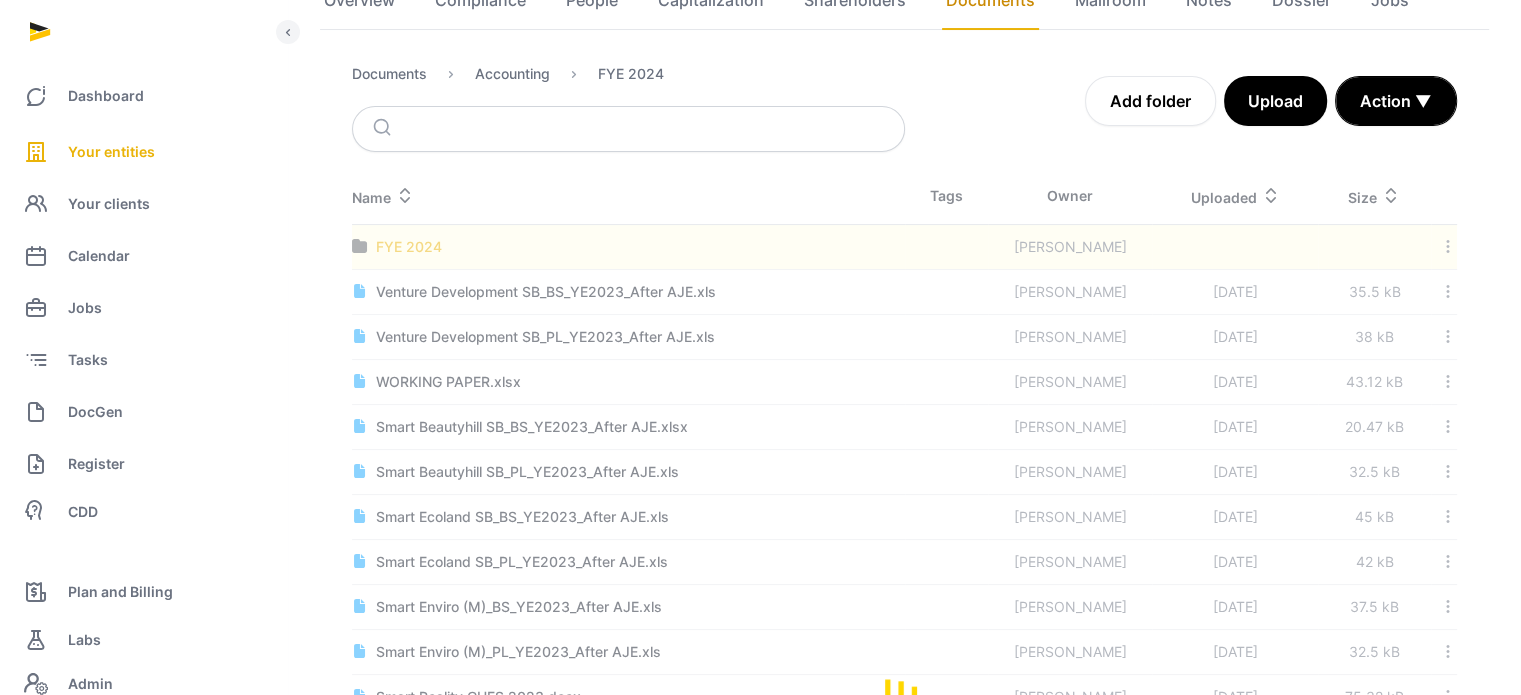 scroll, scrollTop: 0, scrollLeft: 0, axis: both 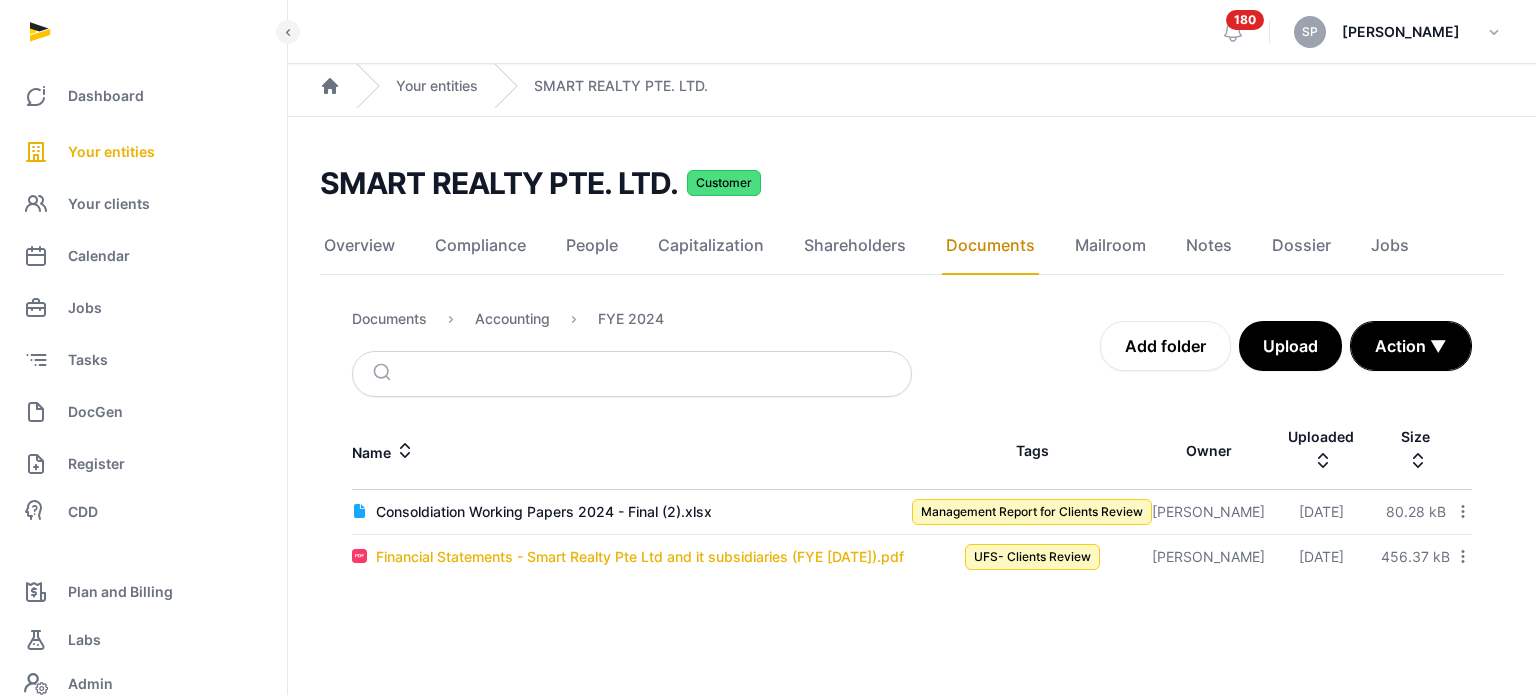 click on "Financial Statements - Smart Realty Pte Ltd and it subsidiaries (FYE [DATE]).pdf" at bounding box center [640, 557] 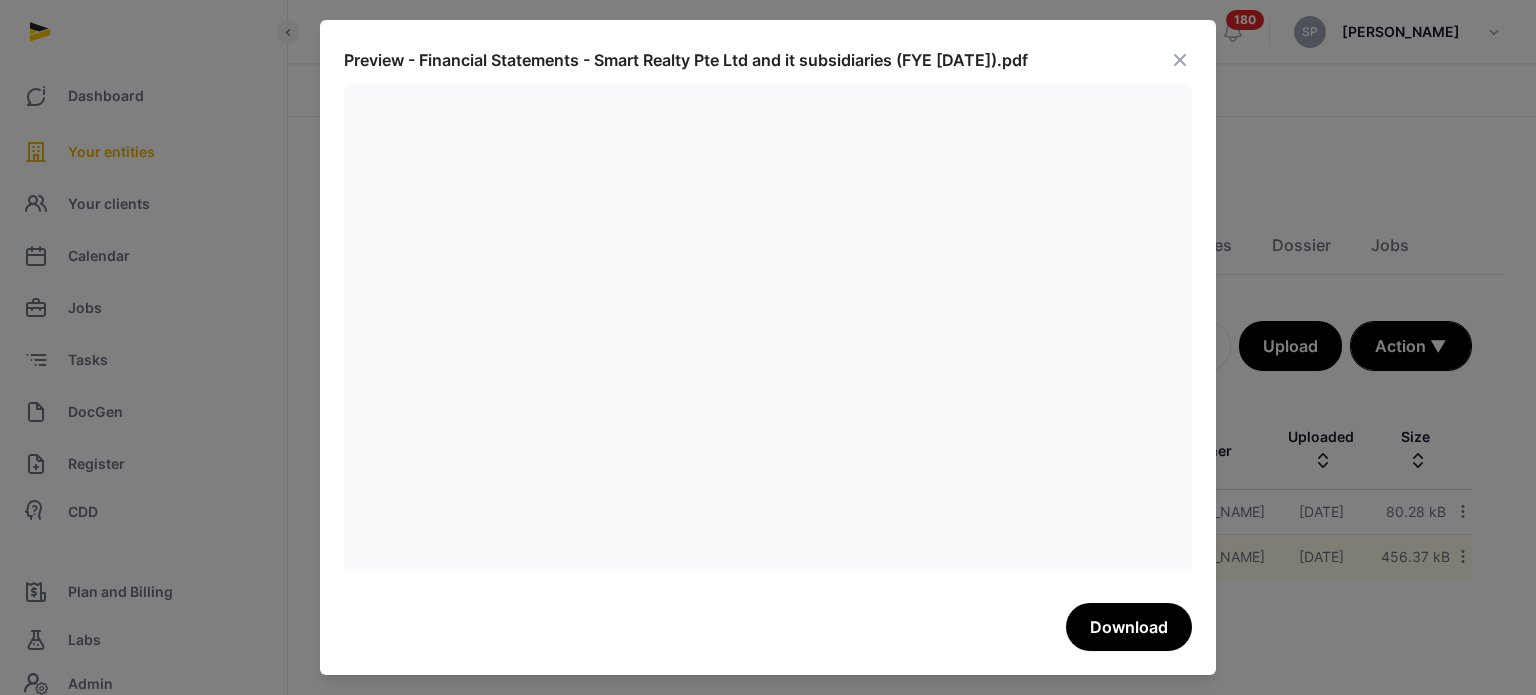 click at bounding box center [1180, 60] 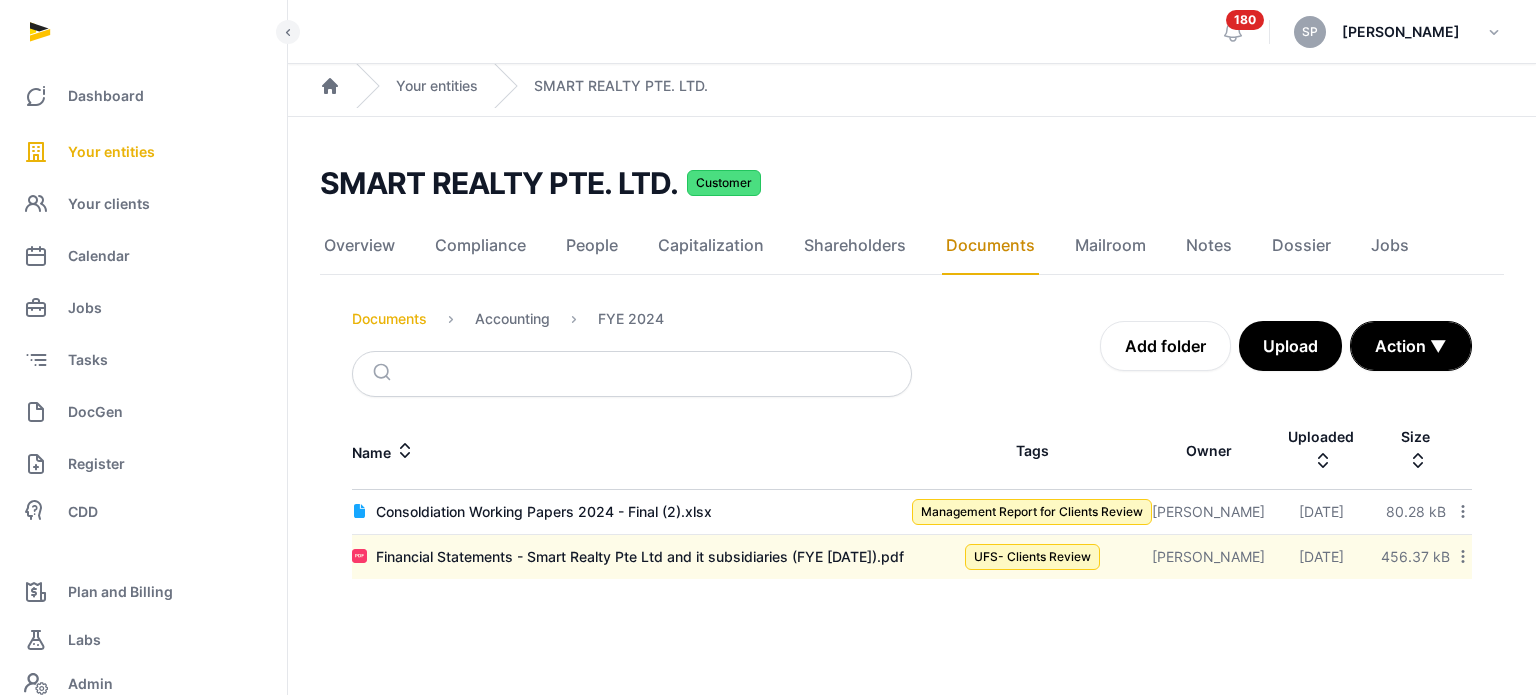 click on "Documents" at bounding box center (389, 319) 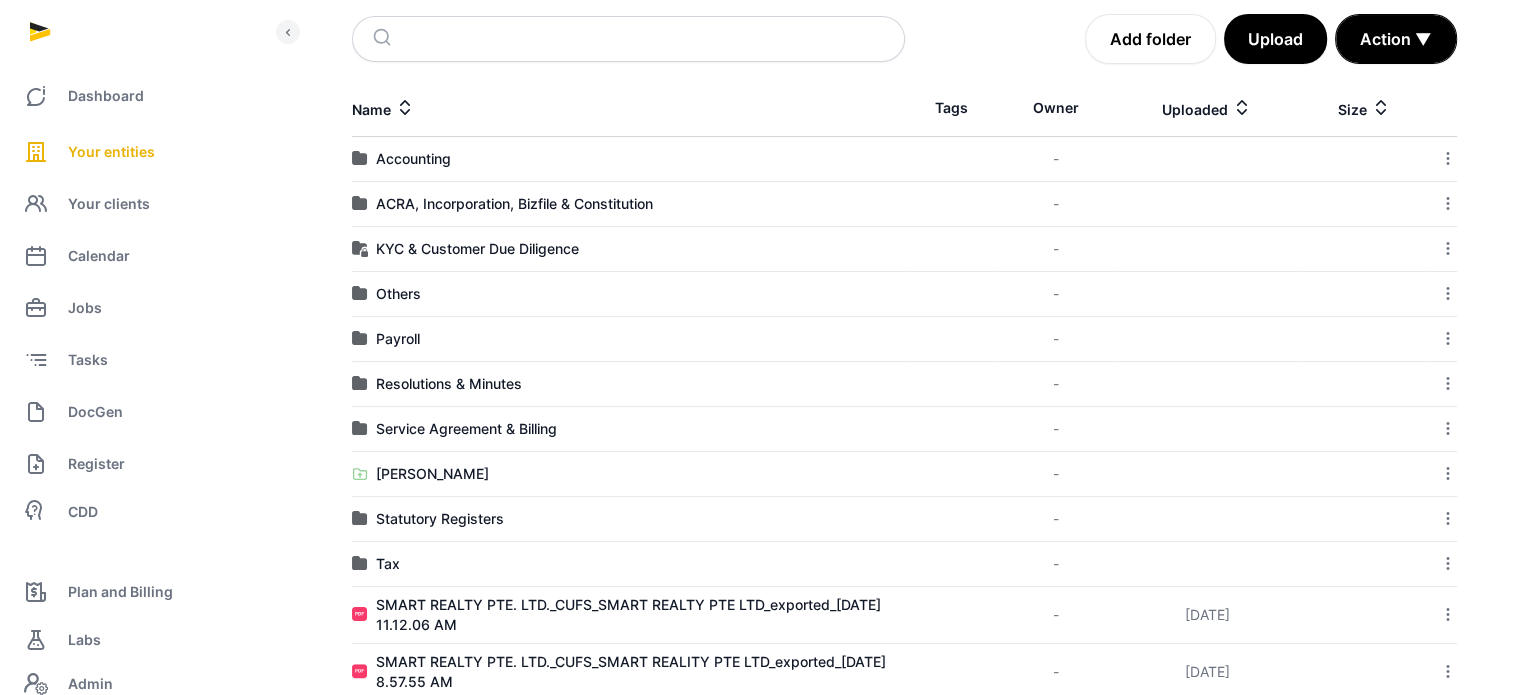 scroll, scrollTop: 334, scrollLeft: 0, axis: vertical 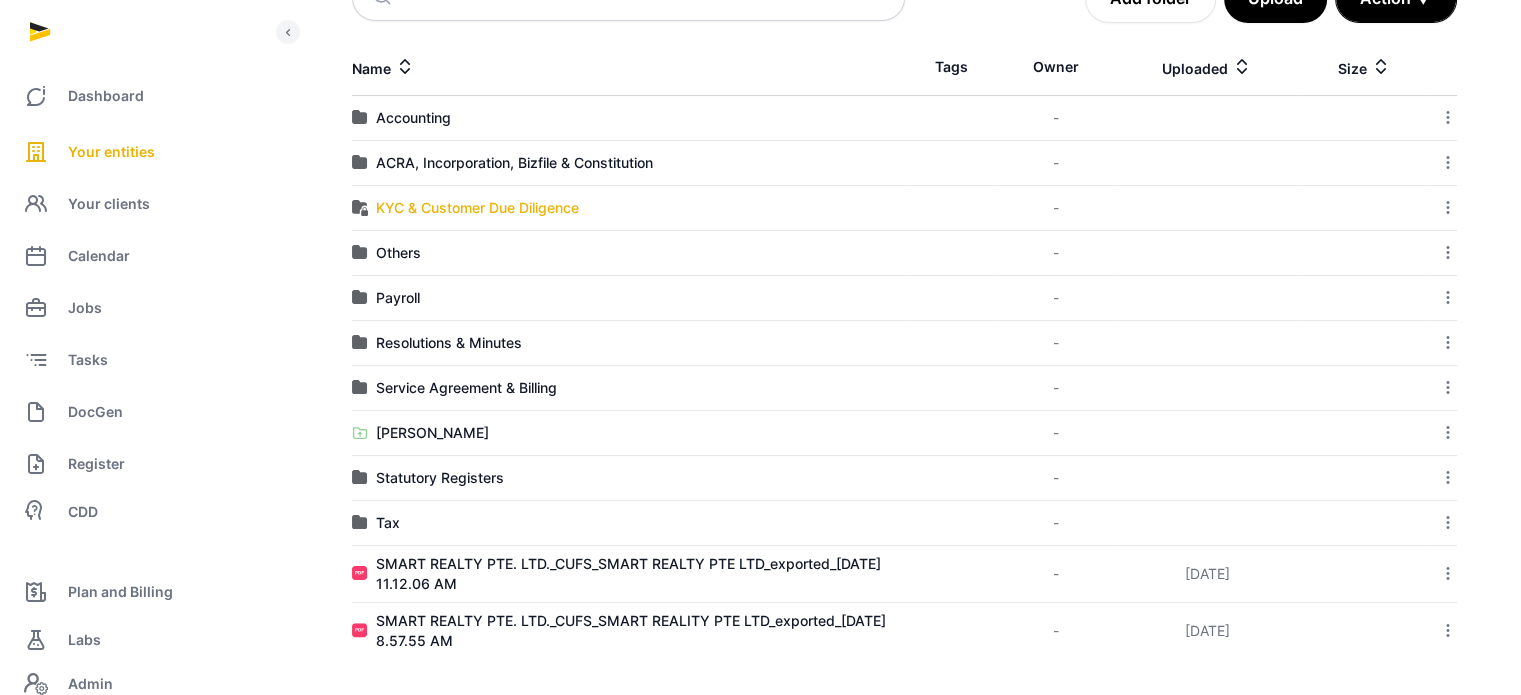 click on "KYC & Customer Due Diligence" at bounding box center [477, 208] 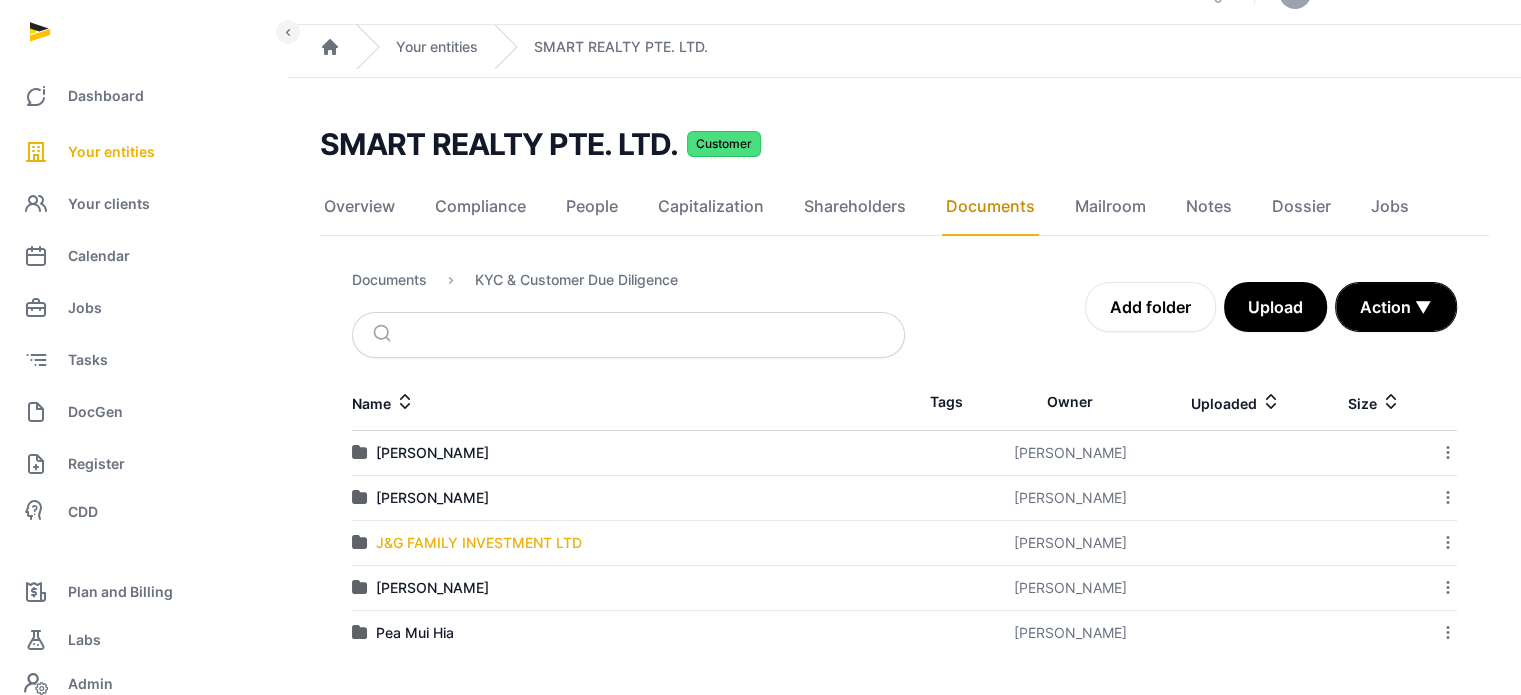 scroll, scrollTop: 36, scrollLeft: 0, axis: vertical 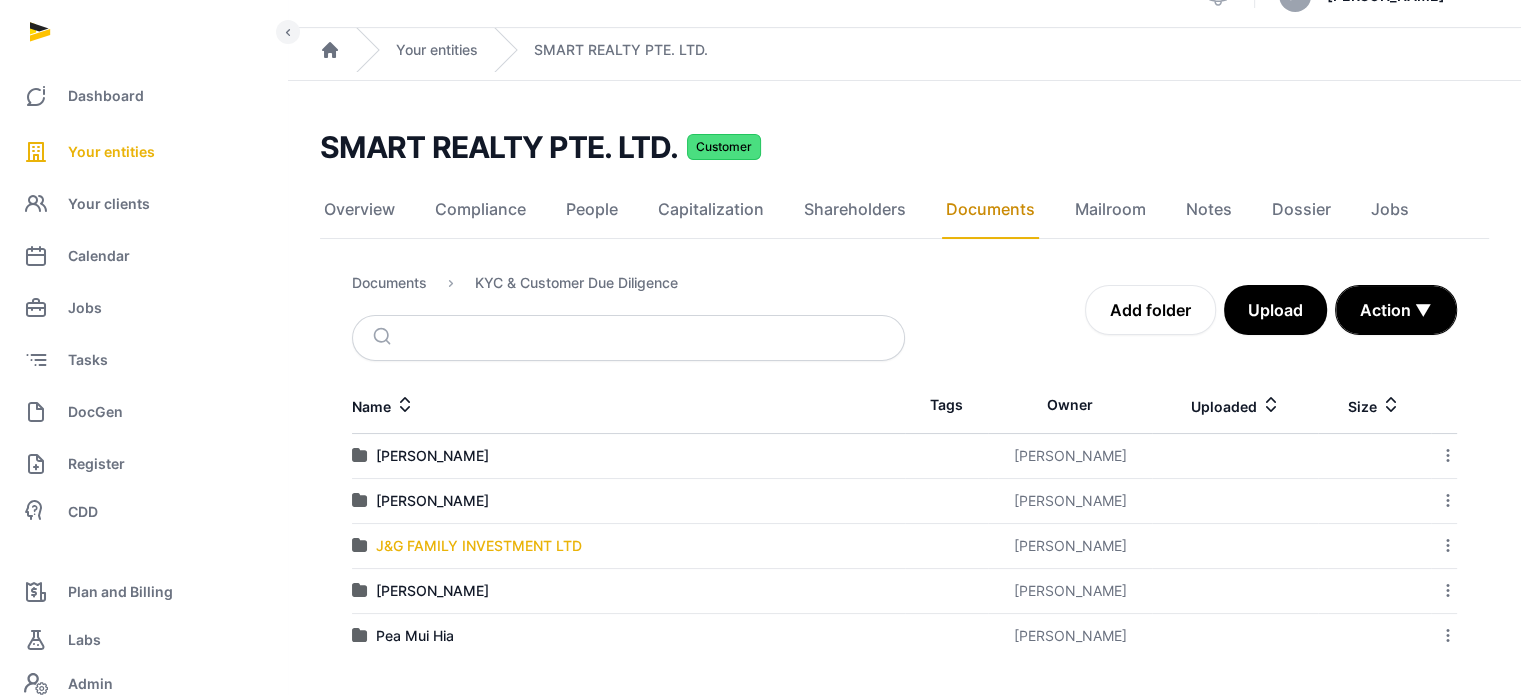 click on "J&G FAMILY INVESTMENT LTD" at bounding box center (479, 546) 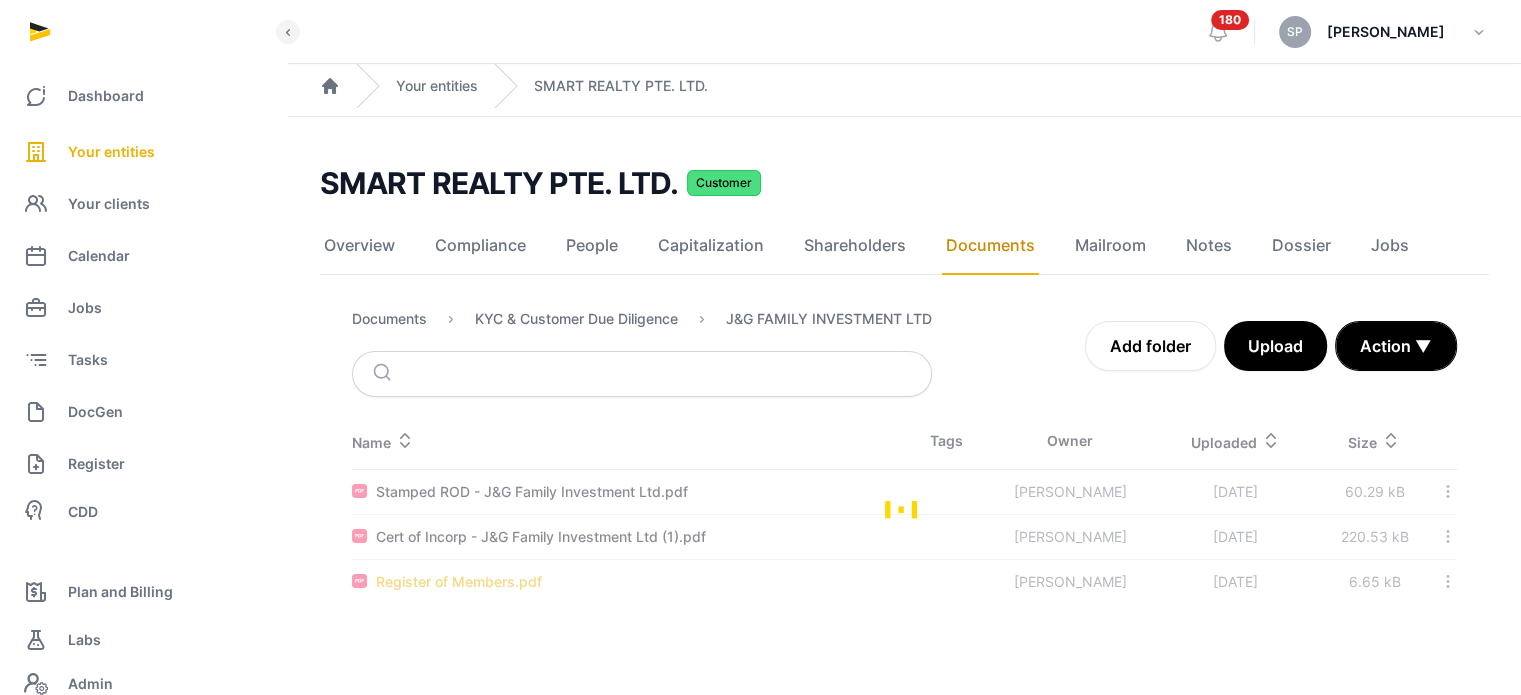 scroll, scrollTop: 0, scrollLeft: 0, axis: both 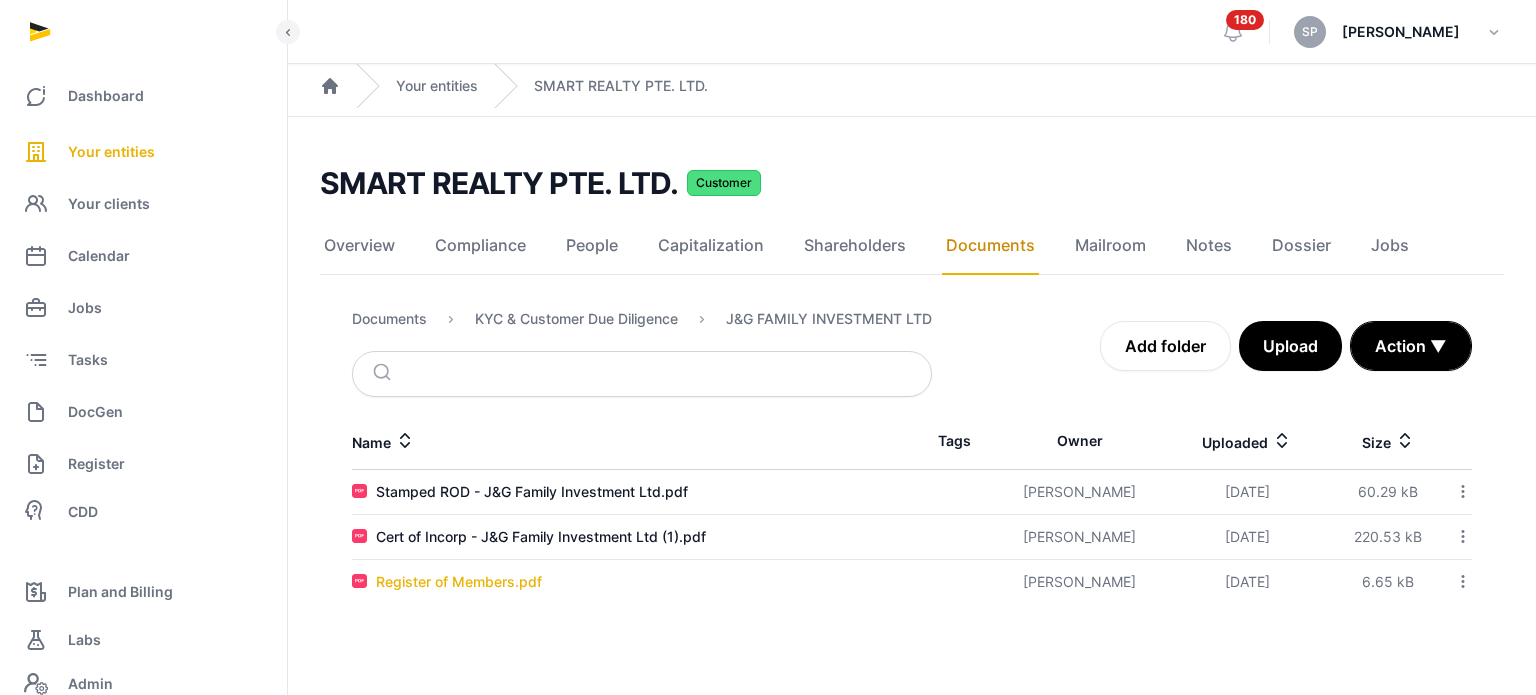 click on "Register of Members.pdf" at bounding box center (459, 582) 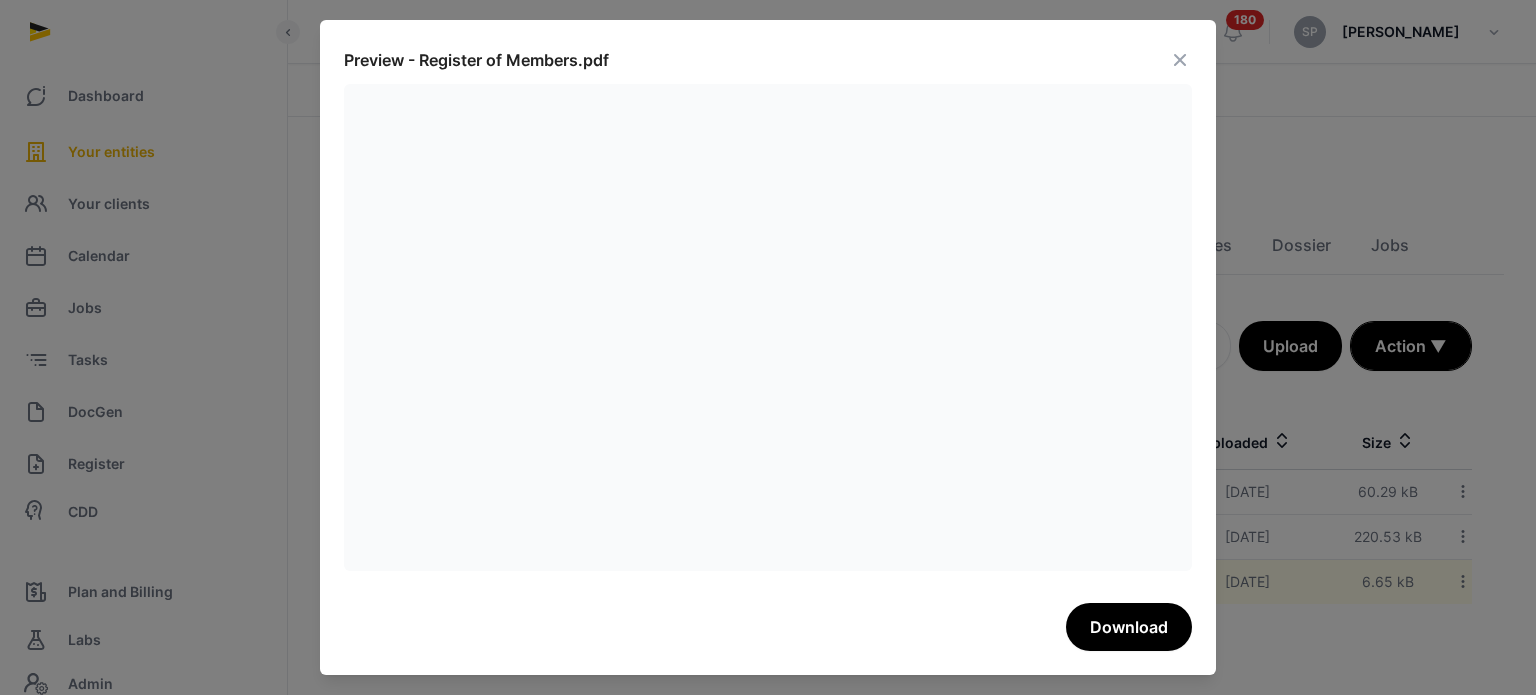 click at bounding box center [1180, 60] 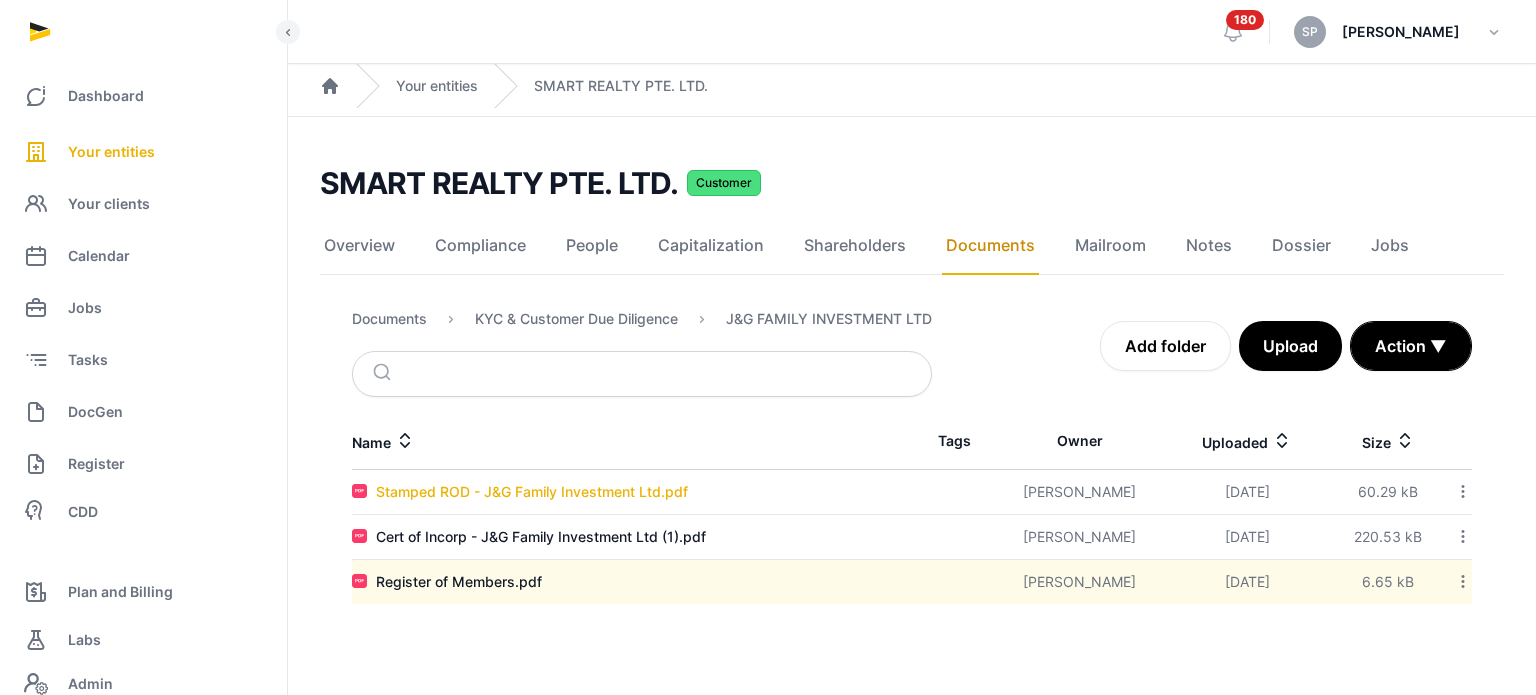 click on "Stamped ROD - J&G Family Investment Ltd.pdf" at bounding box center [532, 492] 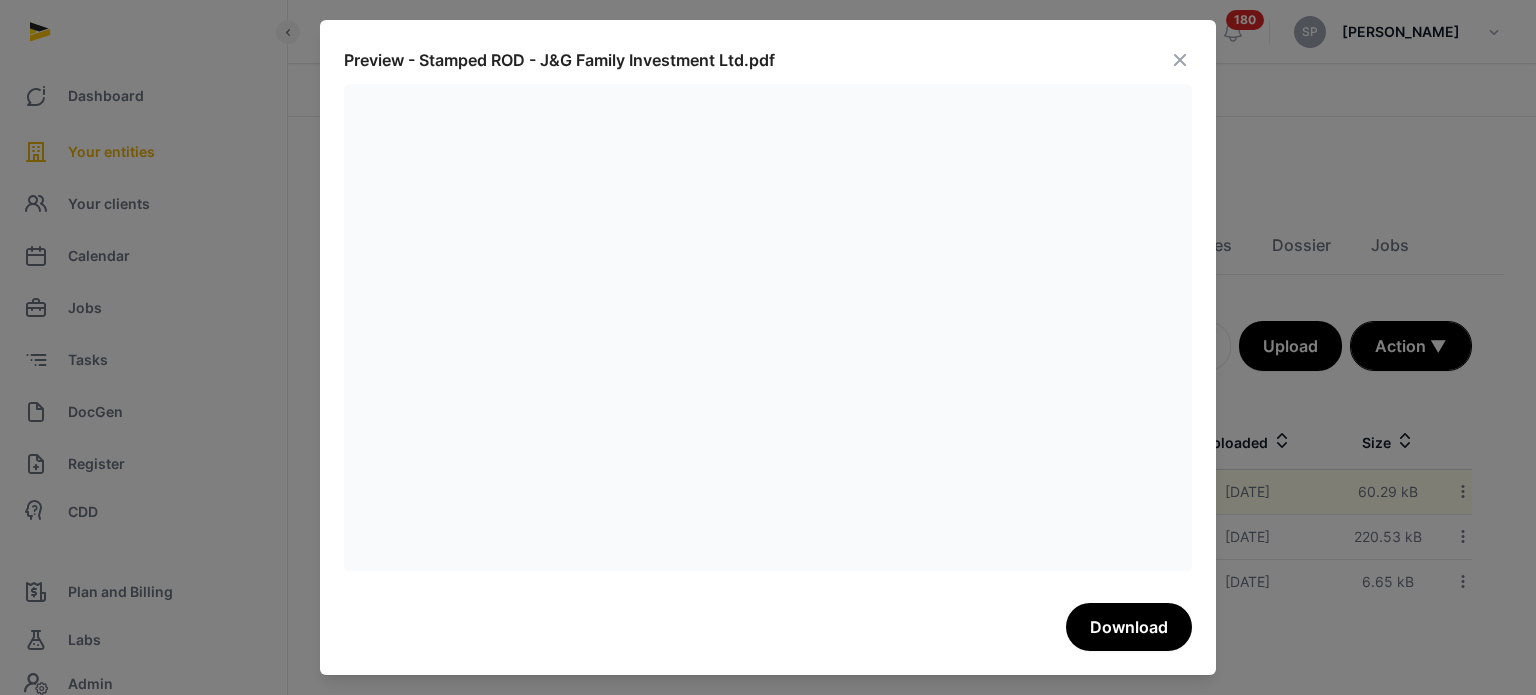 click at bounding box center [1180, 60] 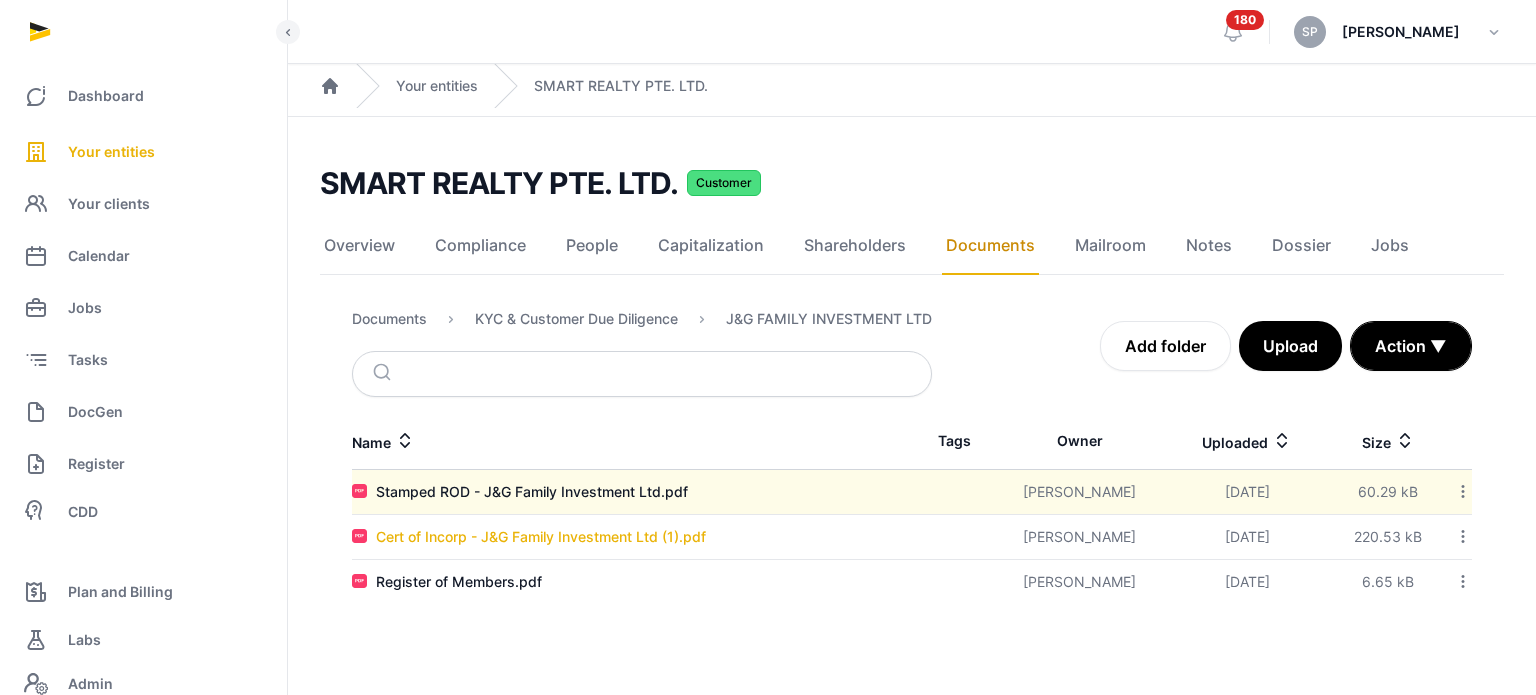 click on "Cert of Incorp - J&G Family Investment Ltd (1).pdf" at bounding box center (541, 537) 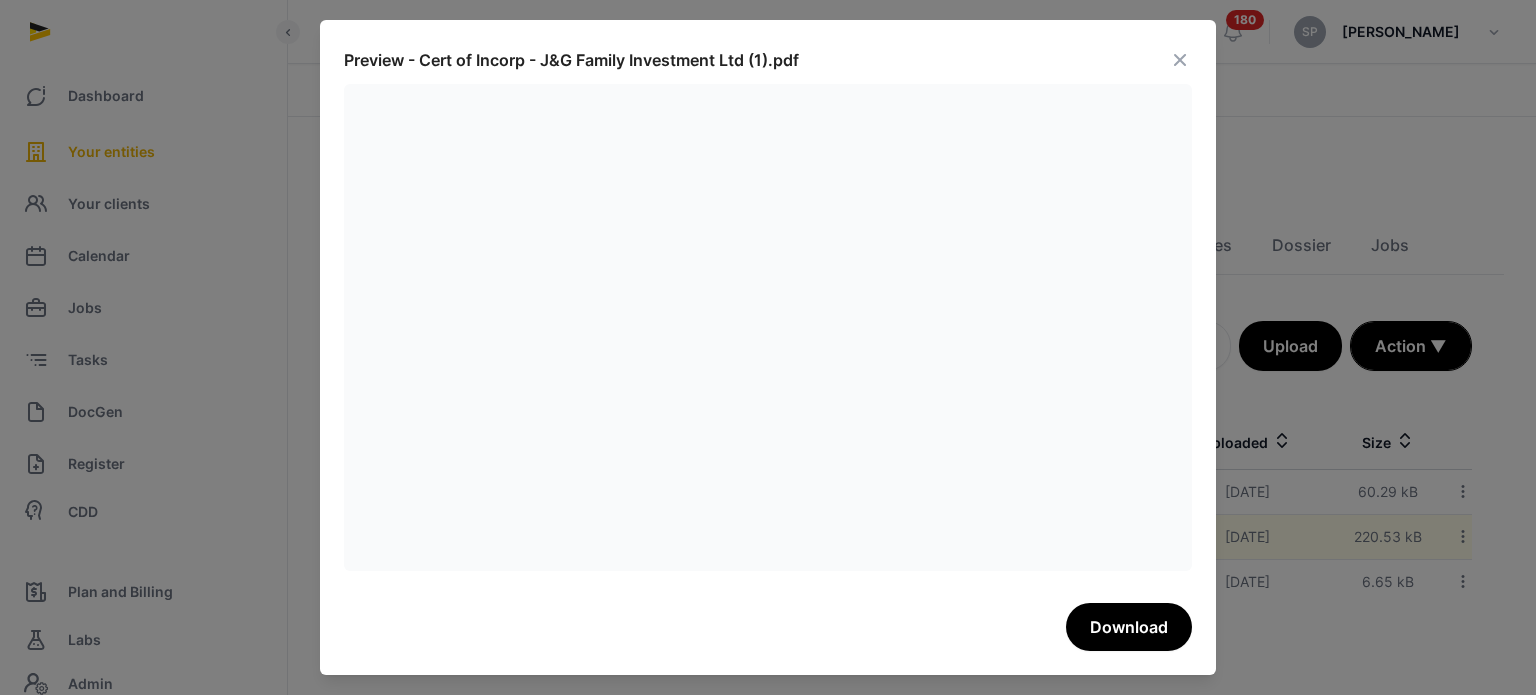 click at bounding box center [1180, 60] 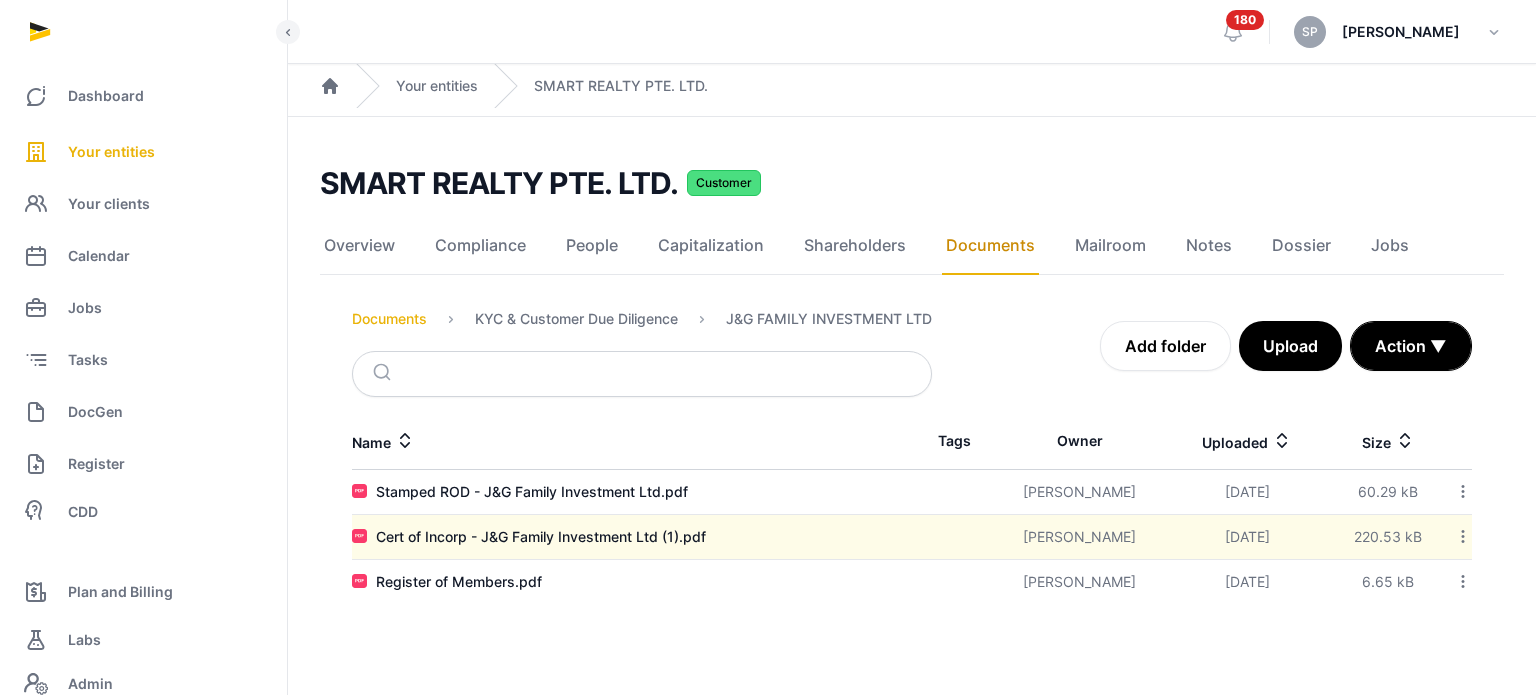 click on "Documents" at bounding box center (389, 319) 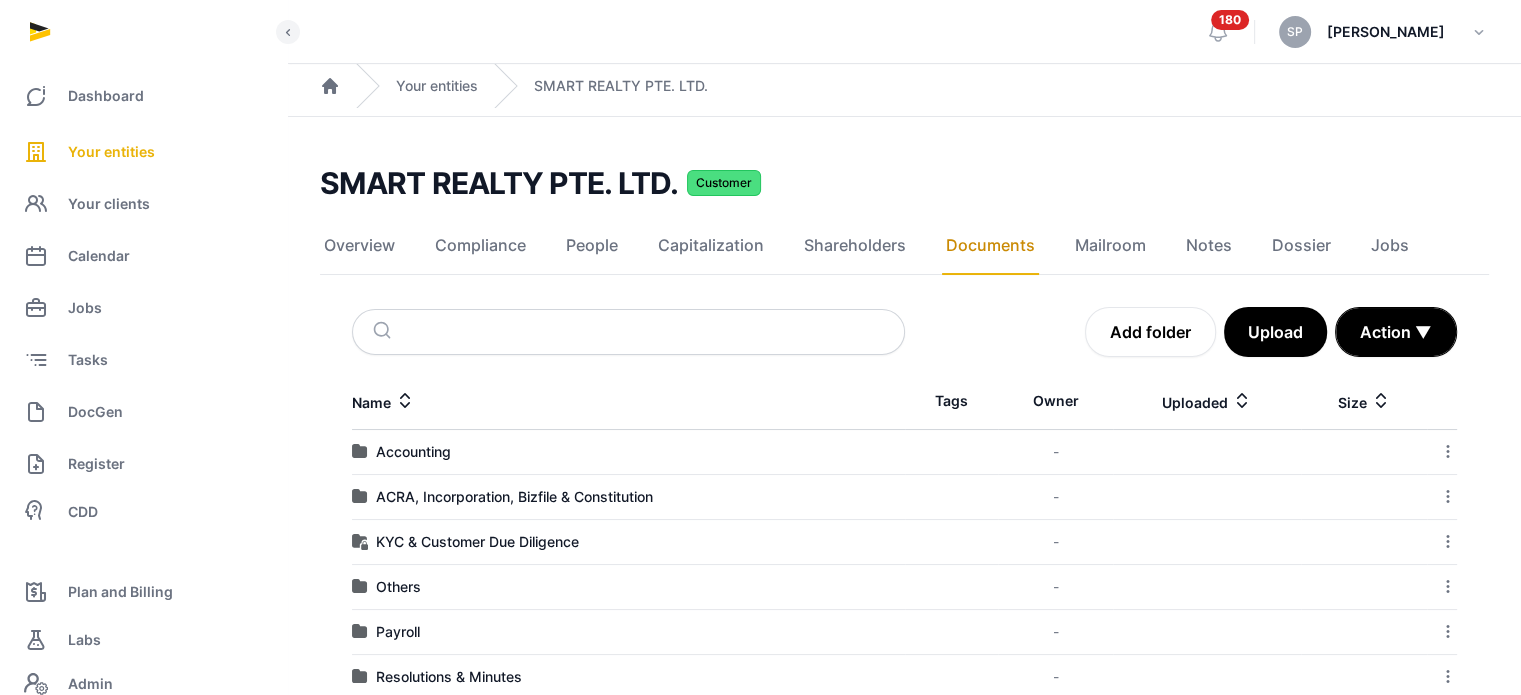 click on "Accounting" at bounding box center [413, 452] 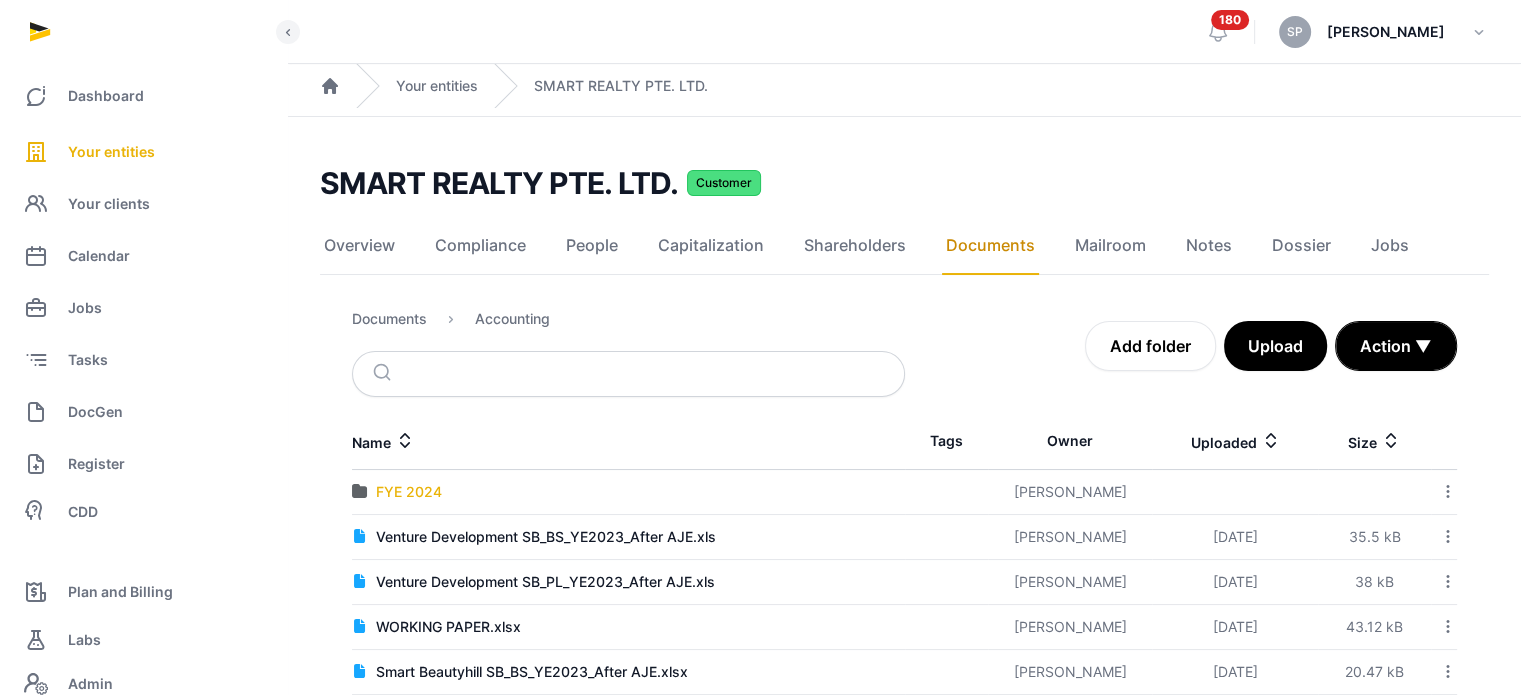 click on "FYE 2024" at bounding box center [409, 492] 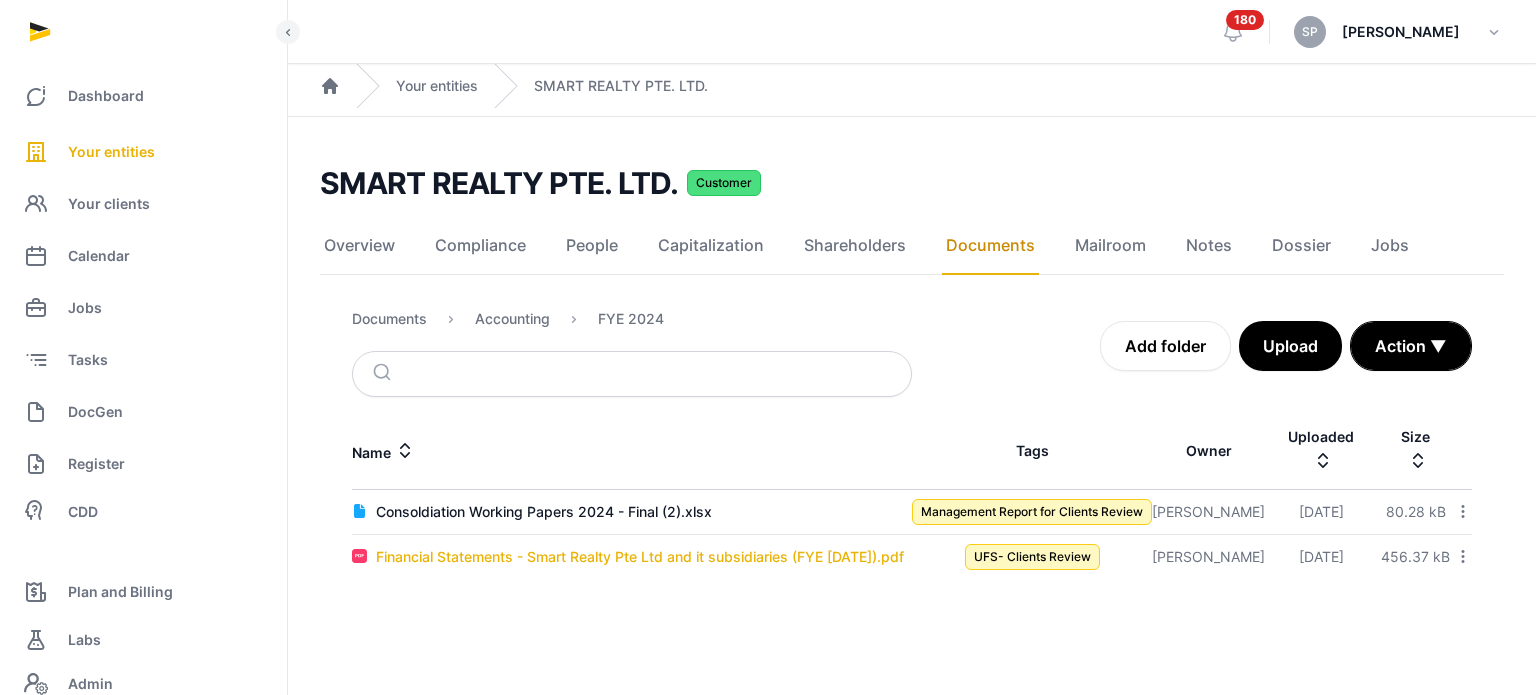 click on "Financial Statements - Smart Realty Pte Ltd and it subsidiaries (FYE [DATE]).pdf" at bounding box center [640, 557] 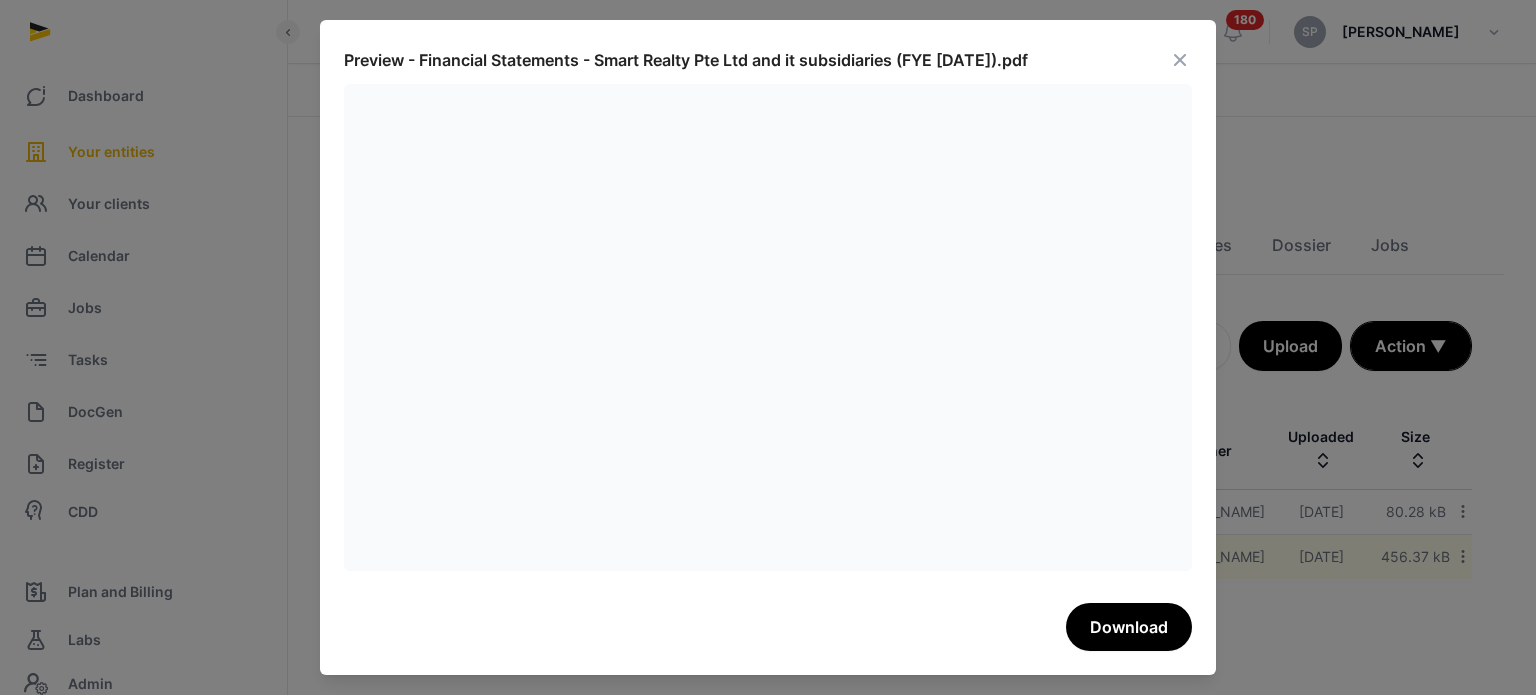 click at bounding box center (1180, 60) 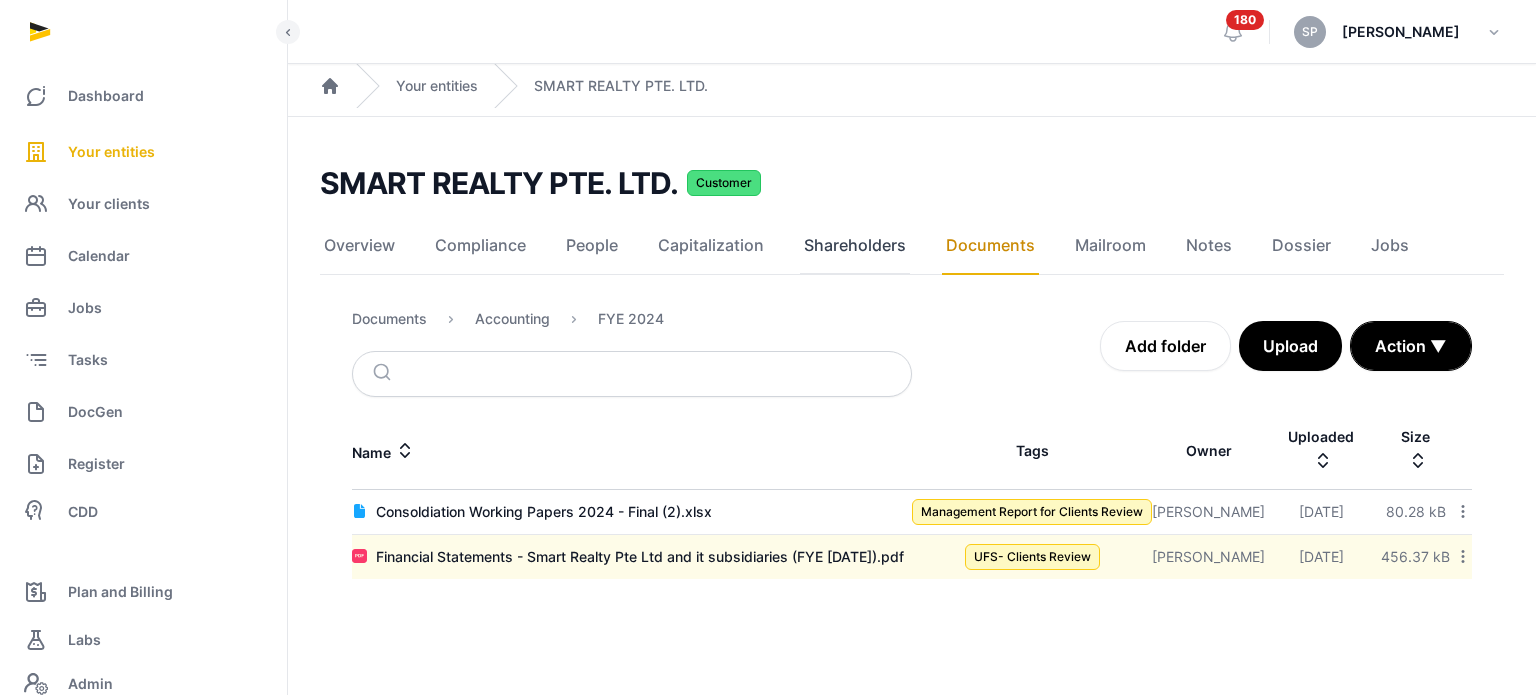 click on "Shareholders" 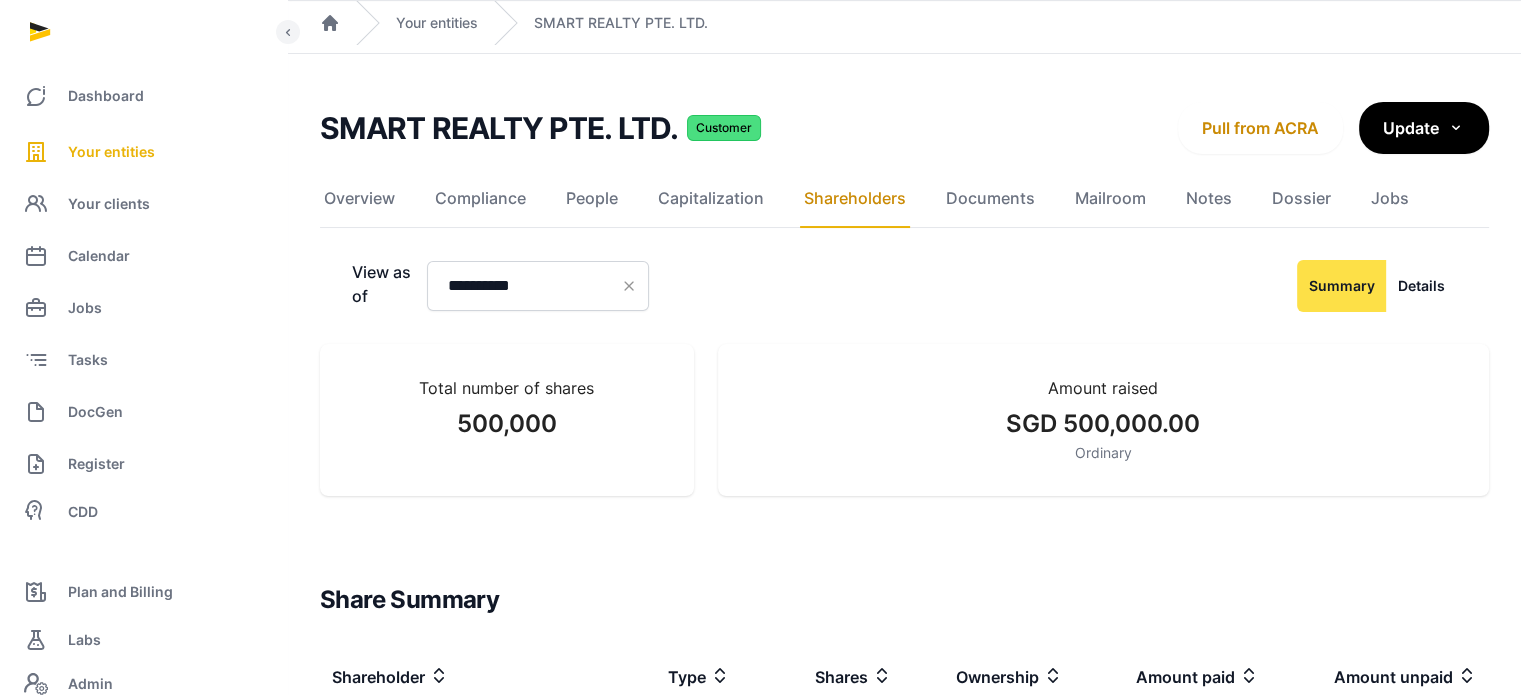 scroll, scrollTop: 8, scrollLeft: 0, axis: vertical 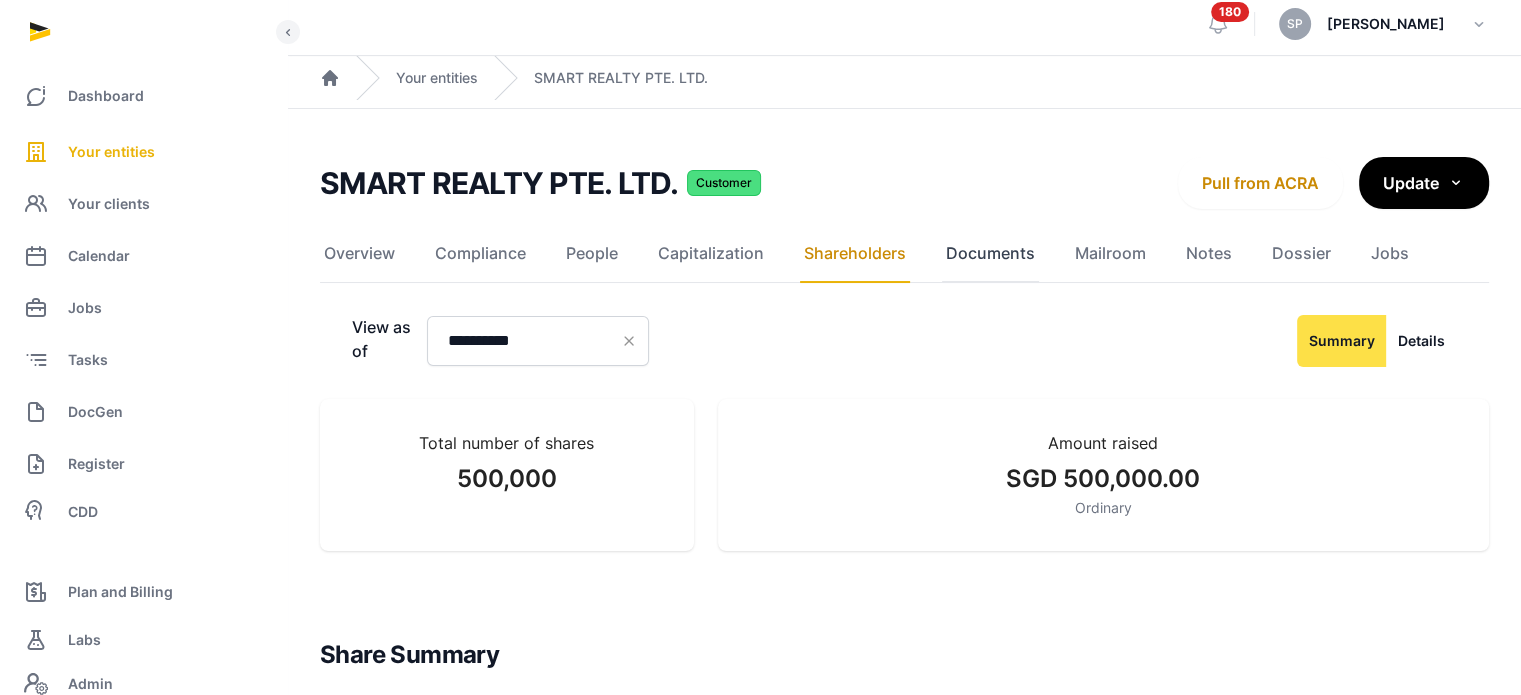 click on "Documents" 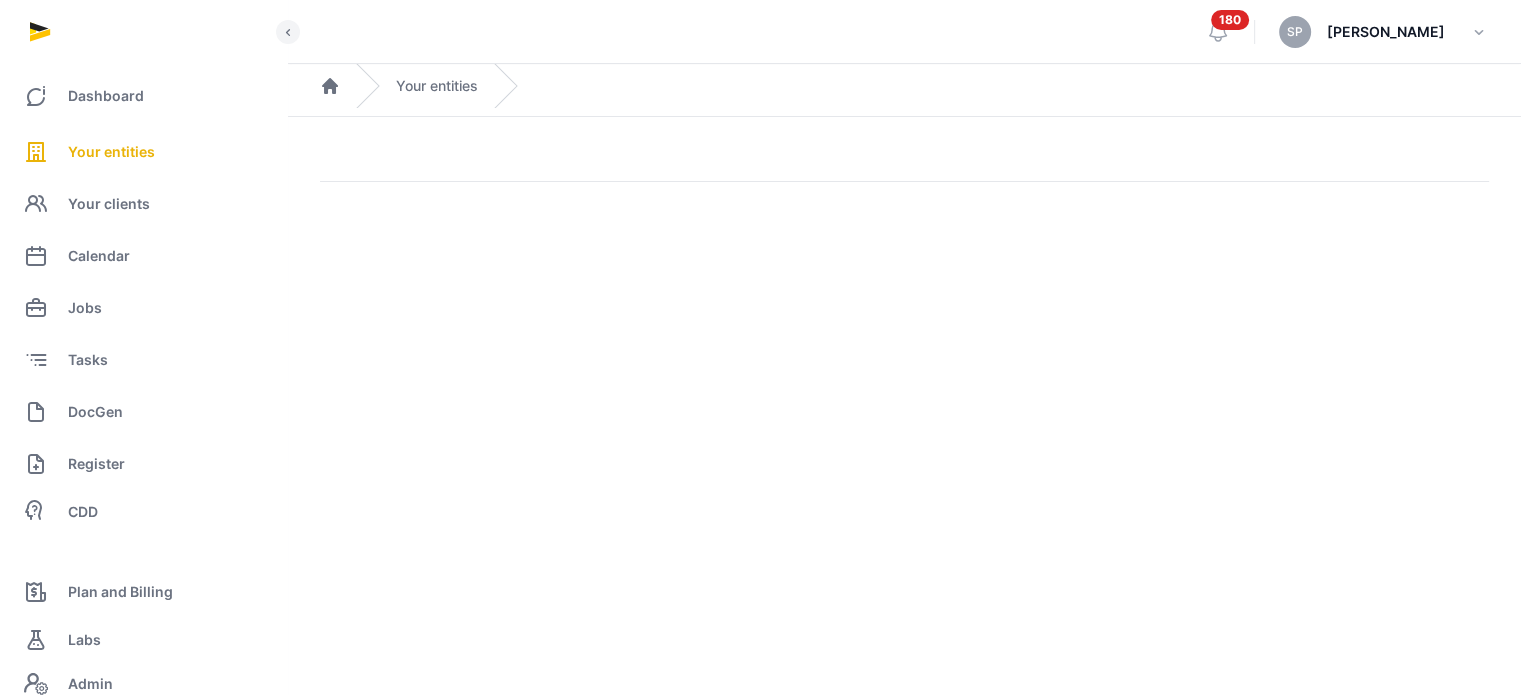 scroll, scrollTop: 0, scrollLeft: 0, axis: both 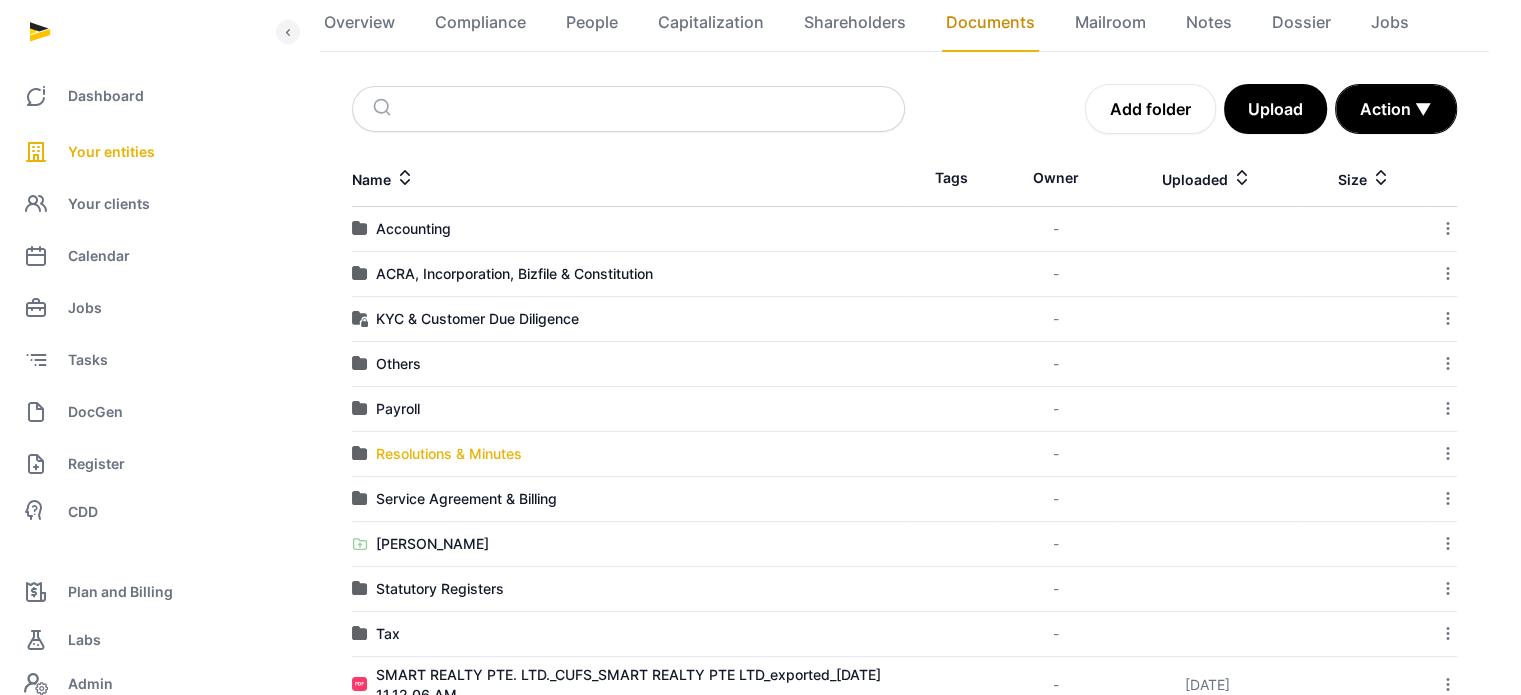 click on "Resolutions & Minutes" at bounding box center [449, 454] 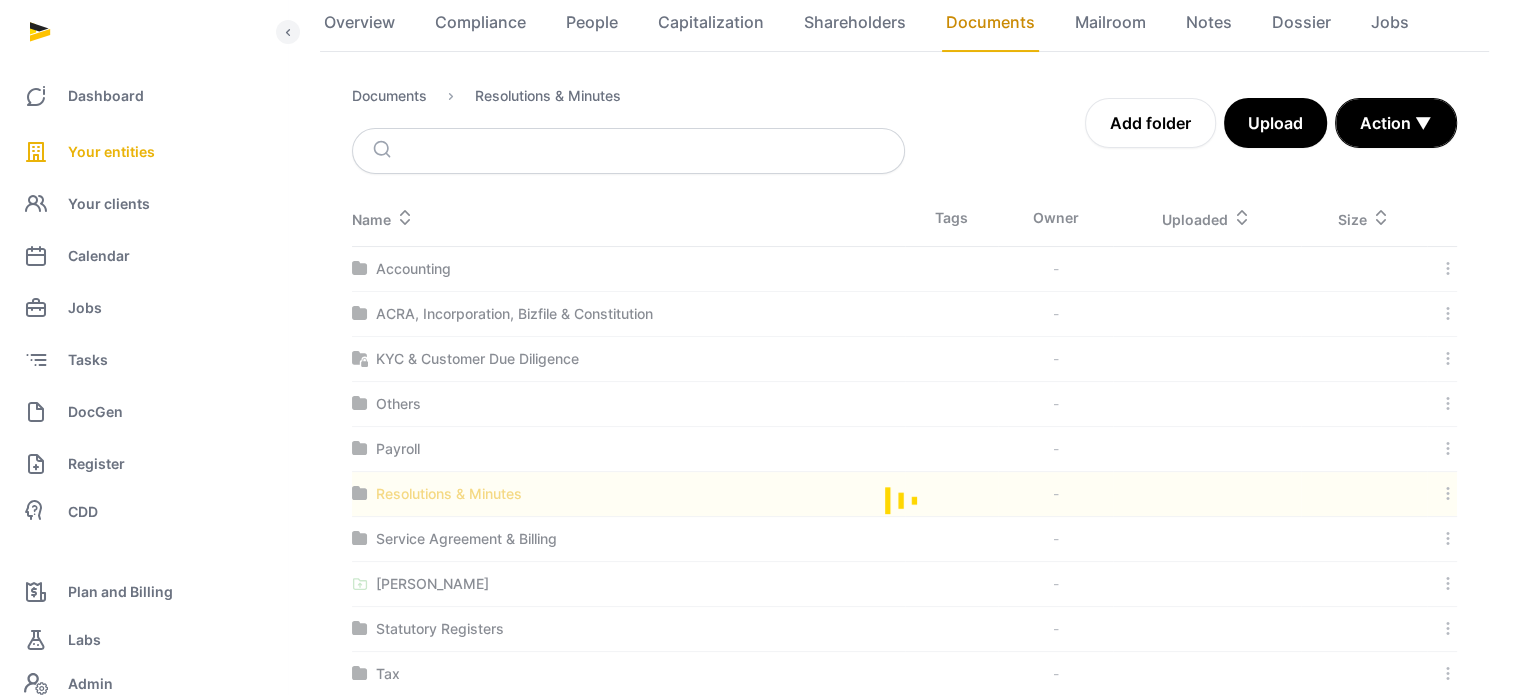scroll, scrollTop: 0, scrollLeft: 0, axis: both 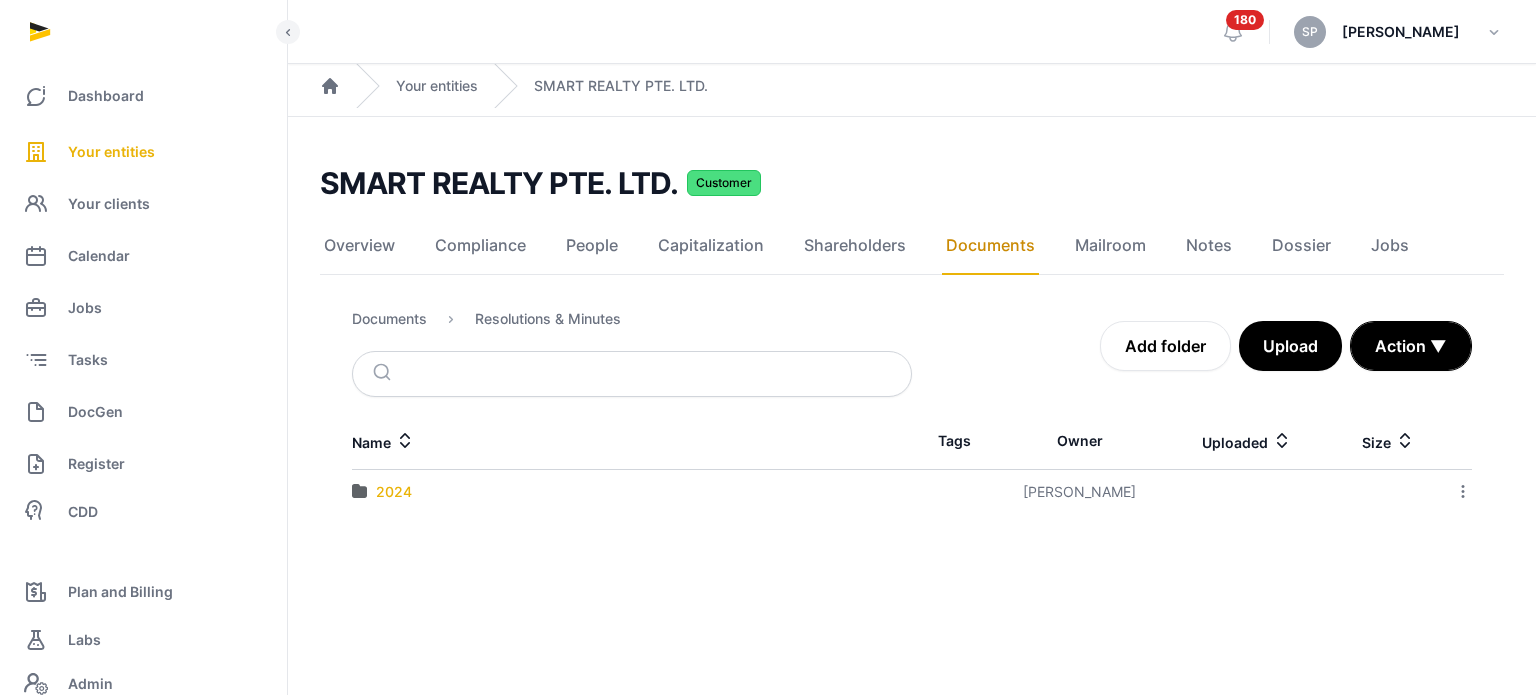 click on "2024" at bounding box center [394, 492] 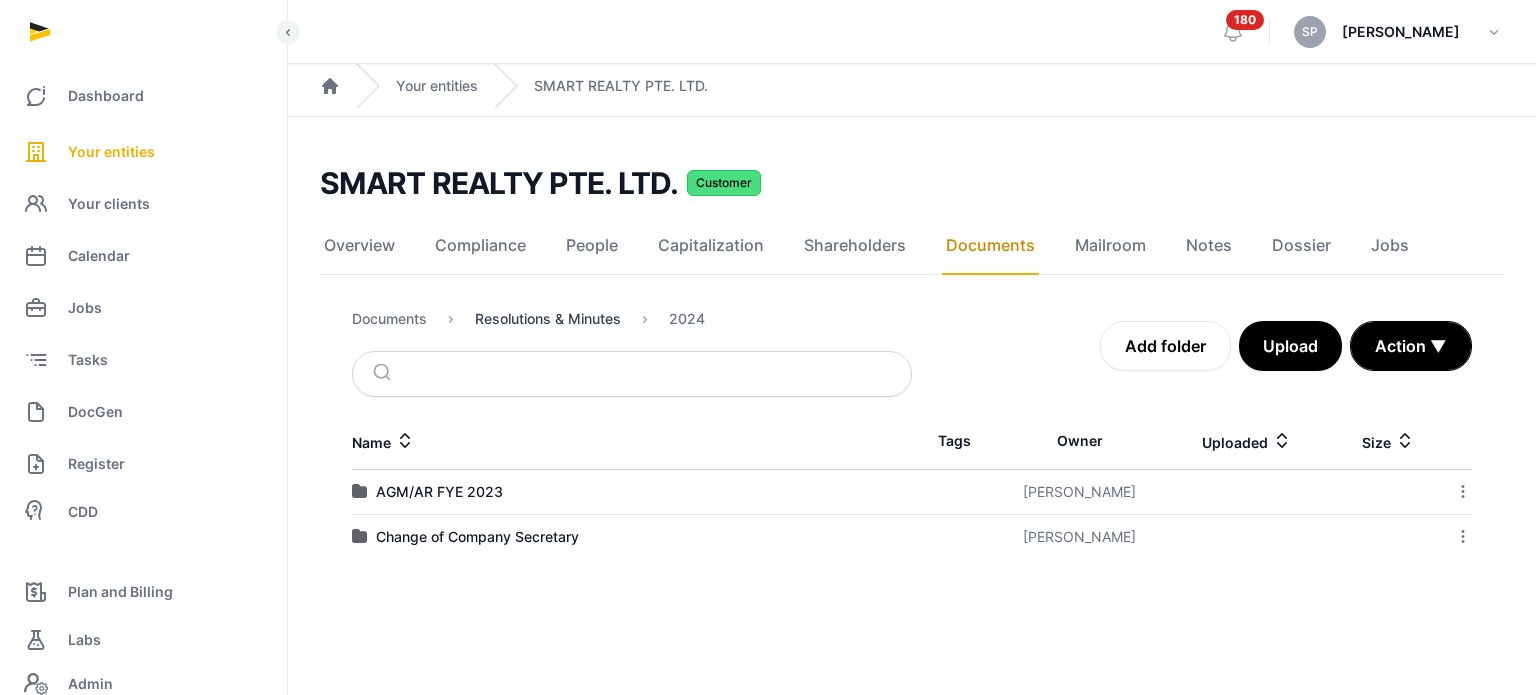 click on "Resolutions & Minutes" at bounding box center [548, 319] 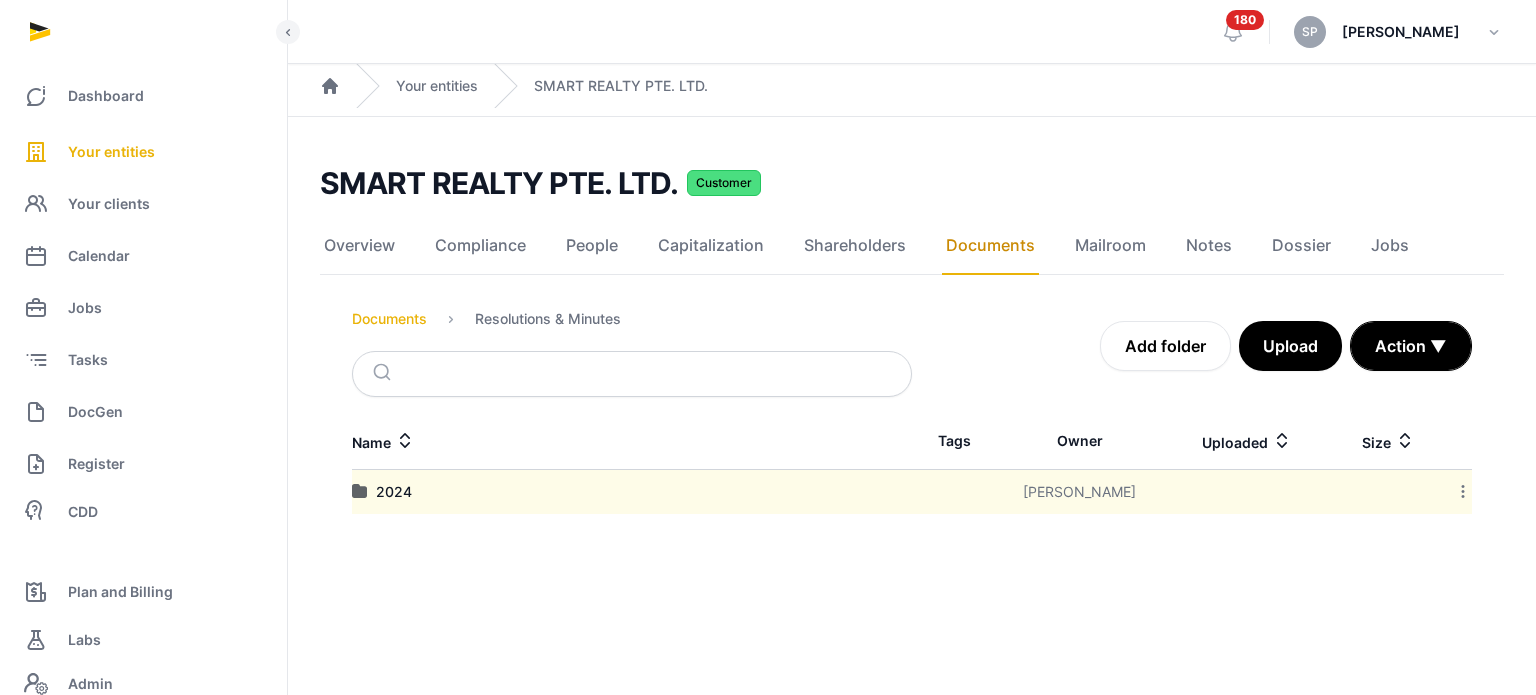 click on "Documents" at bounding box center [389, 319] 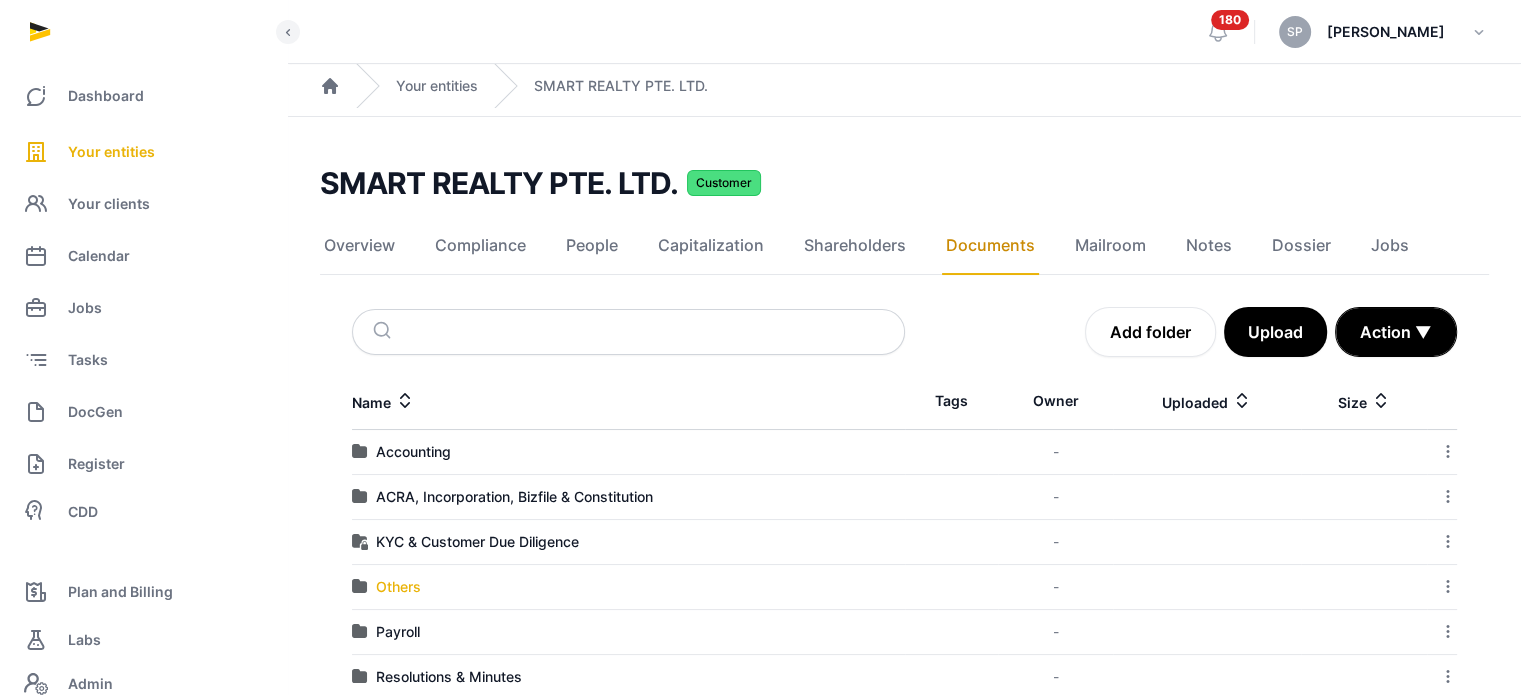 click on "Others" at bounding box center [398, 587] 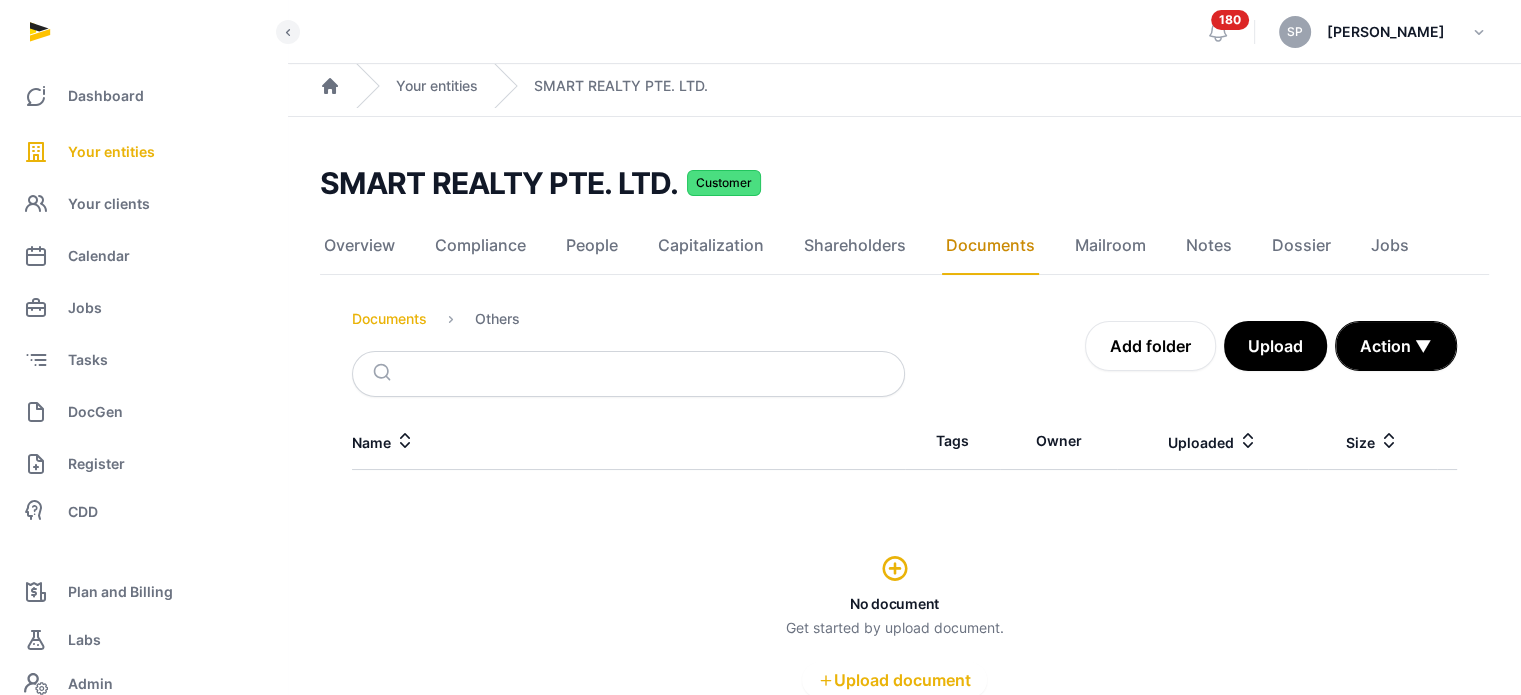 click on "Documents" at bounding box center [389, 319] 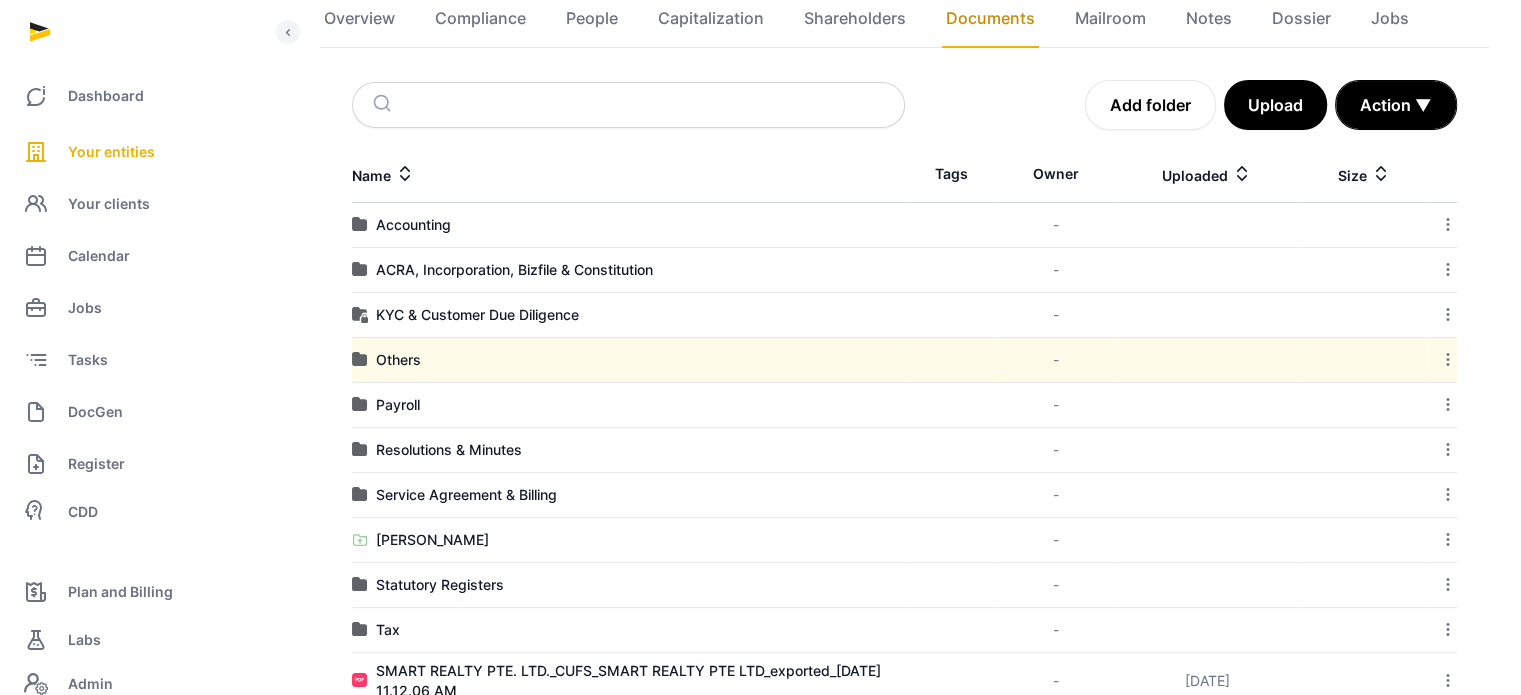 scroll, scrollTop: 334, scrollLeft: 0, axis: vertical 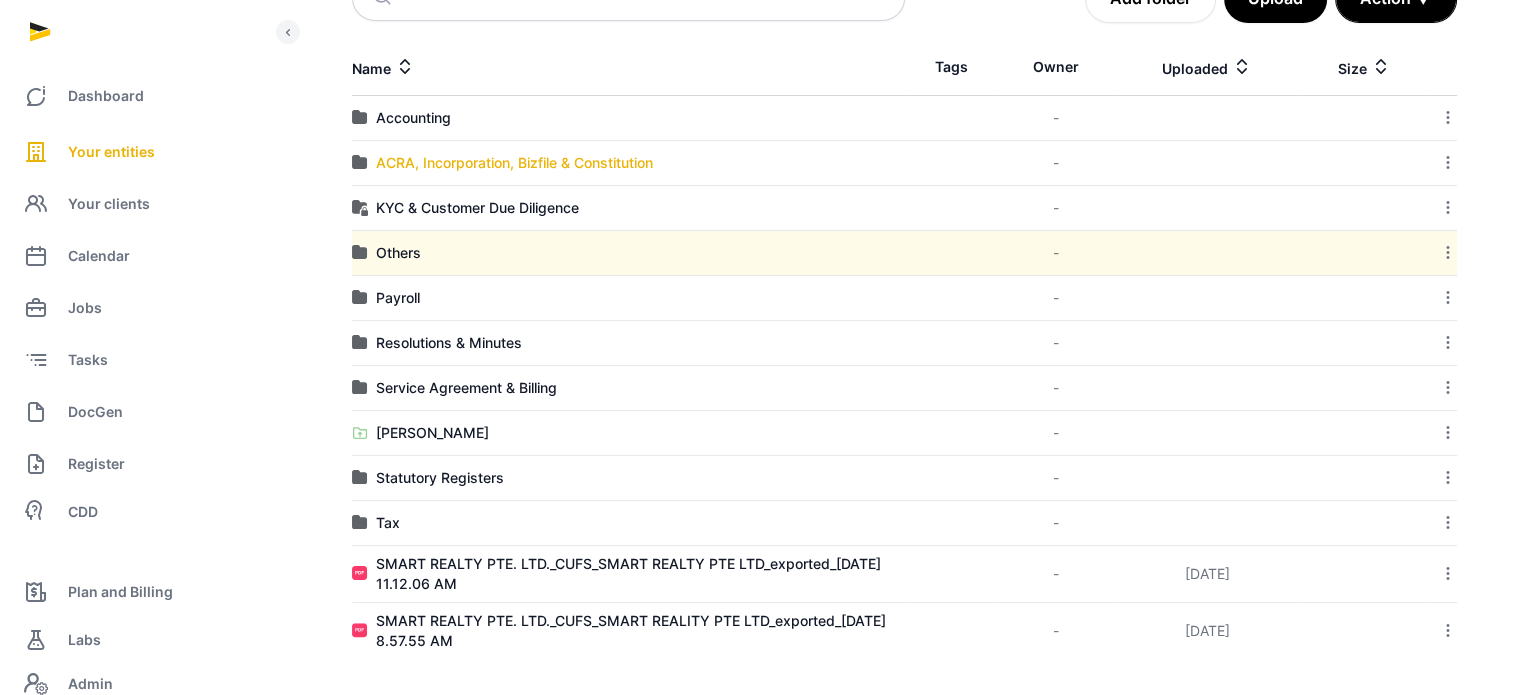click on "ACRA, Incorporation, Bizfile & Constitution" at bounding box center (514, 163) 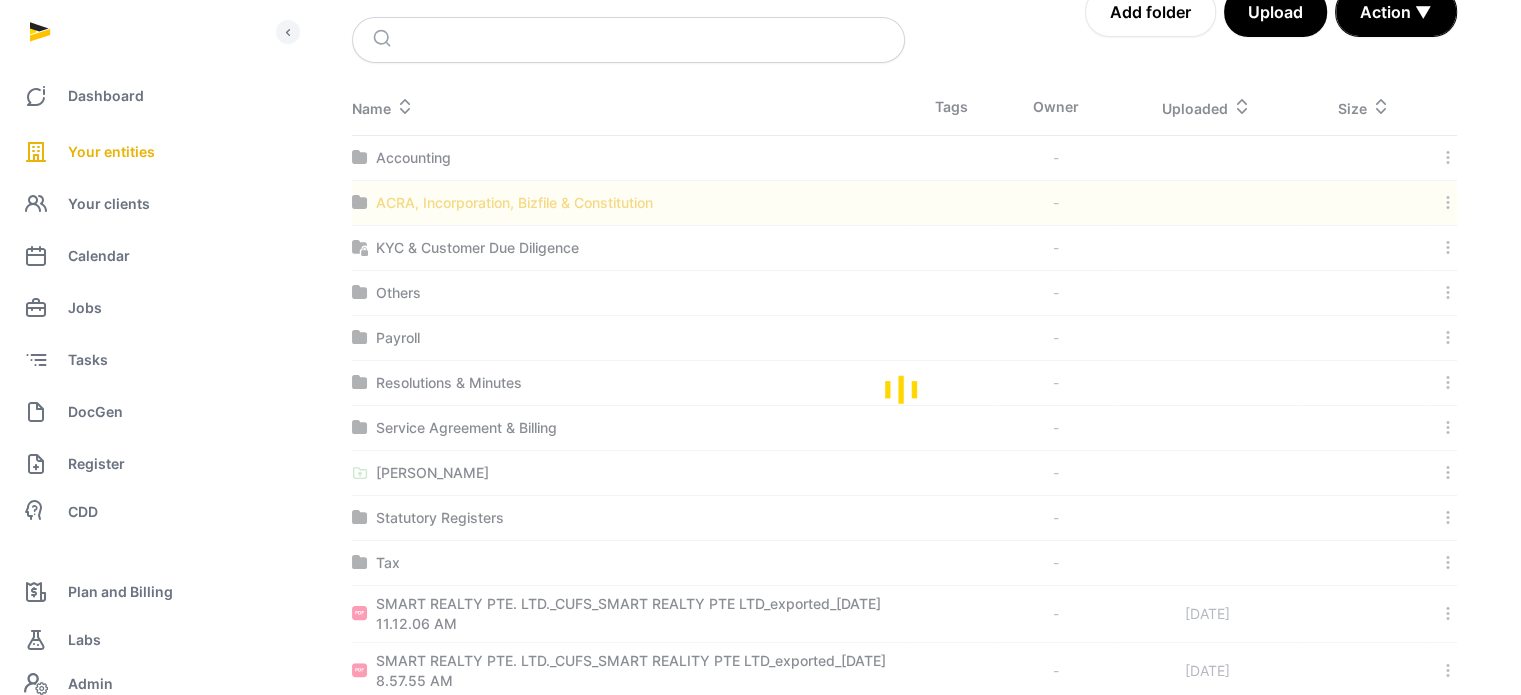 scroll, scrollTop: 0, scrollLeft: 0, axis: both 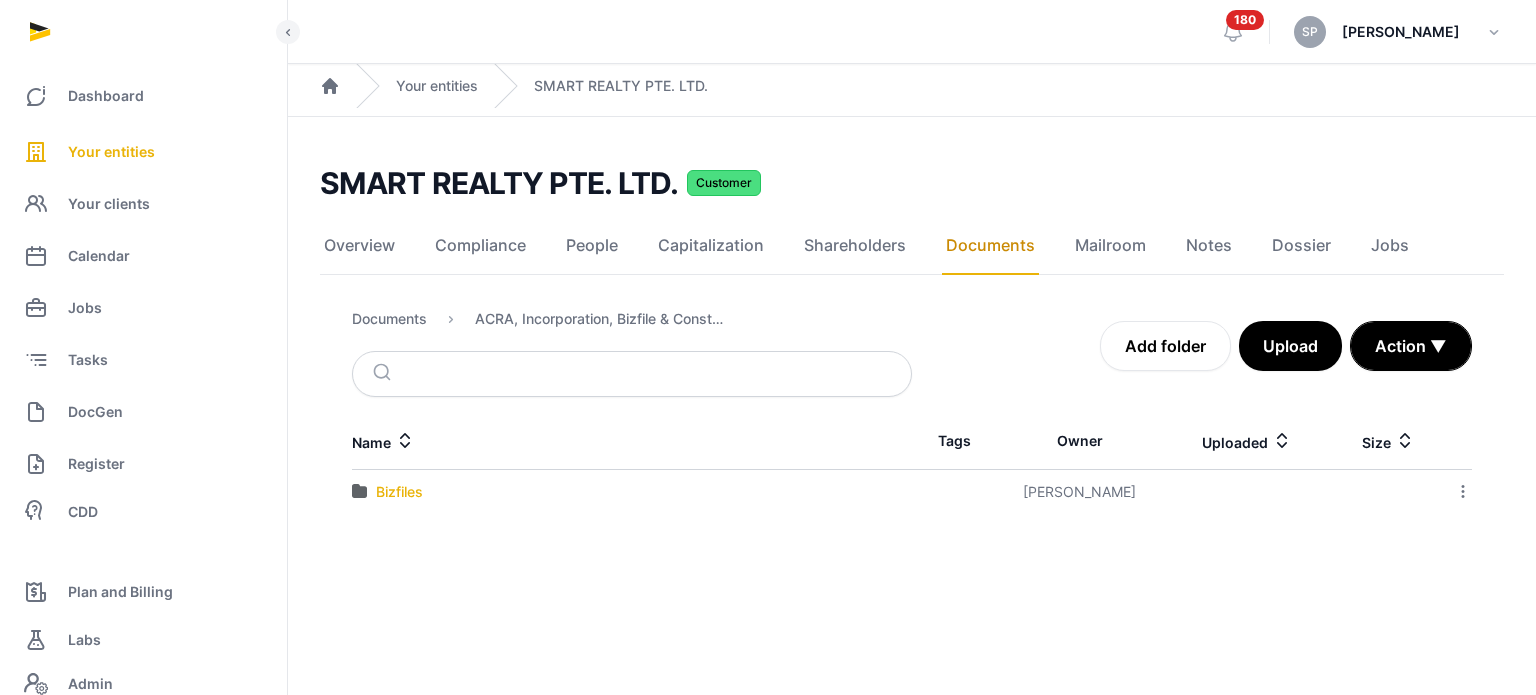 click on "Bizfiles" at bounding box center (399, 492) 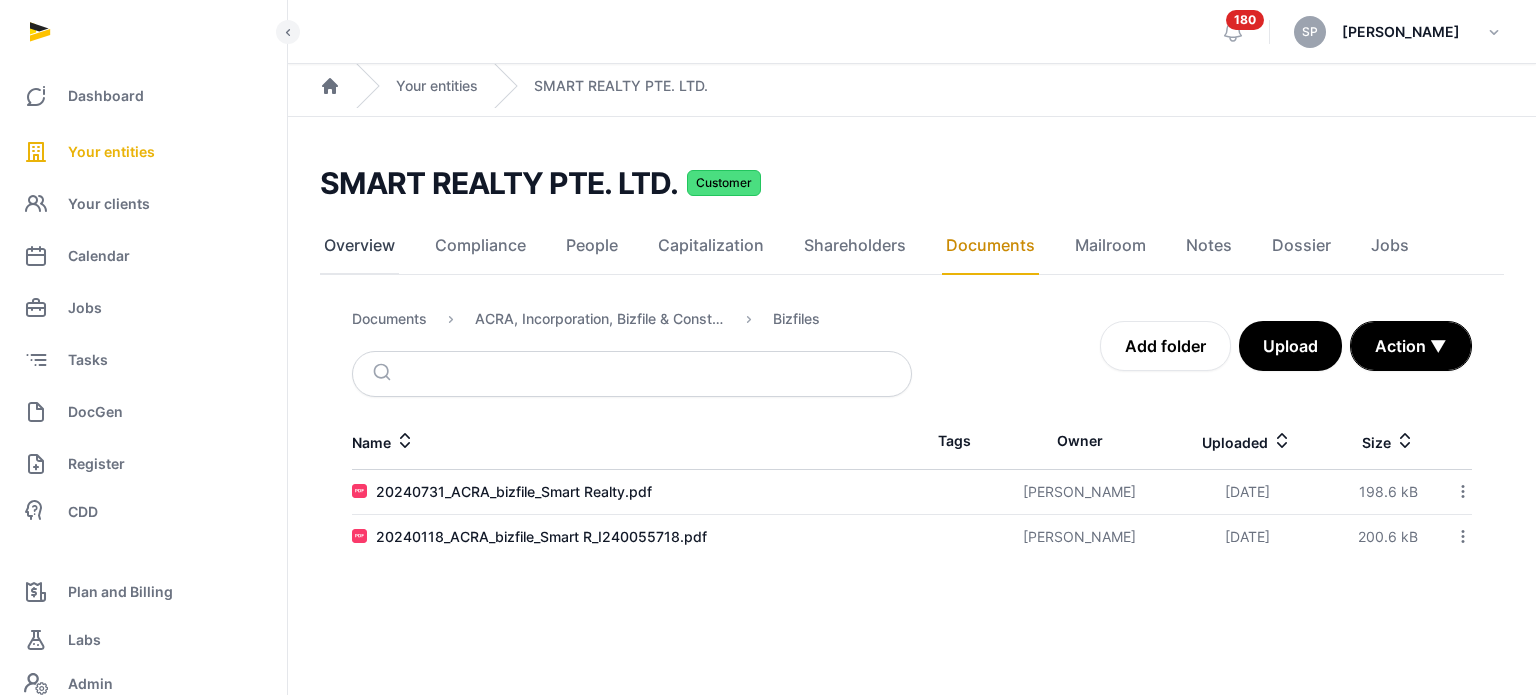 click on "Overview" 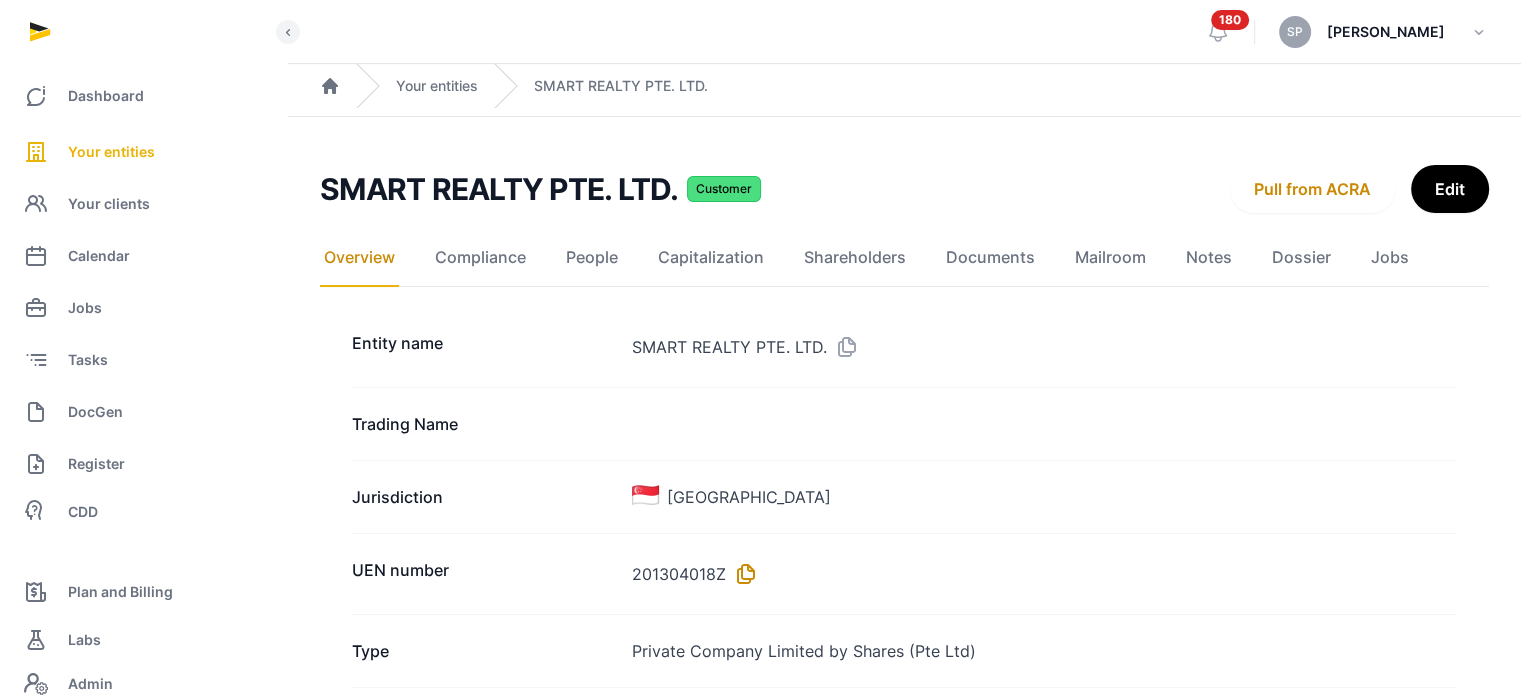click at bounding box center (742, 574) 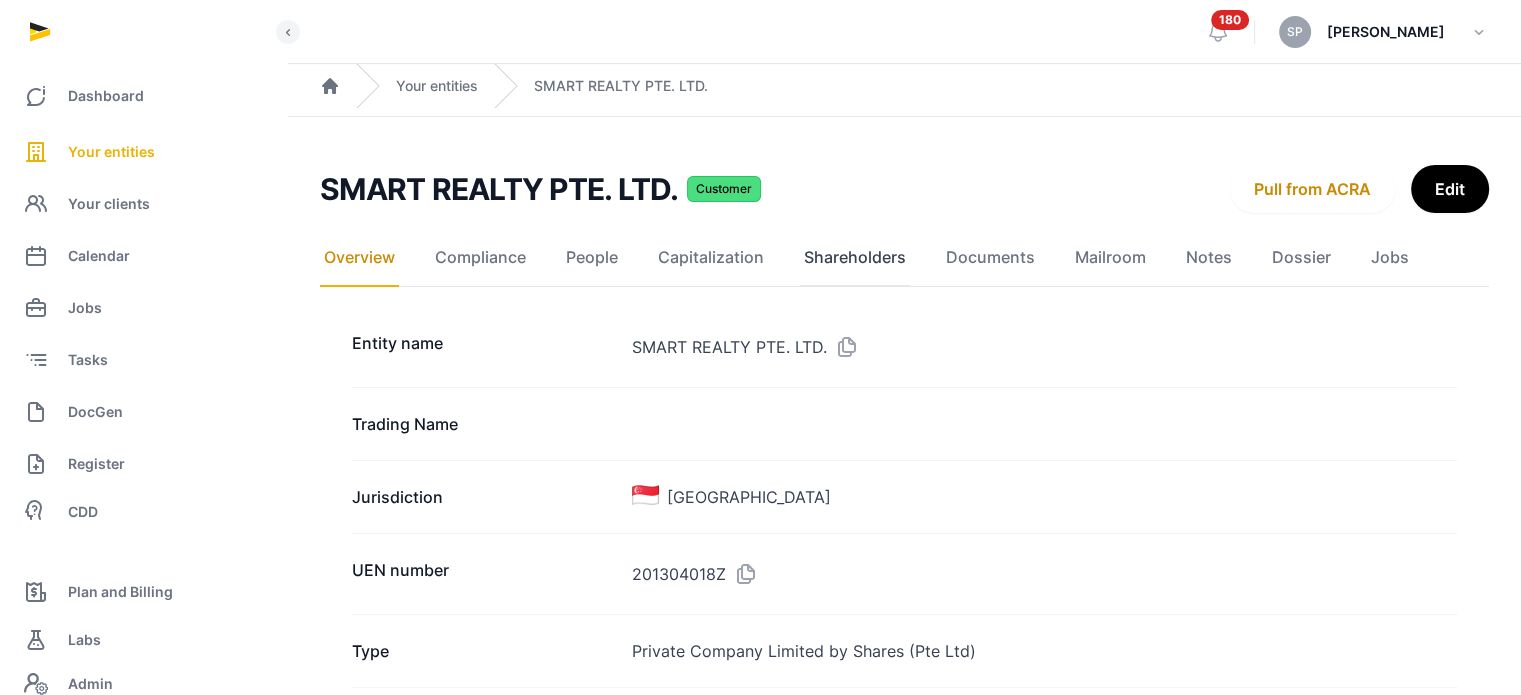 click on "Shareholders" 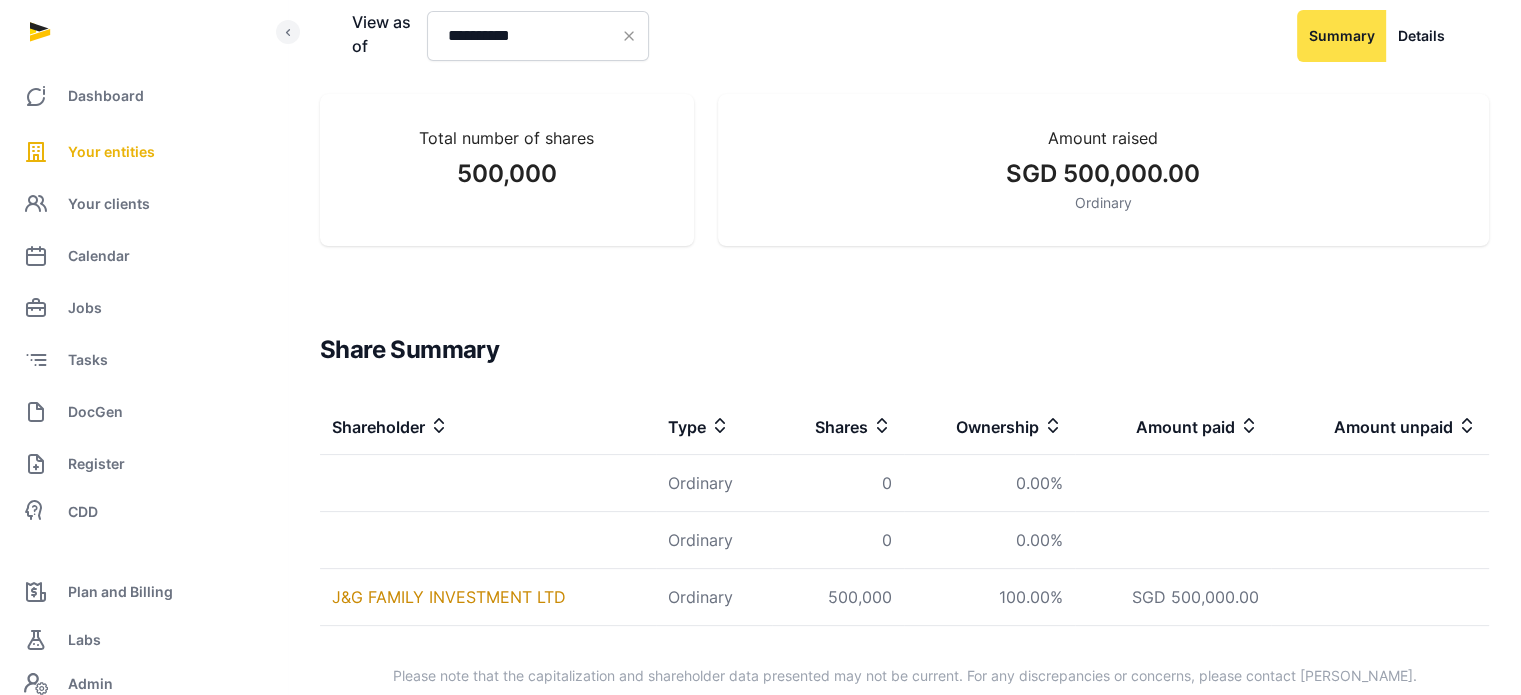 scroll, scrollTop: 342, scrollLeft: 0, axis: vertical 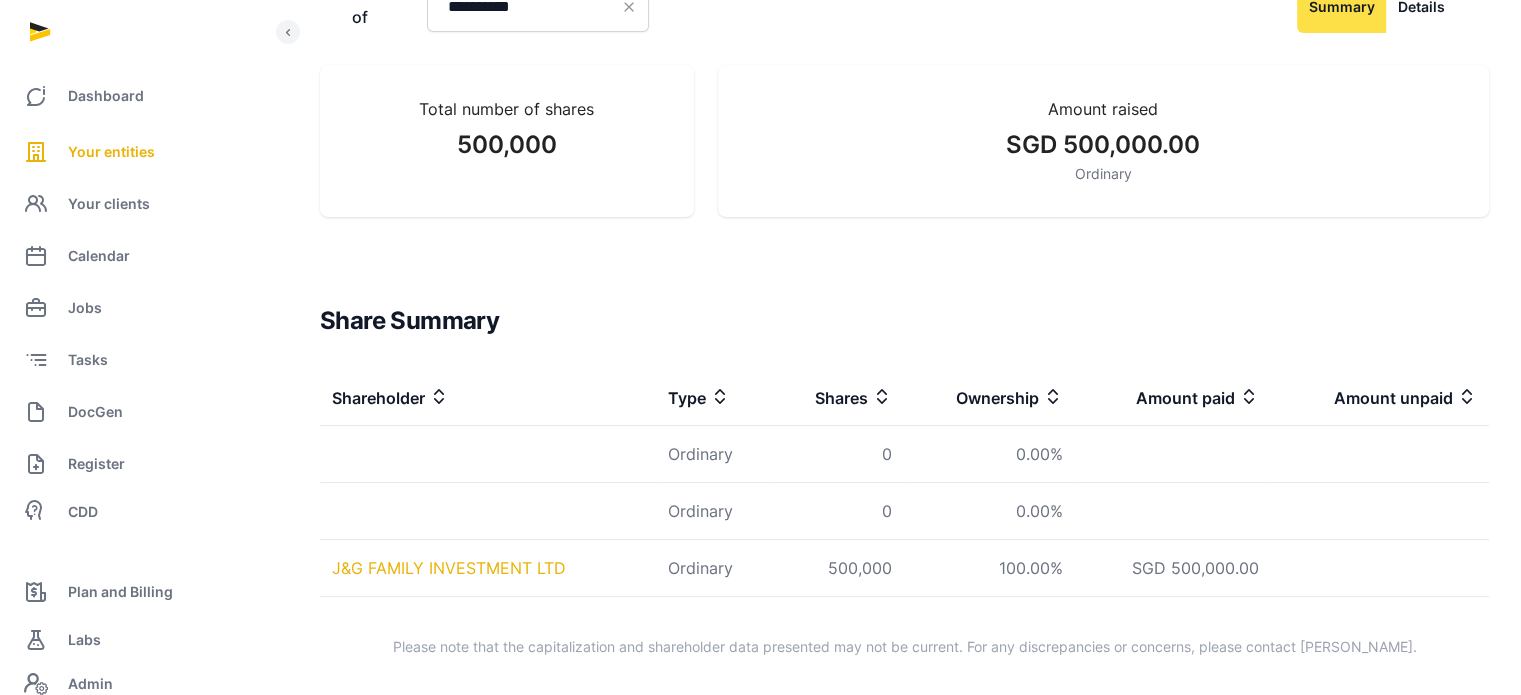 click on "J&G FAMILY INVESTMENT LTD" at bounding box center [449, 568] 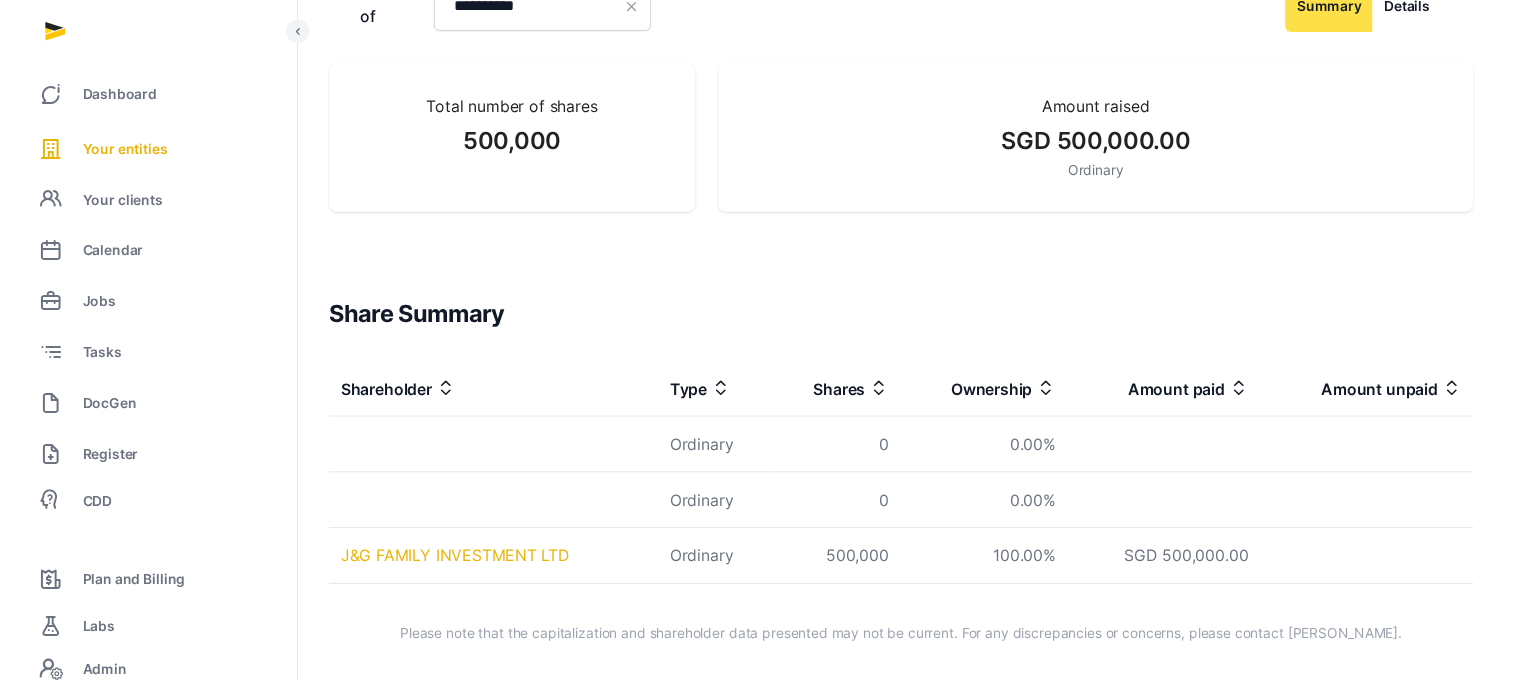 scroll, scrollTop: 0, scrollLeft: 0, axis: both 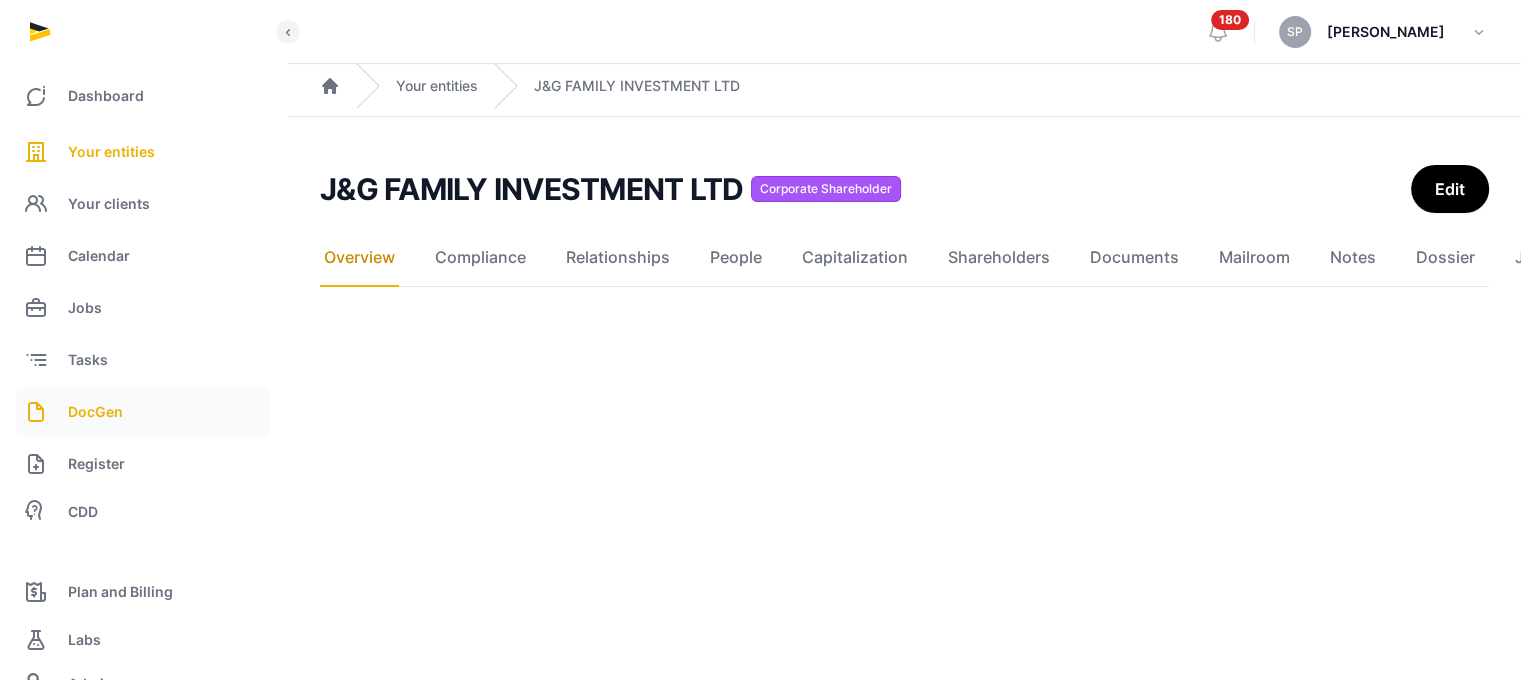 click on "DocGen" at bounding box center [143, 412] 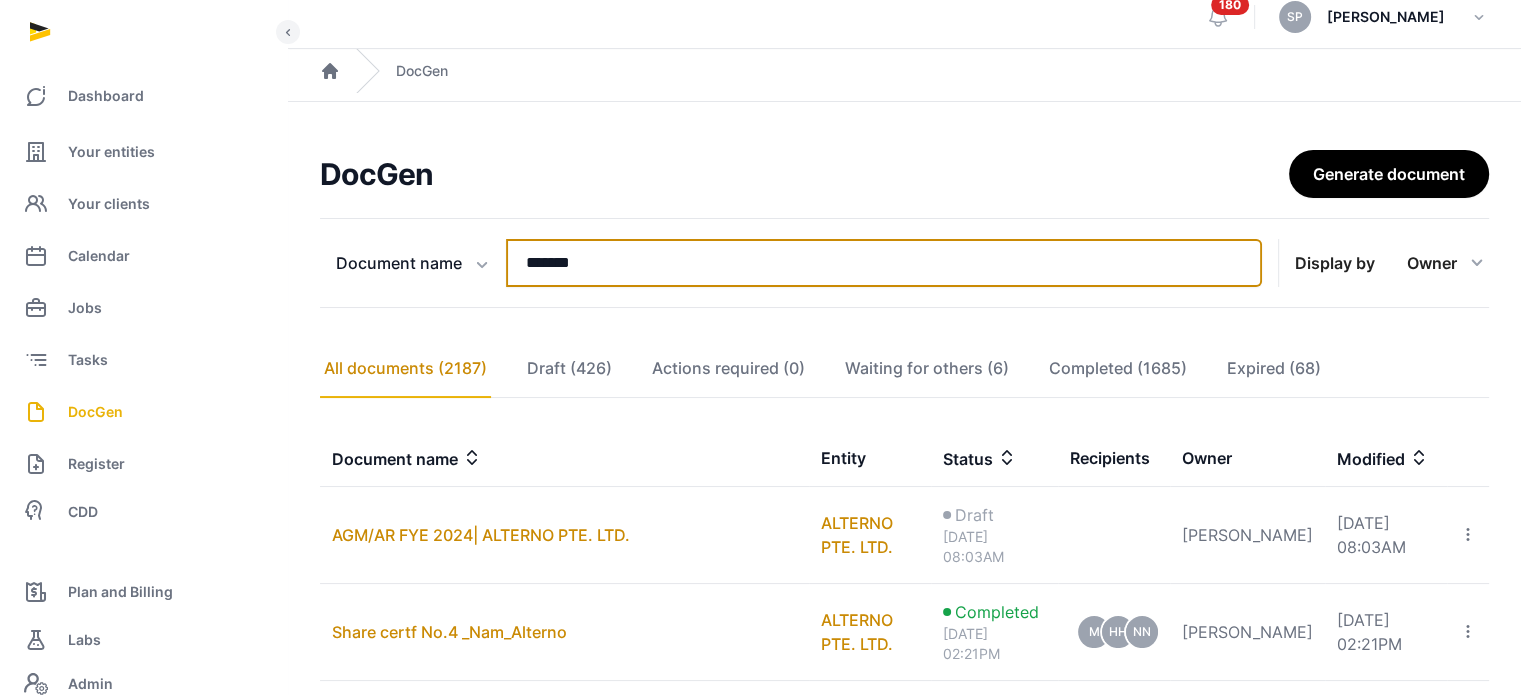 click on "*******" at bounding box center (884, 263) 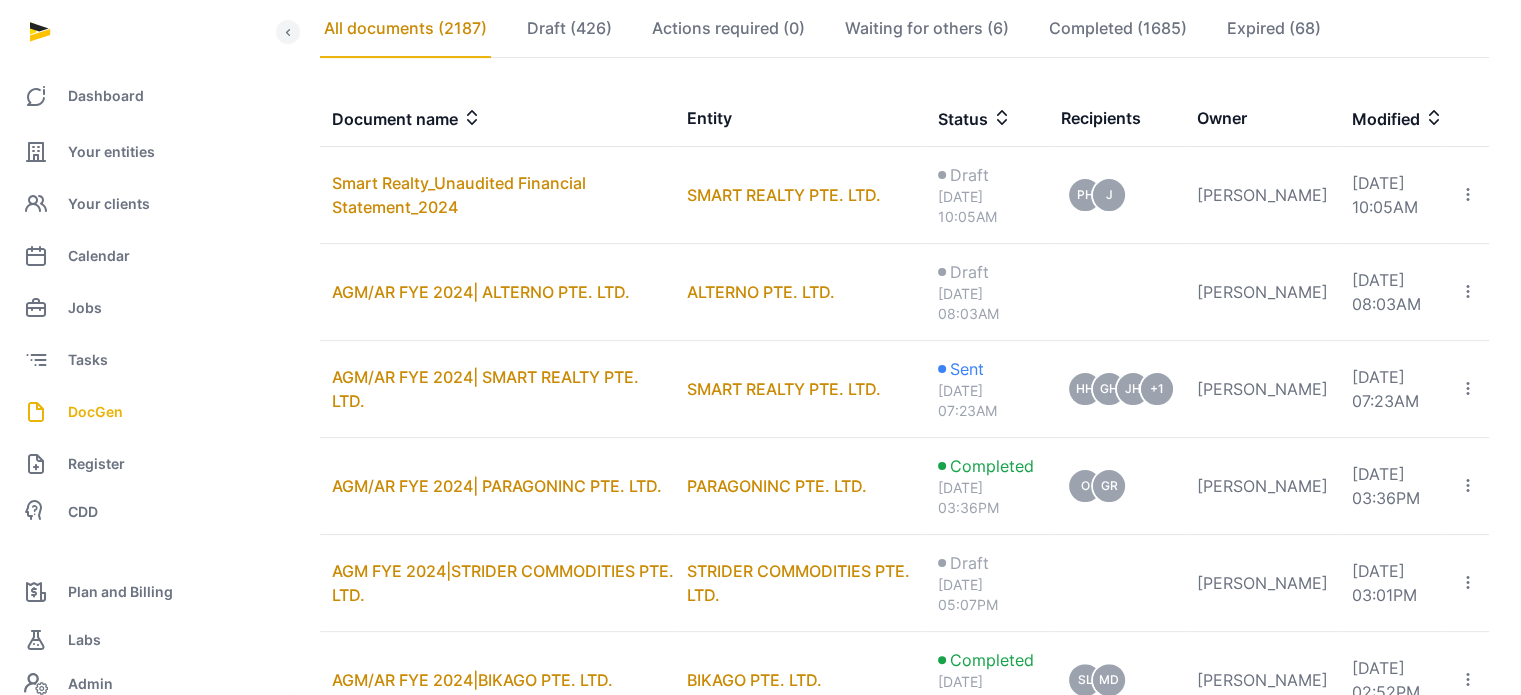 scroll, scrollTop: 412, scrollLeft: 0, axis: vertical 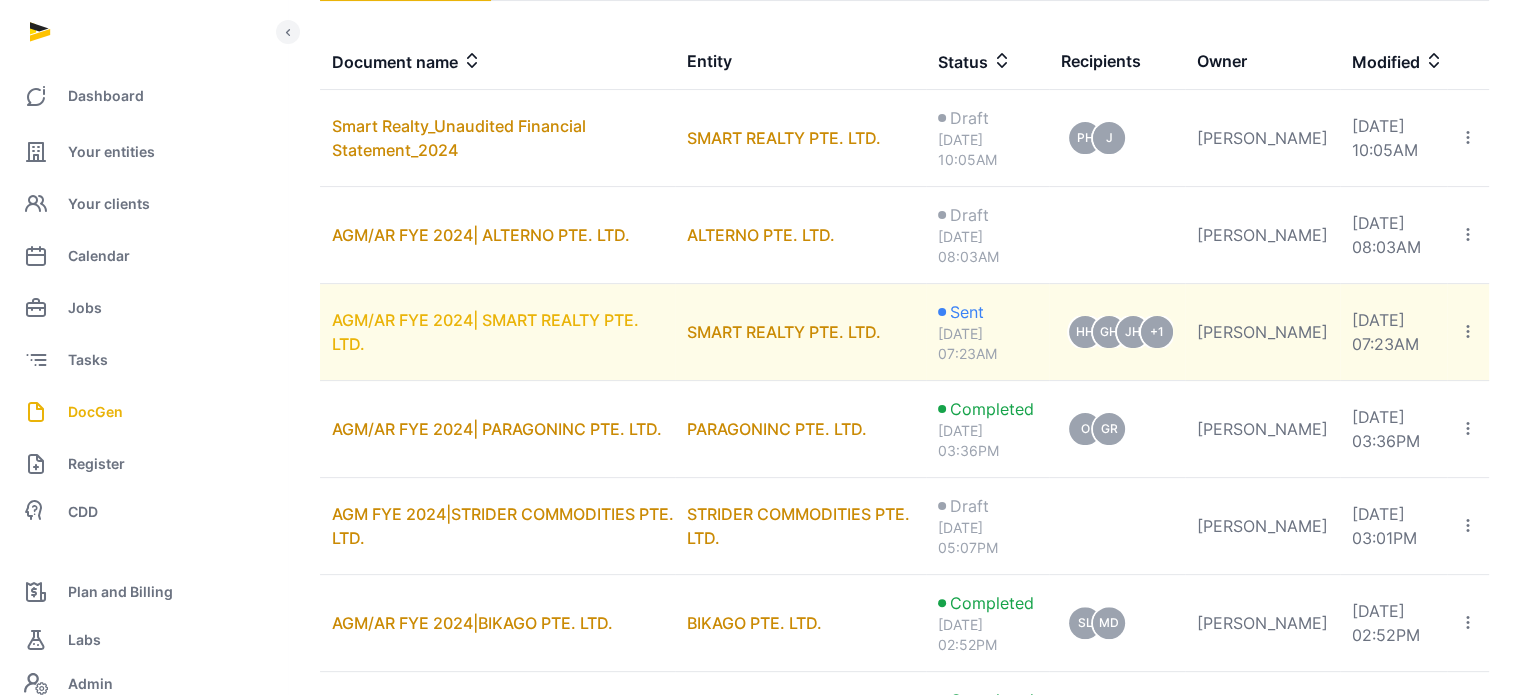 type 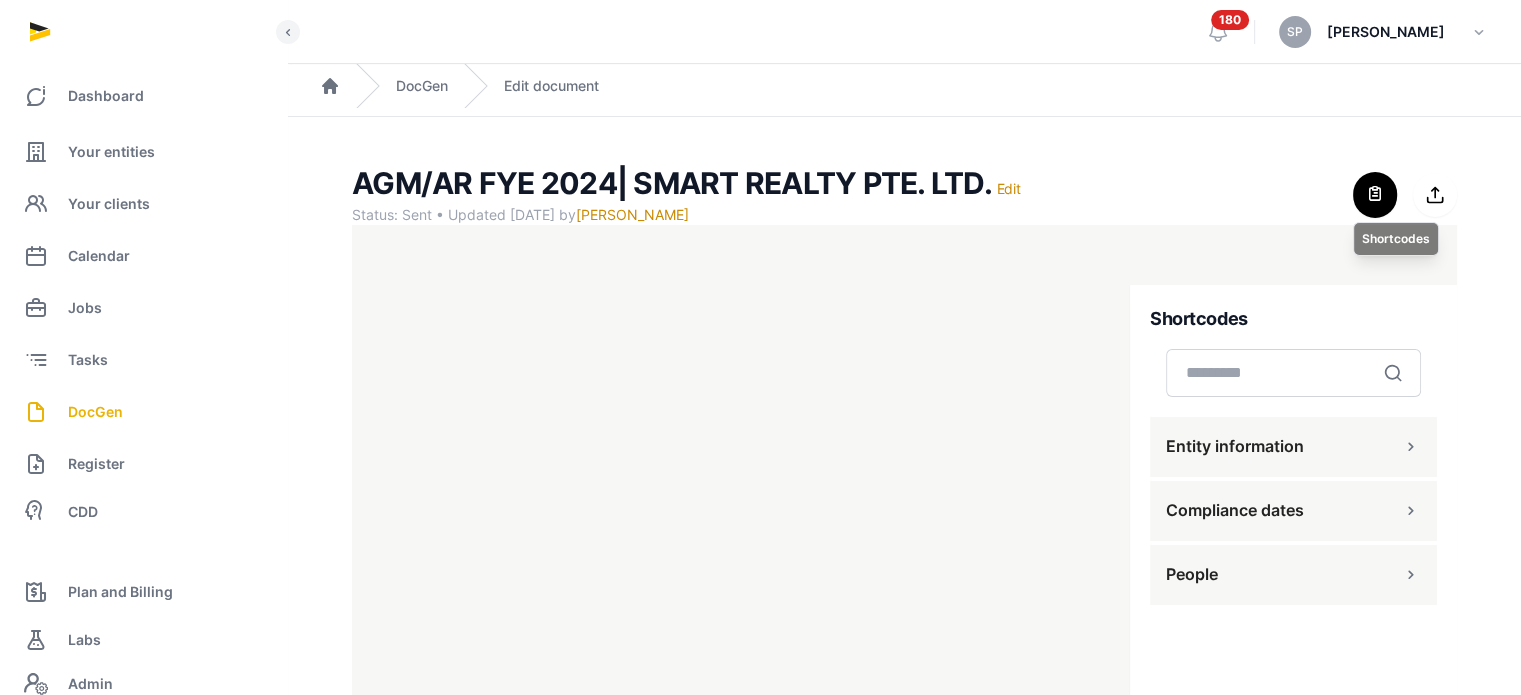 click at bounding box center [1375, 195] 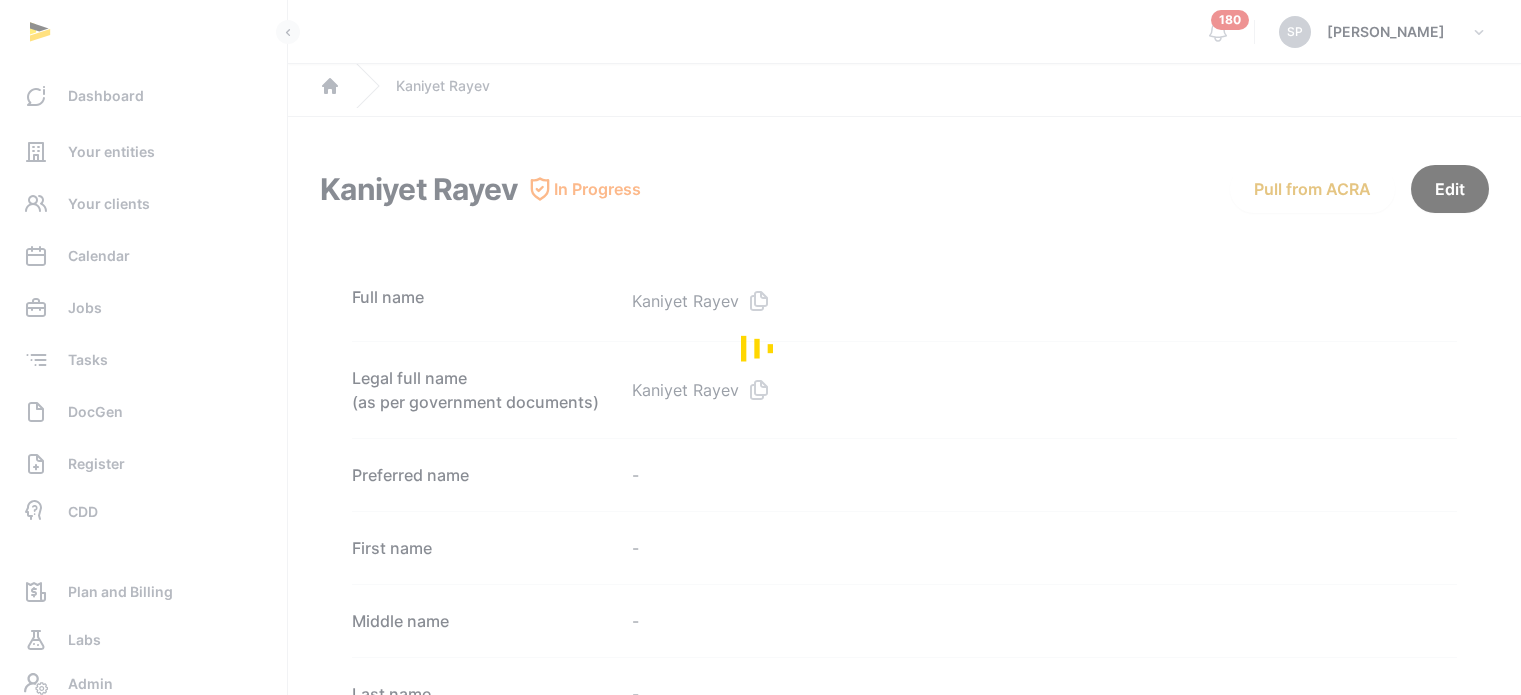 scroll, scrollTop: 0, scrollLeft: 0, axis: both 